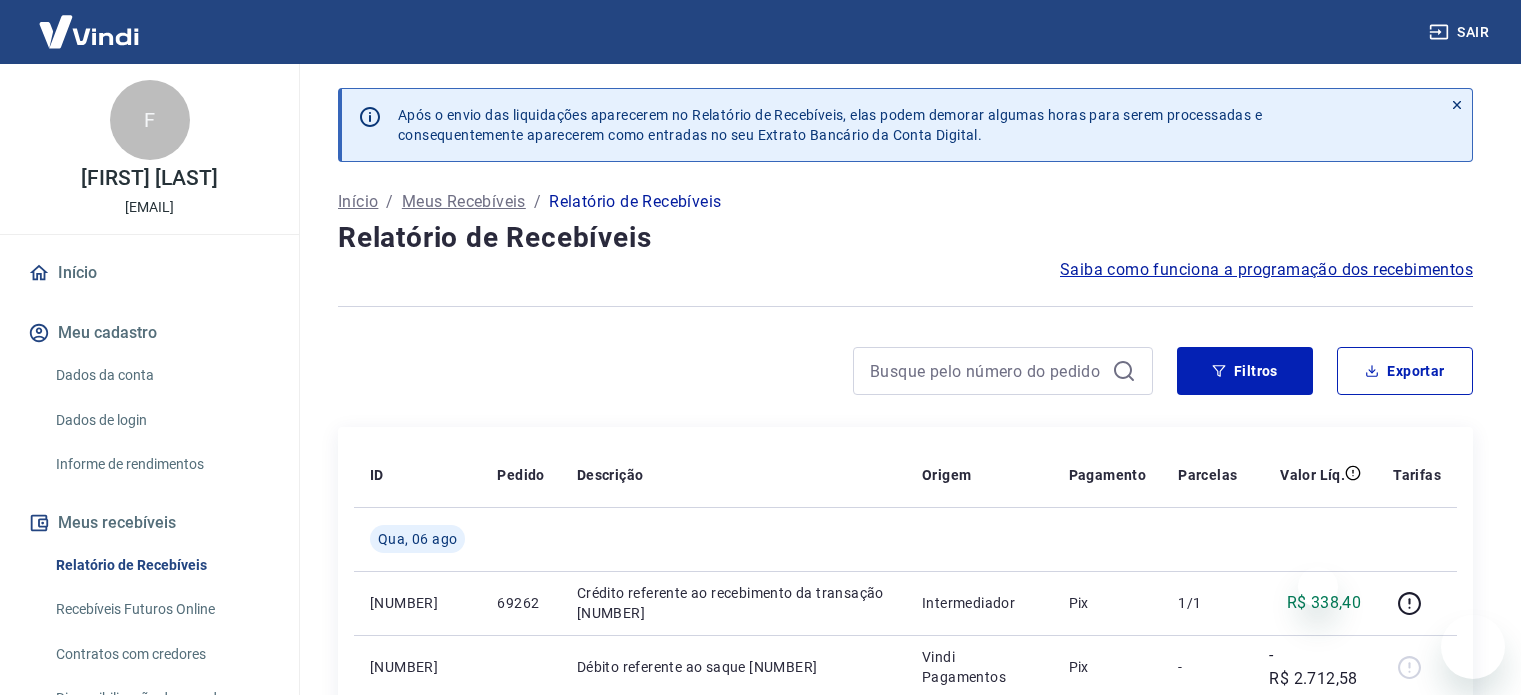scroll, scrollTop: 380, scrollLeft: 0, axis: vertical 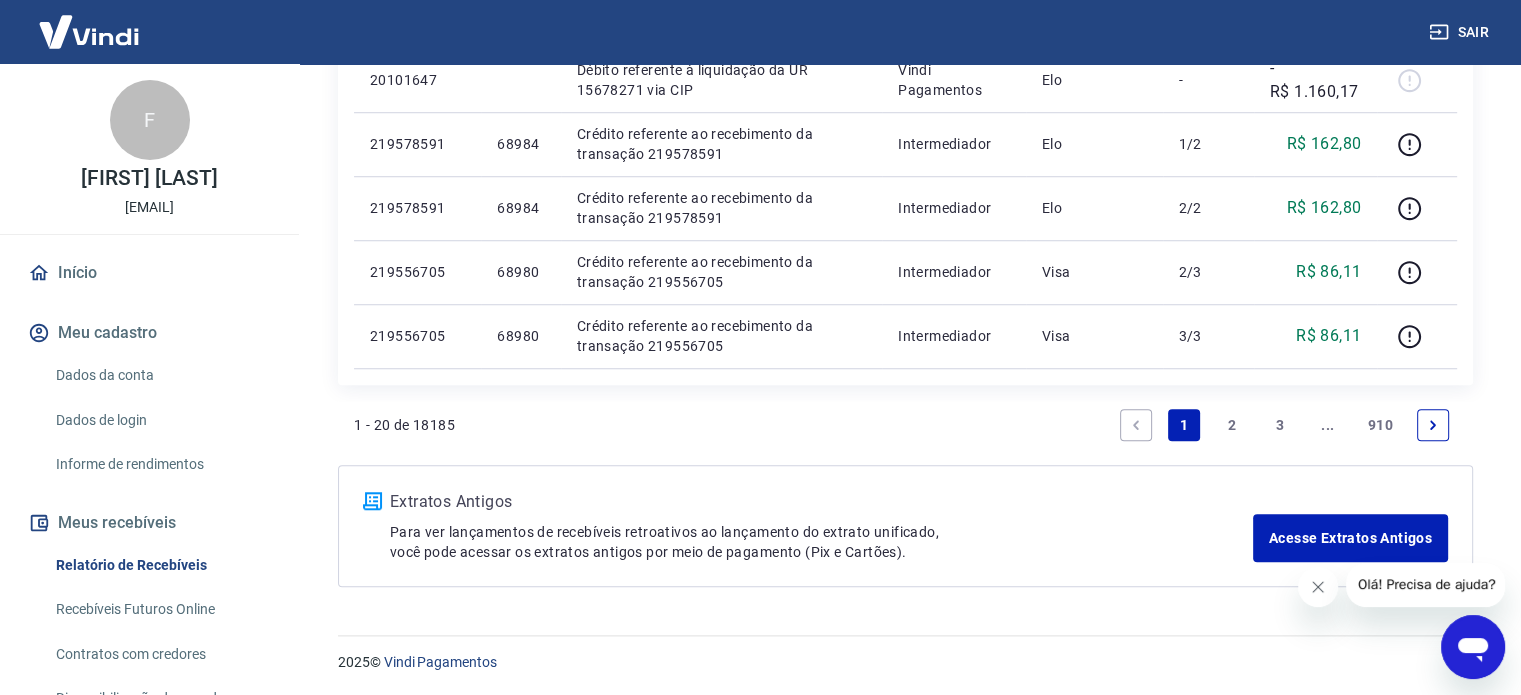 click on "3" at bounding box center (1280, 425) 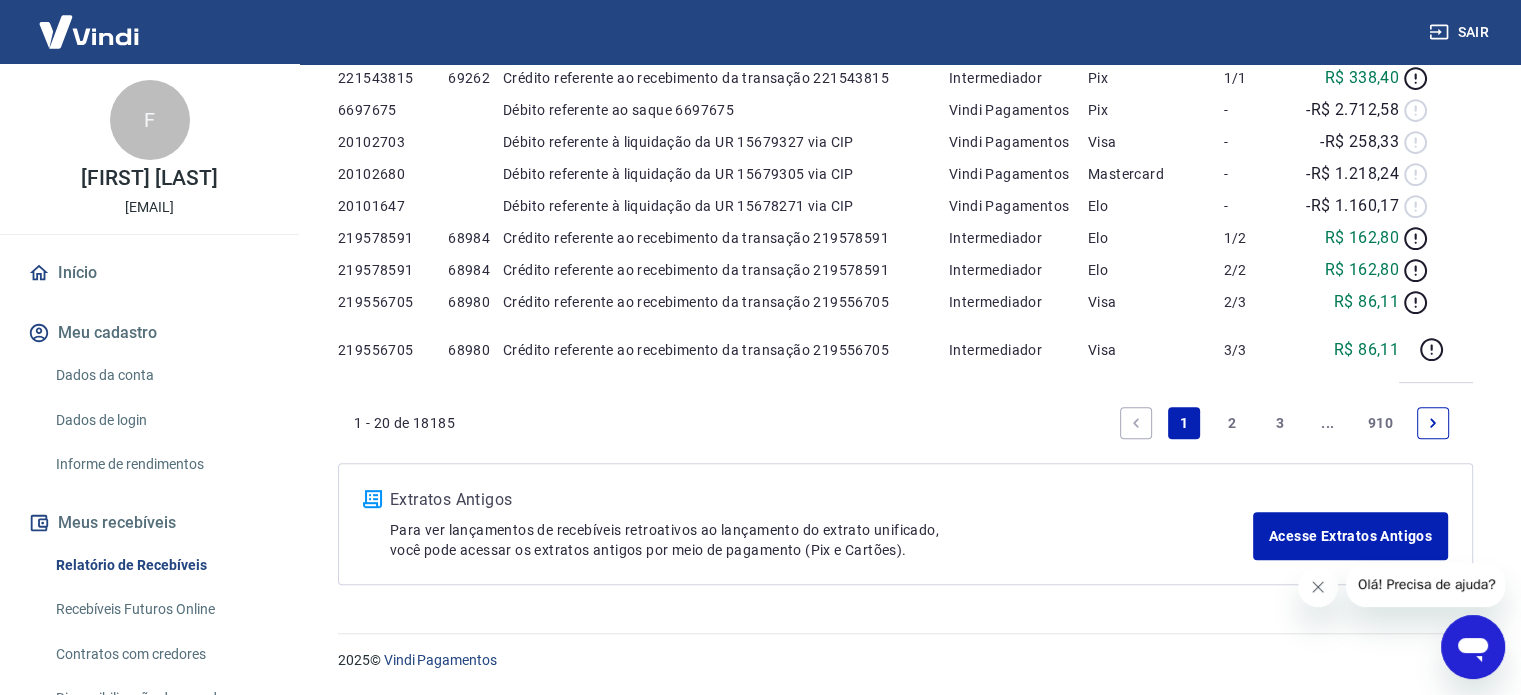 scroll, scrollTop: 0, scrollLeft: 0, axis: both 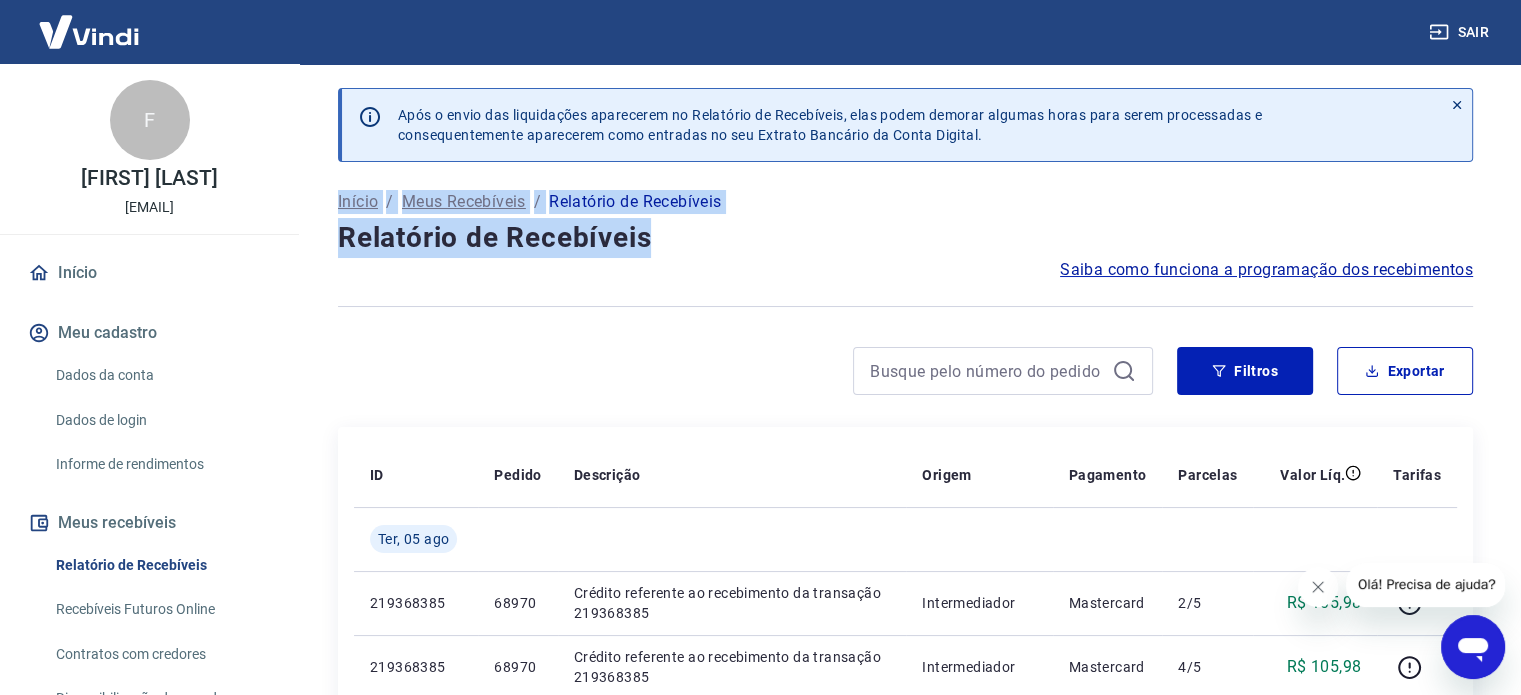 drag, startPoint x: 1535, startPoint y: 151, endPoint x: 1529, endPoint y: 241, distance: 90.199776 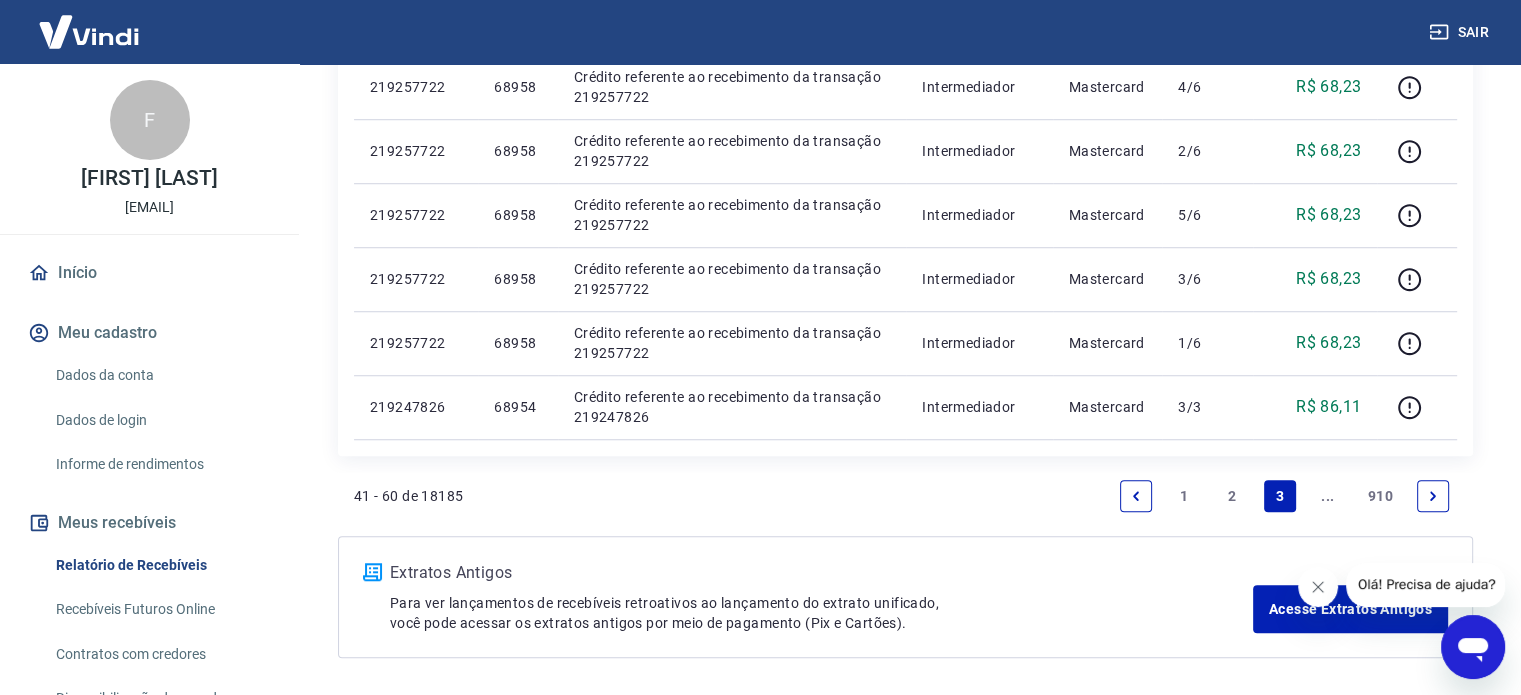 scroll, scrollTop: 1547, scrollLeft: 0, axis: vertical 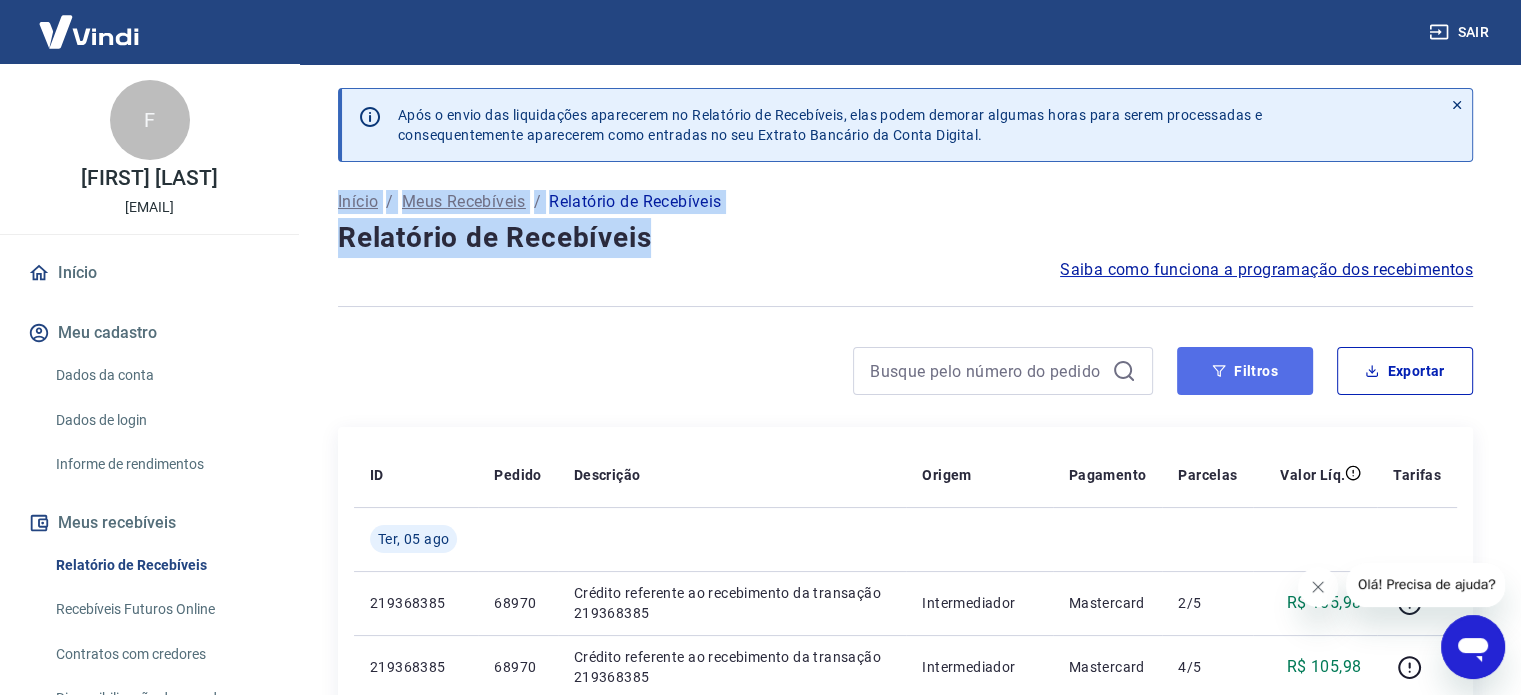 click on "Filtros" at bounding box center (1245, 371) 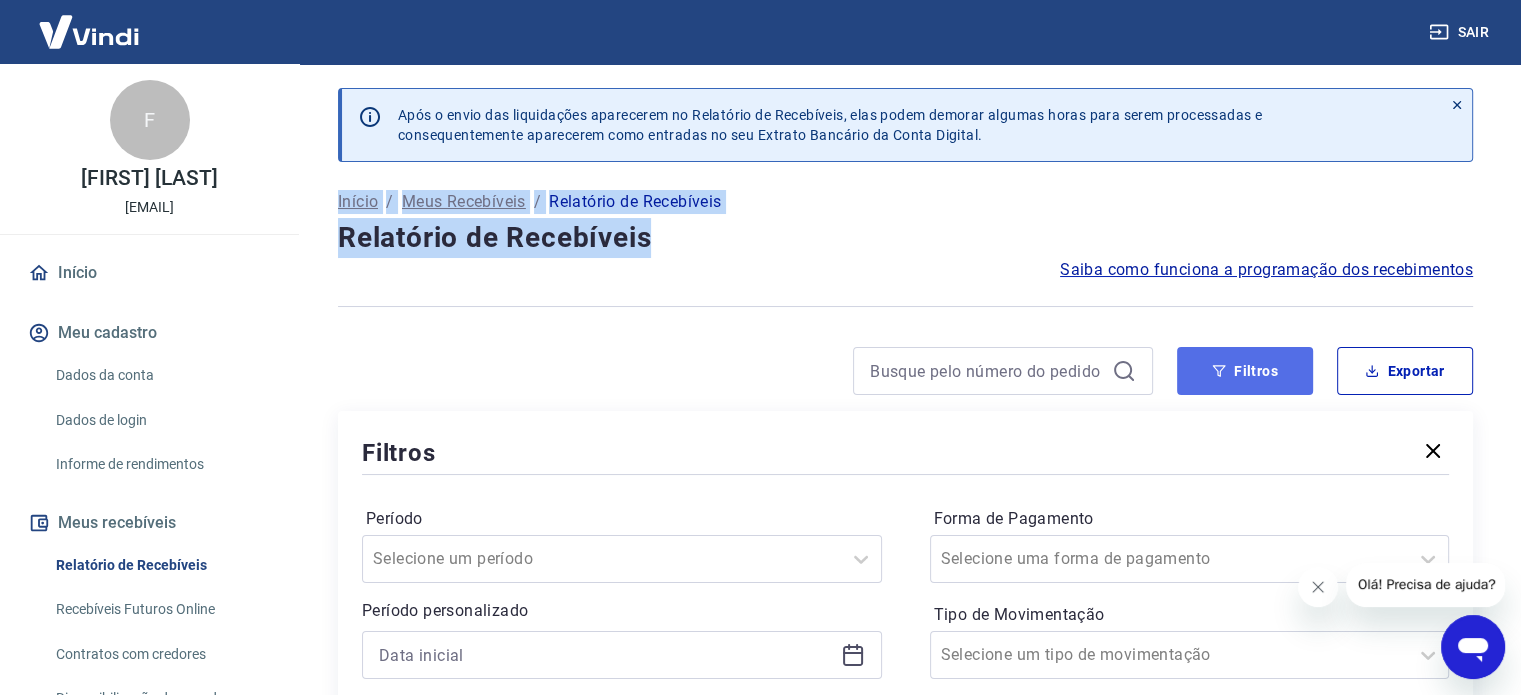 click 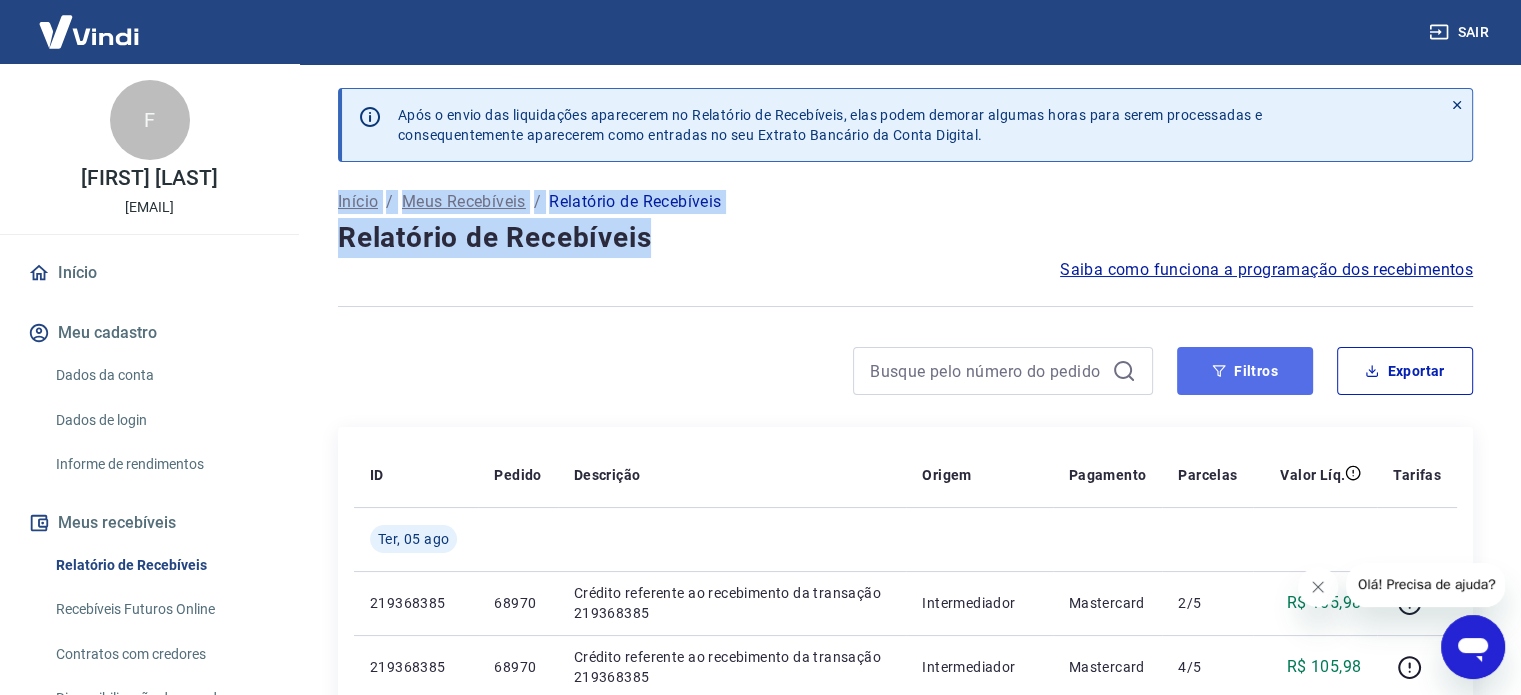click on "Filtros" at bounding box center (1245, 371) 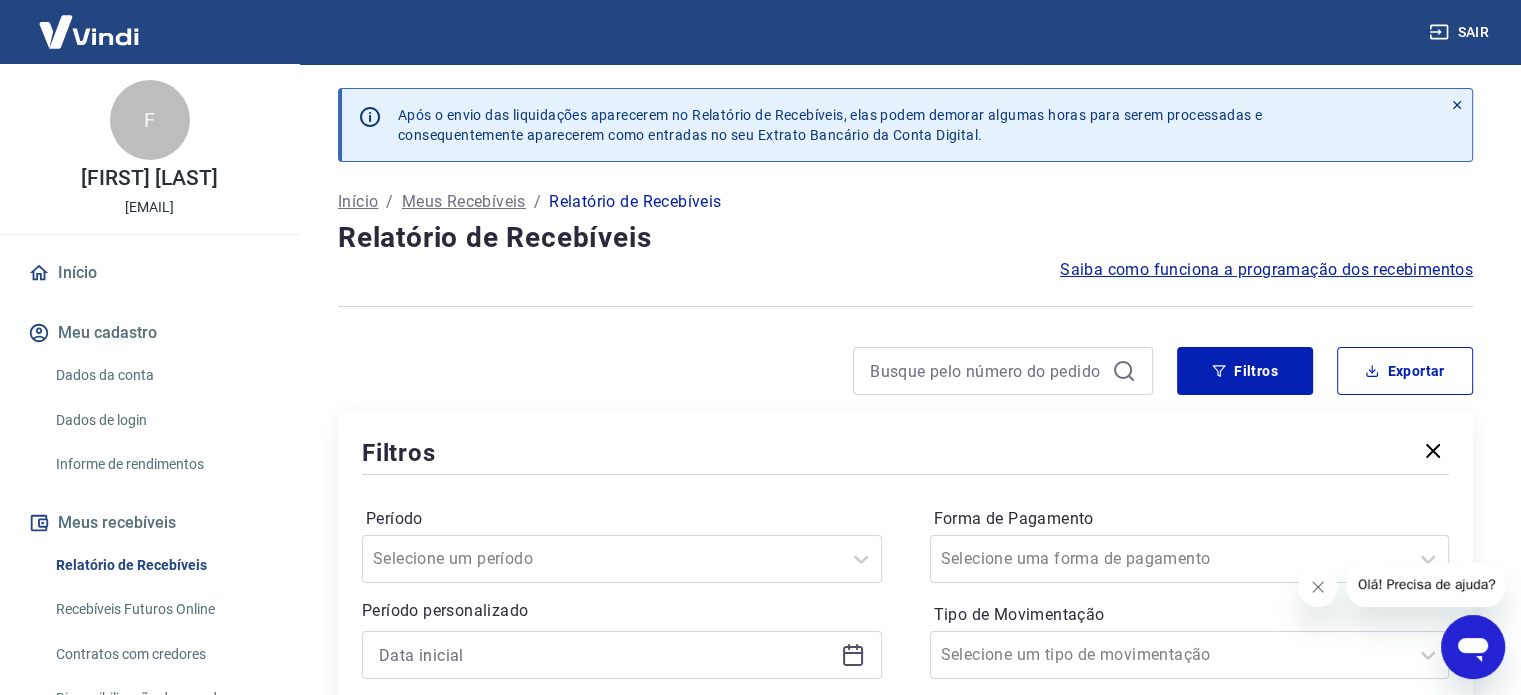 click on "Filtros Exportar Filtros Período Selecione um período Período personalizado Forma de Pagamento Selecione uma forma de pagamento Tipo de Movimentação Selecione um tipo de movimentação Aplicar filtros" at bounding box center (905, 601) 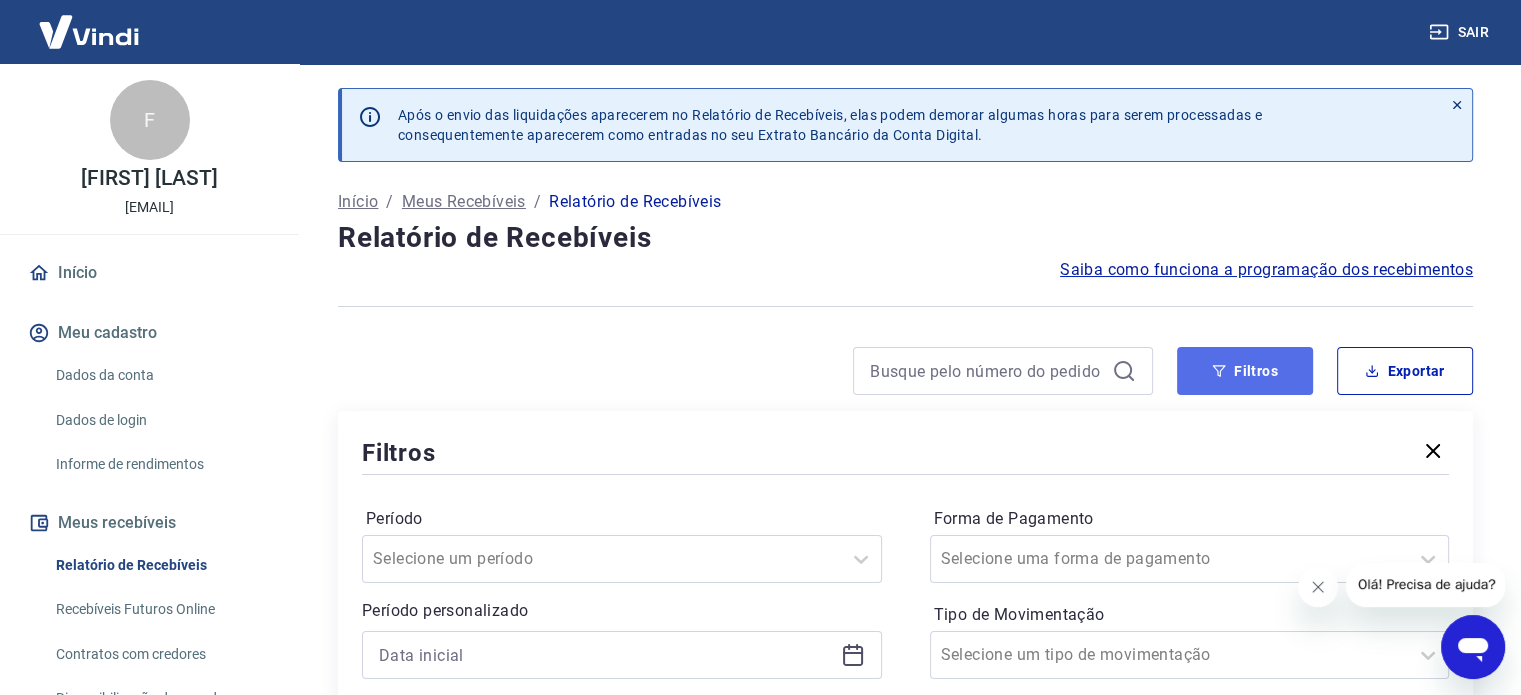 click on "Filtros" at bounding box center (1245, 371) 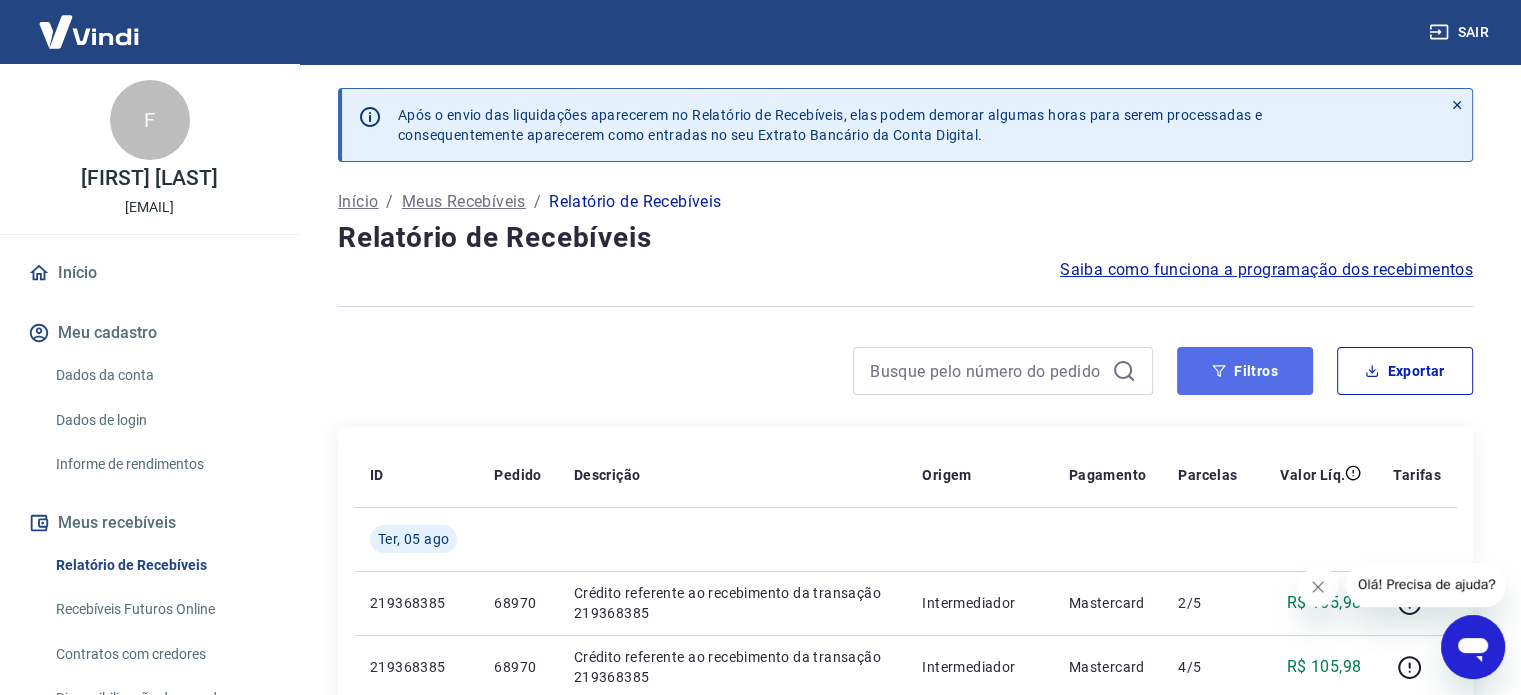 click on "Filtros" at bounding box center (1245, 371) 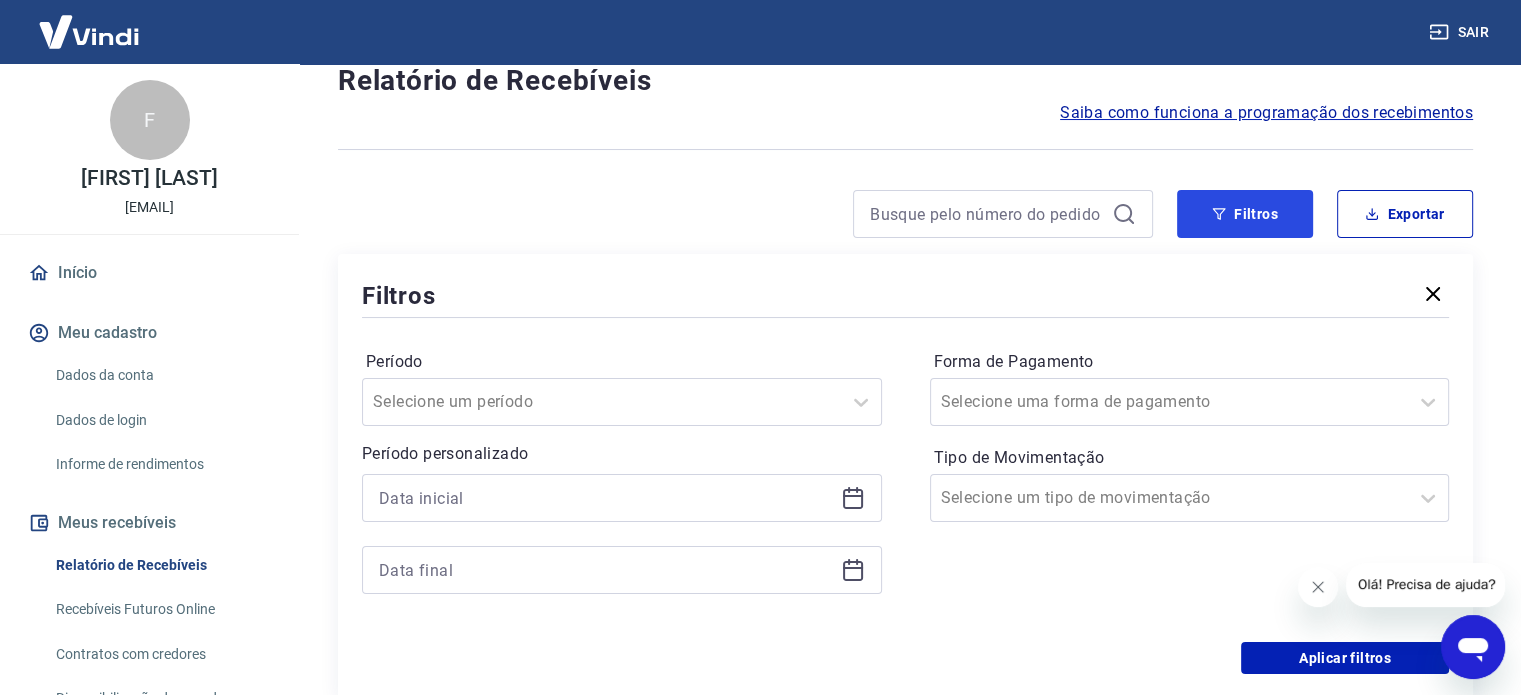 scroll, scrollTop: 212, scrollLeft: 0, axis: vertical 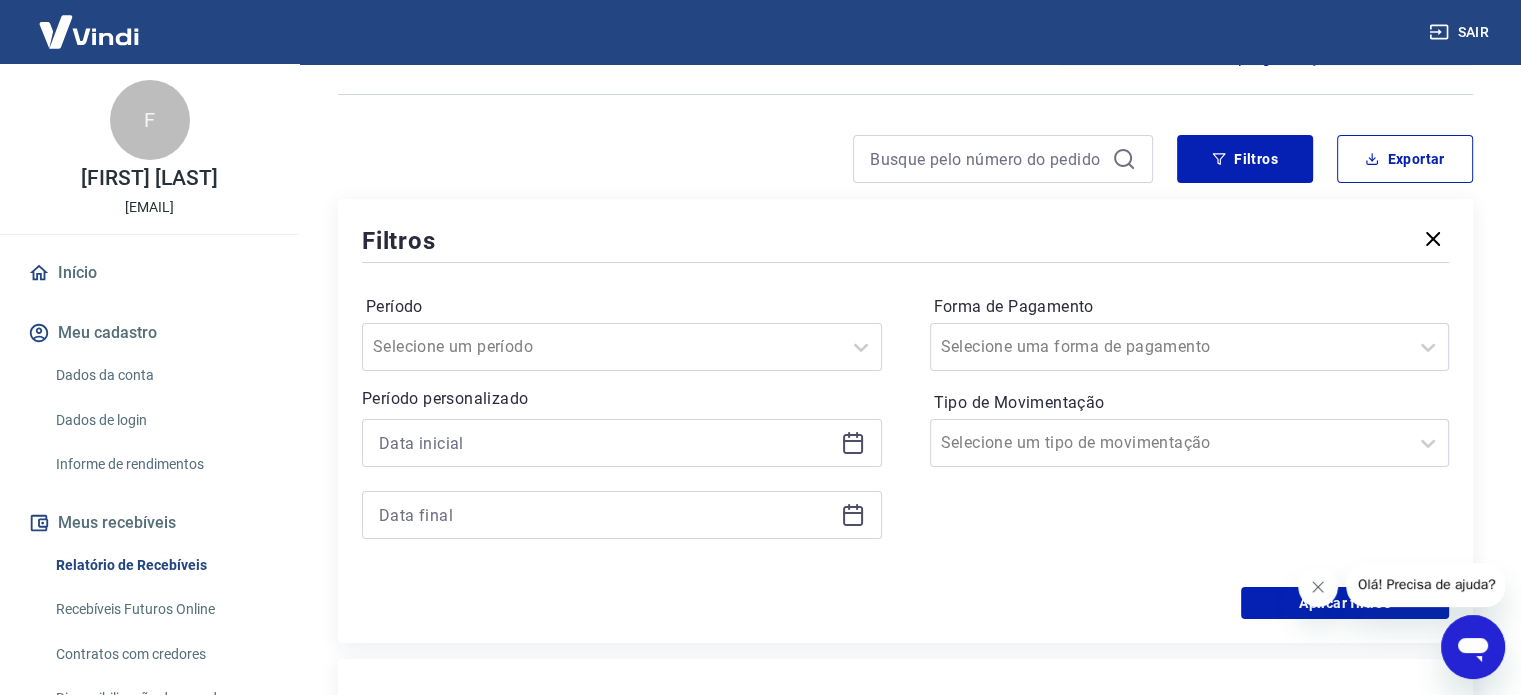 click 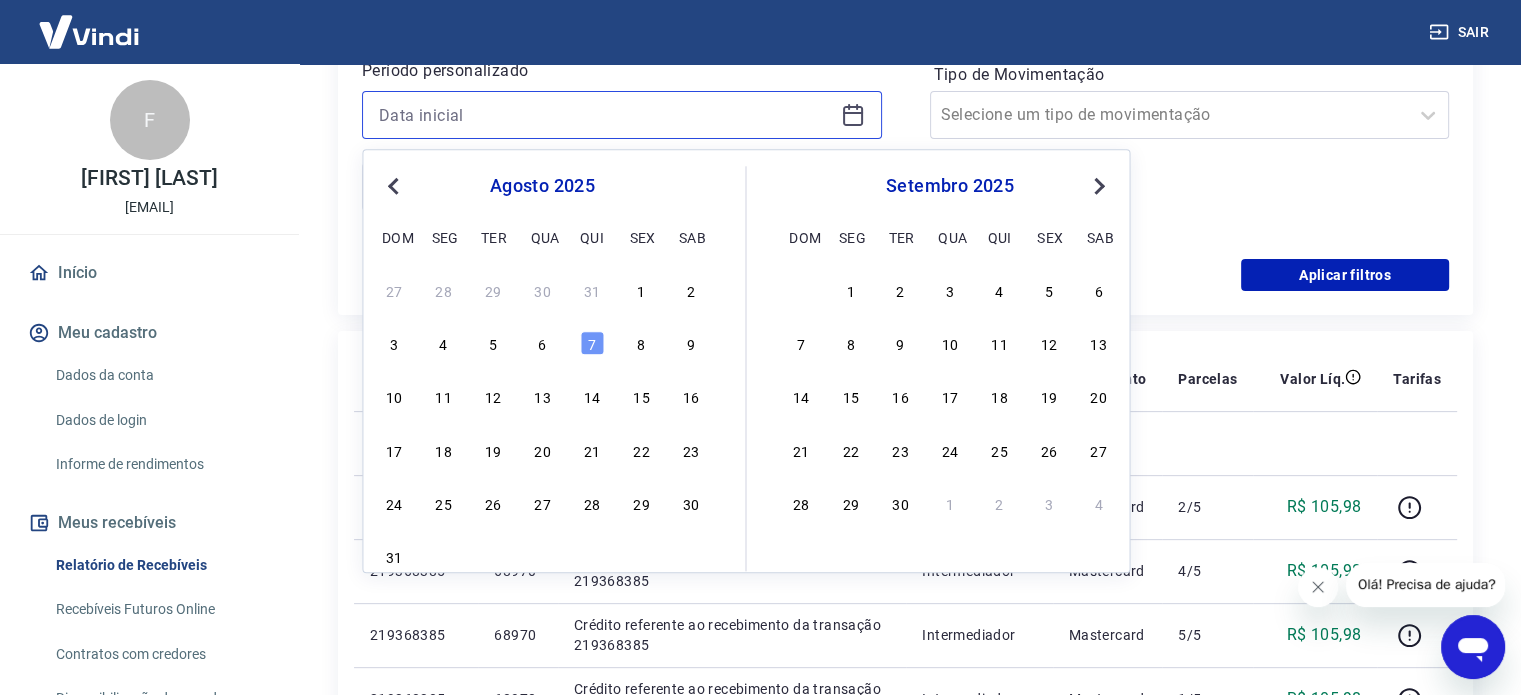 scroll, scrollTop: 550, scrollLeft: 0, axis: vertical 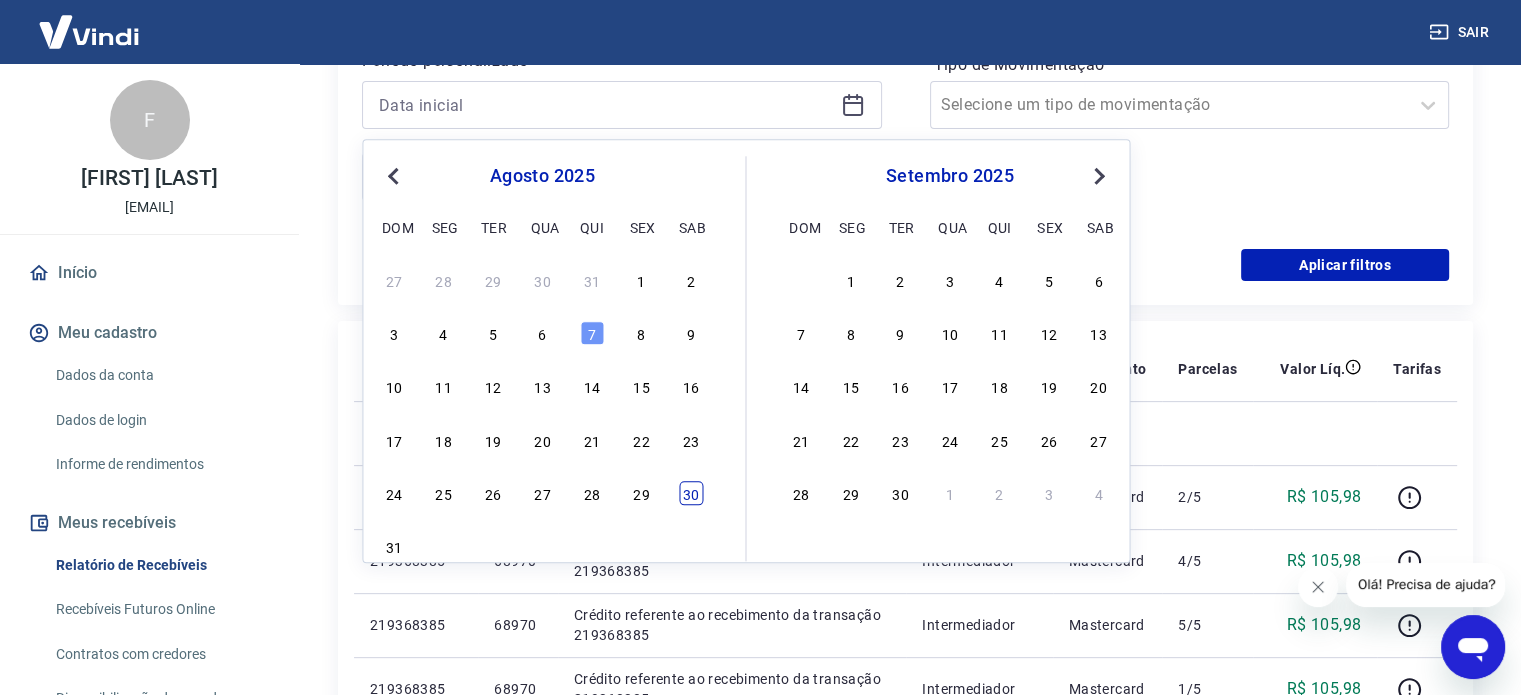 click on "30" at bounding box center [691, 493] 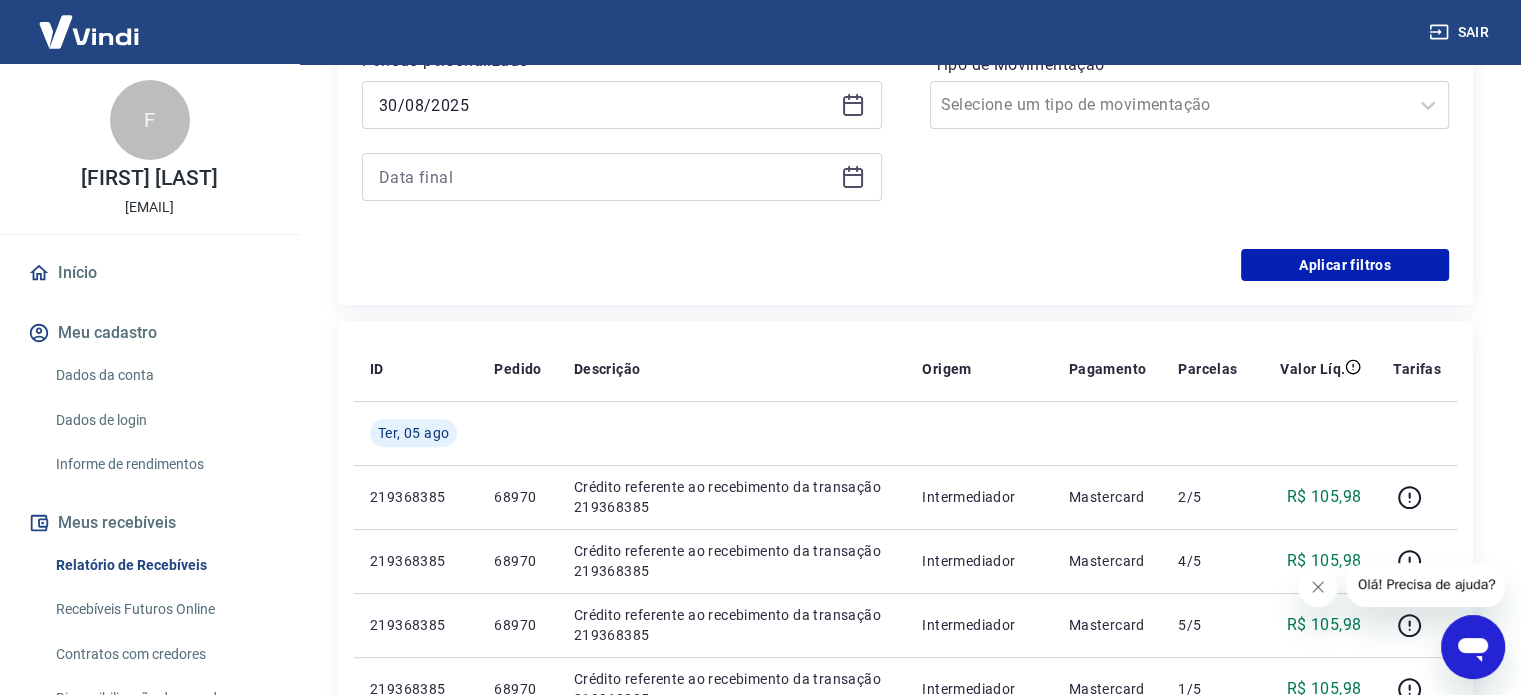 click 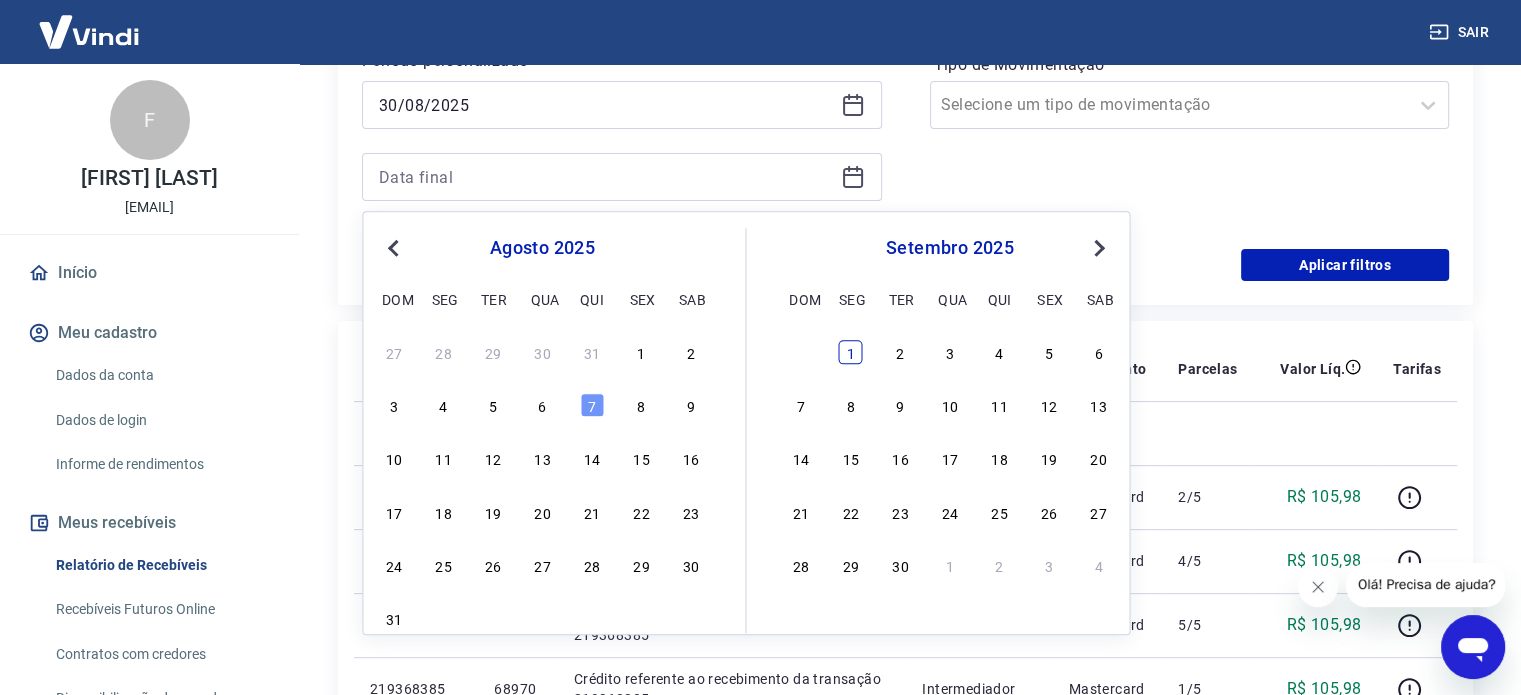 click on "1" at bounding box center [851, 352] 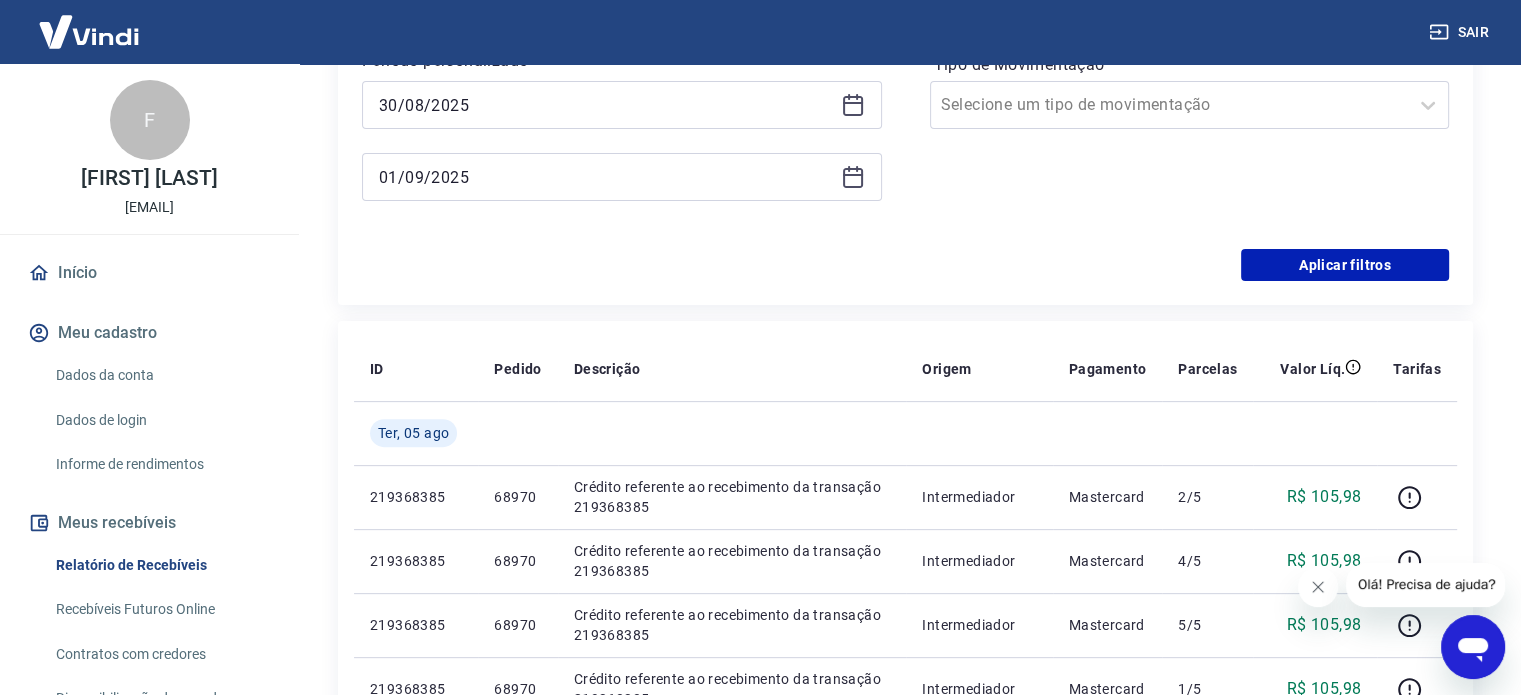 click 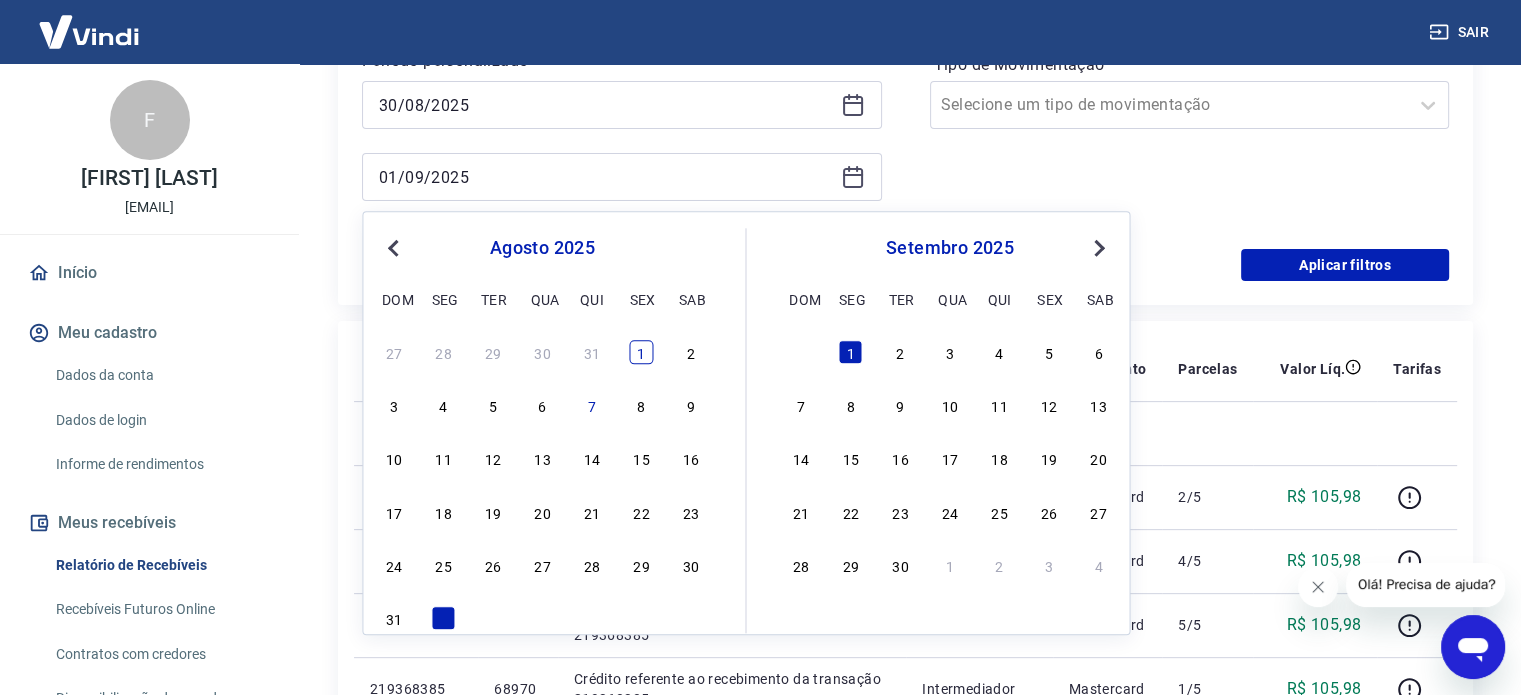 click on "1" at bounding box center [641, 352] 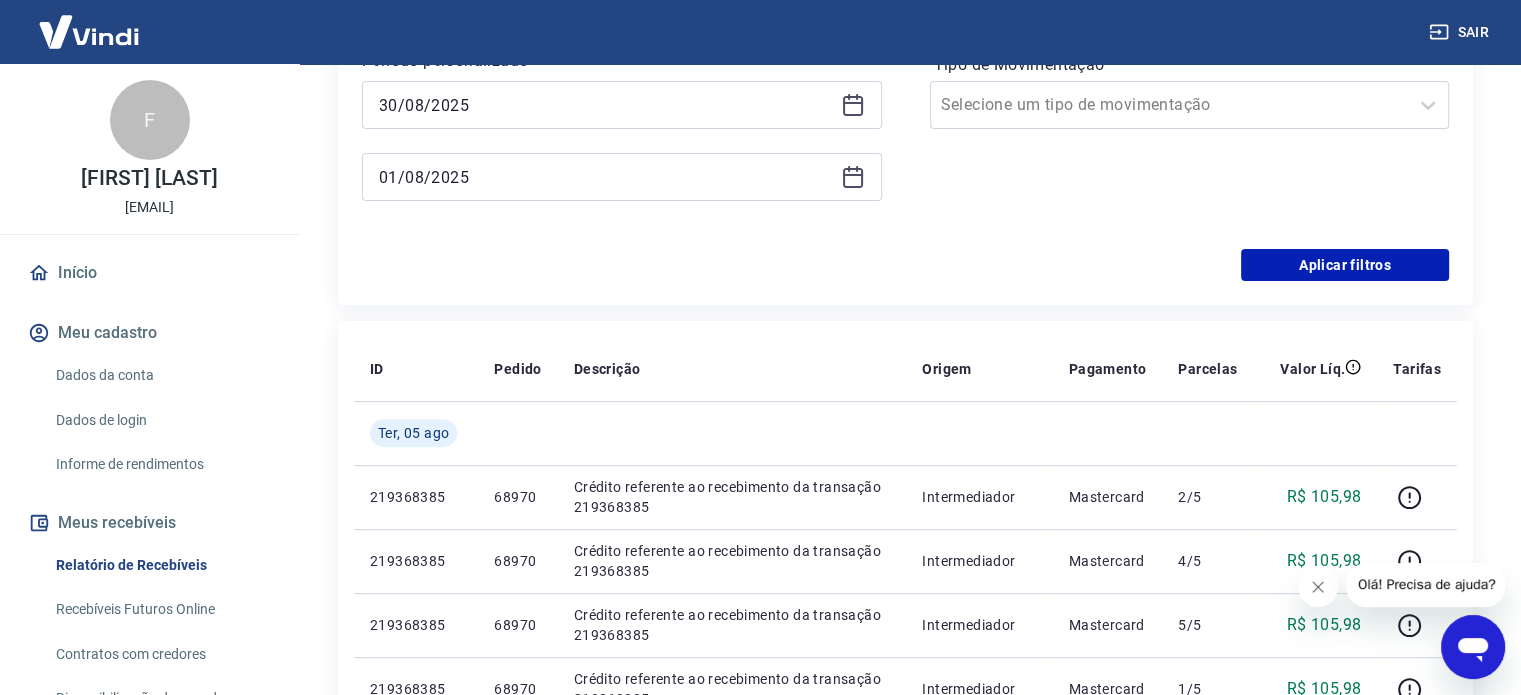 click 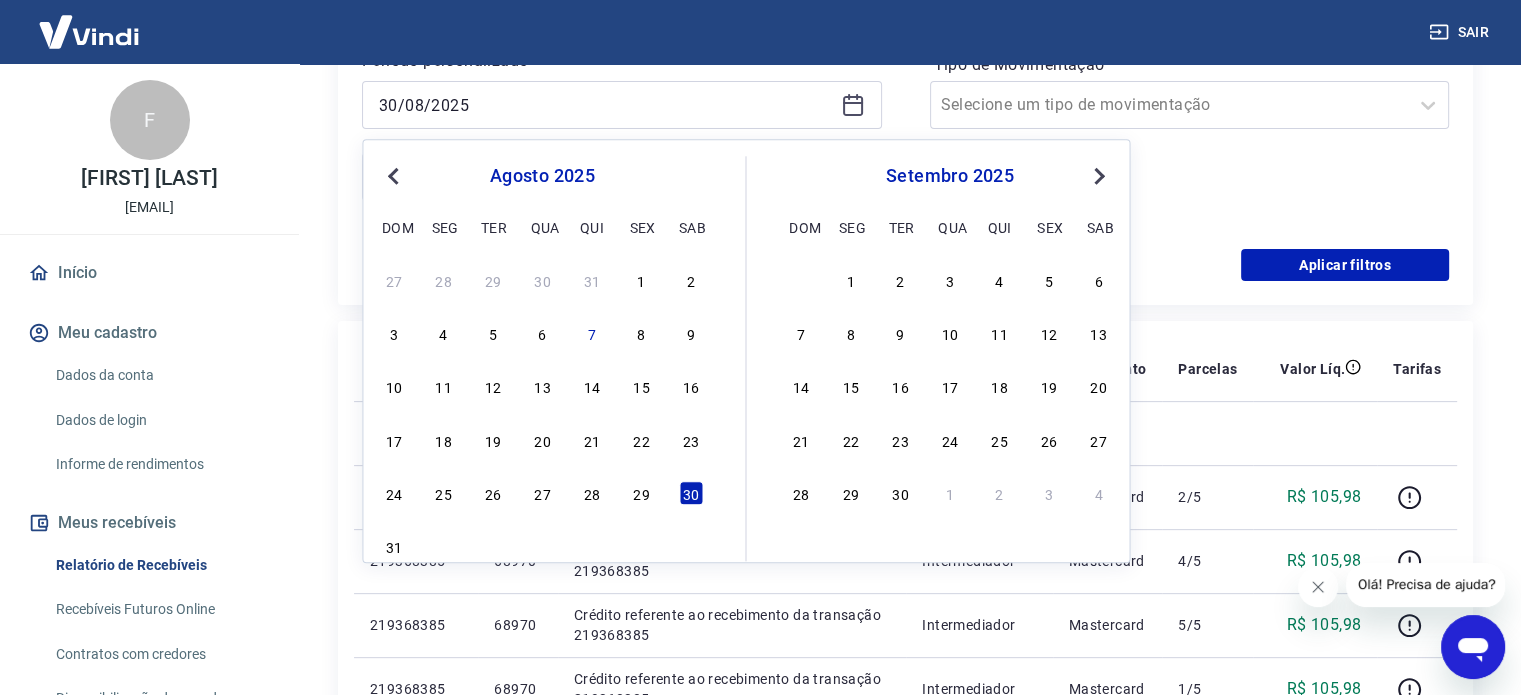 click on "Previous Month" at bounding box center [395, 175] 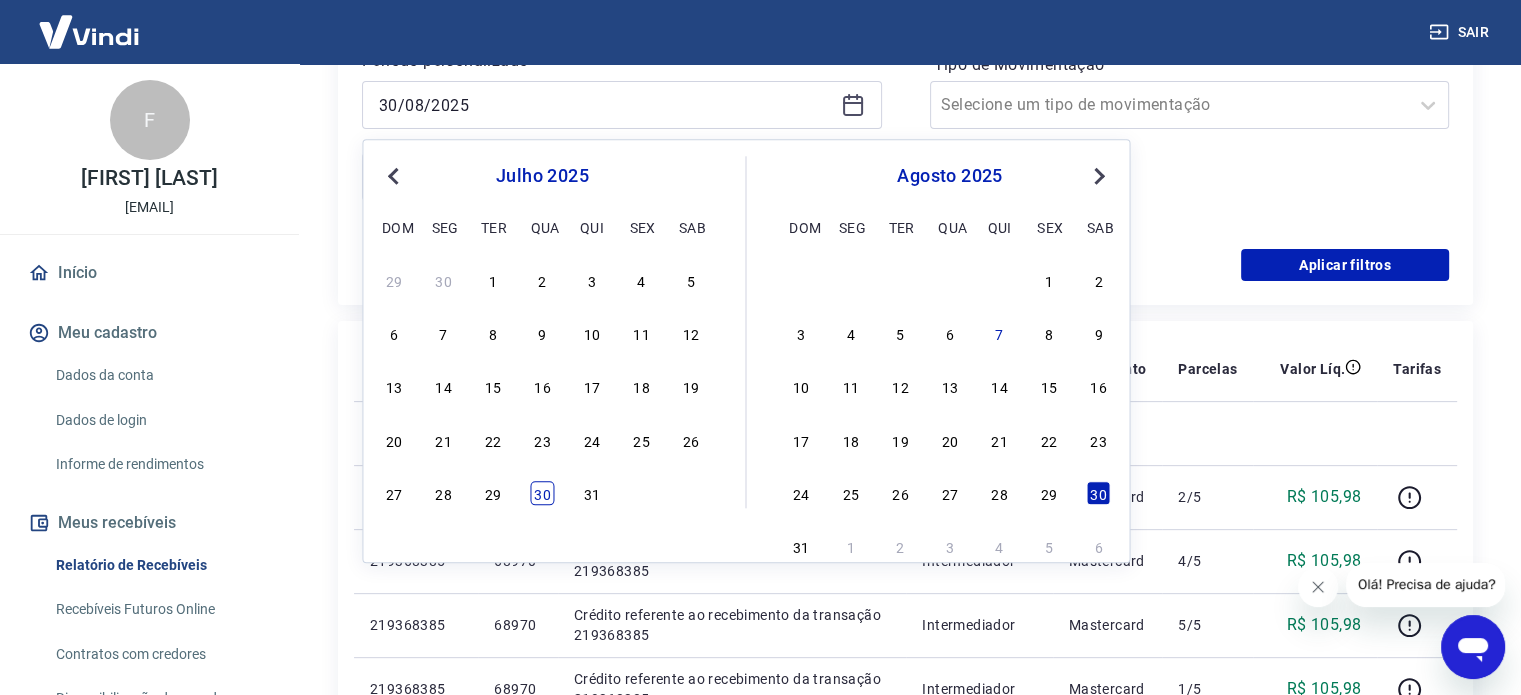 click on "30" at bounding box center [542, 493] 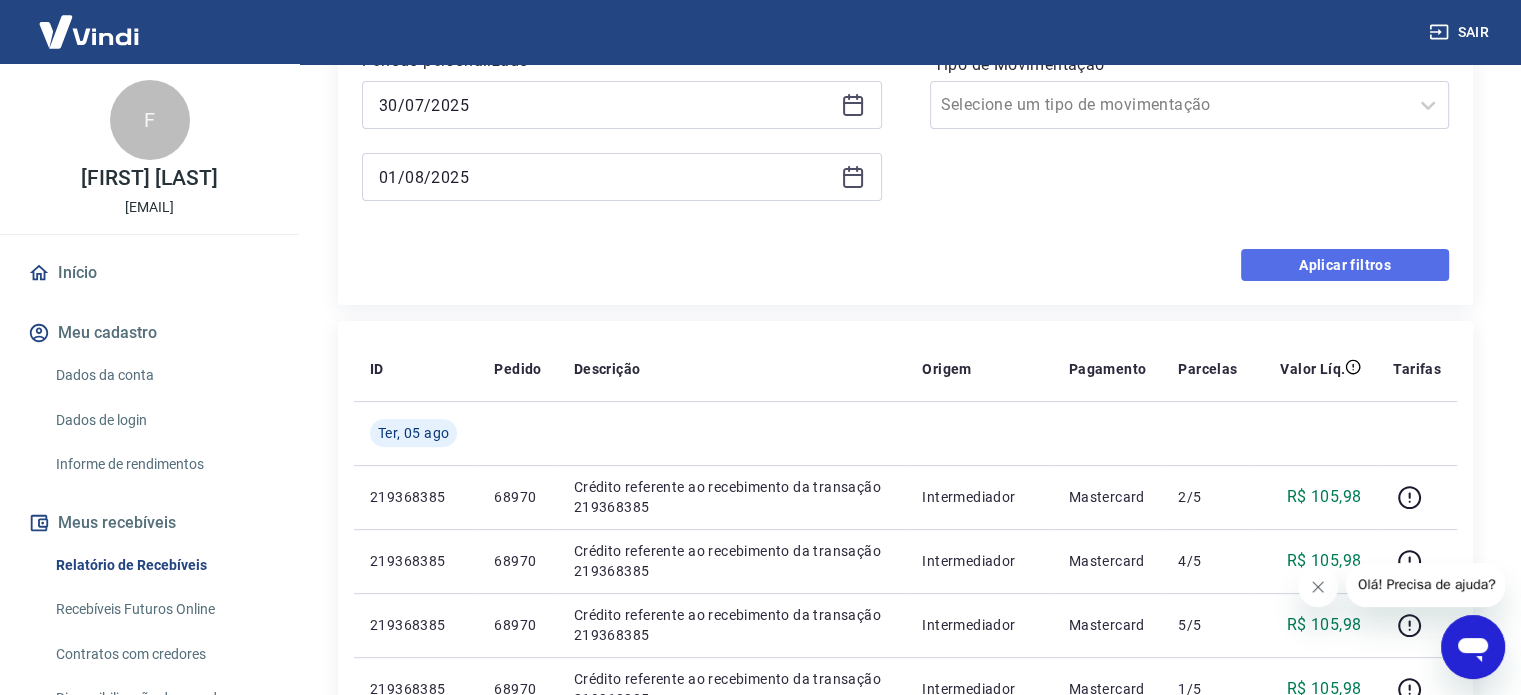 click on "Aplicar filtros" at bounding box center (1345, 265) 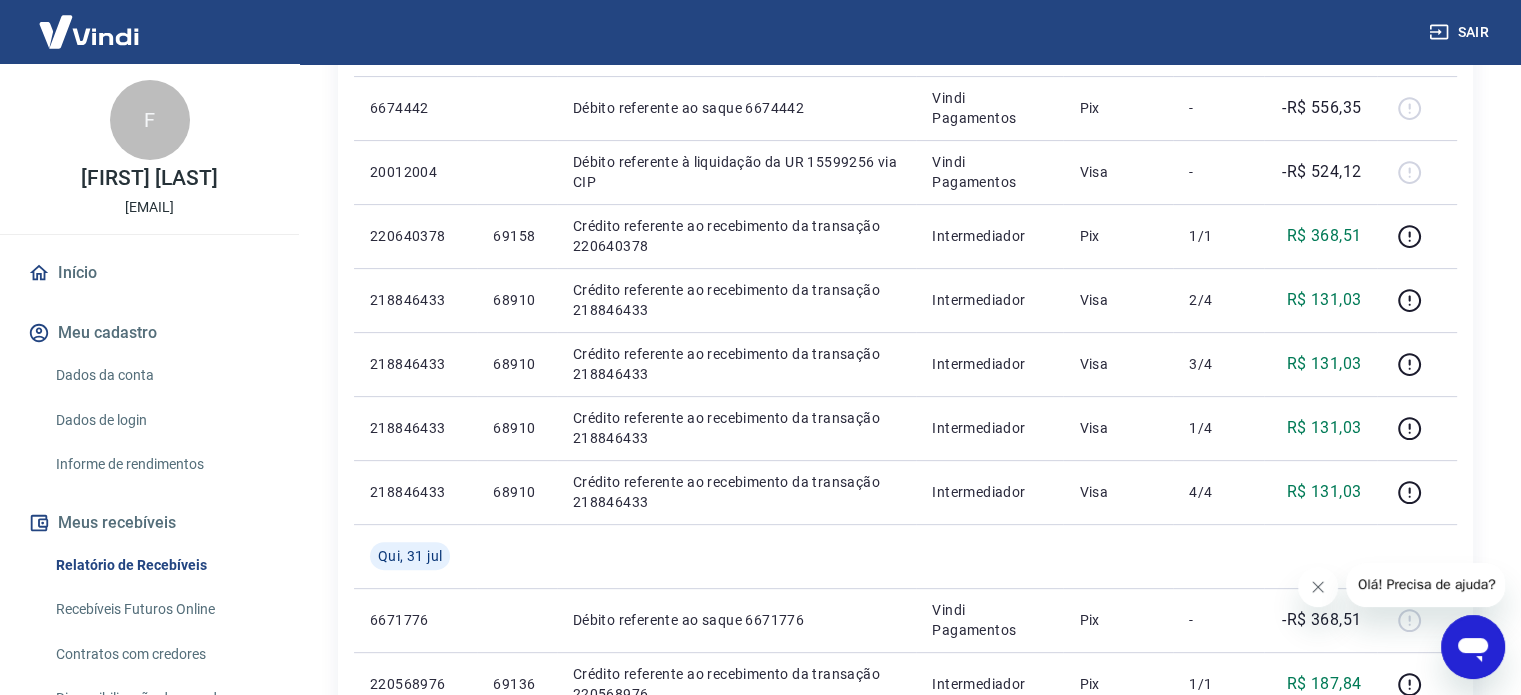 scroll, scrollTop: 551, scrollLeft: 0, axis: vertical 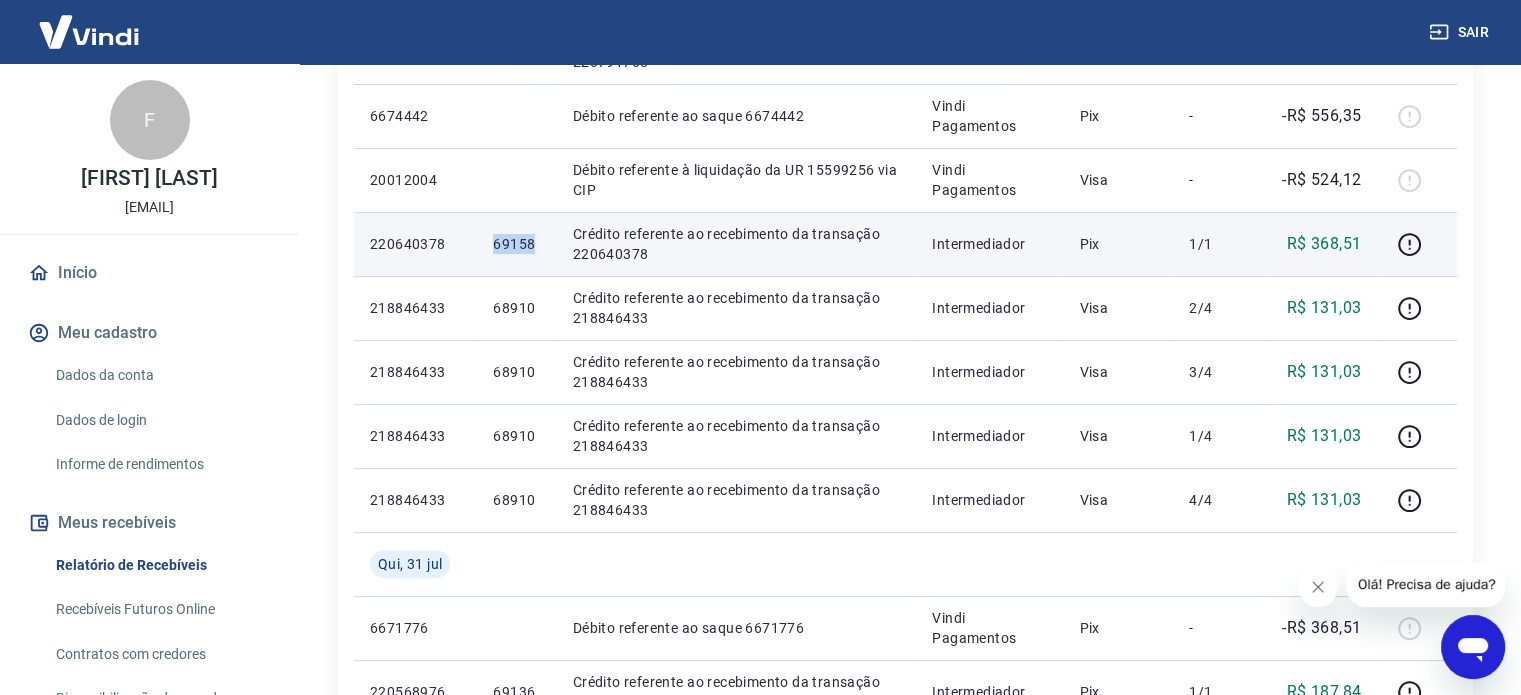 drag, startPoint x: 480, startPoint y: 248, endPoint x: 532, endPoint y: 246, distance: 52.03845 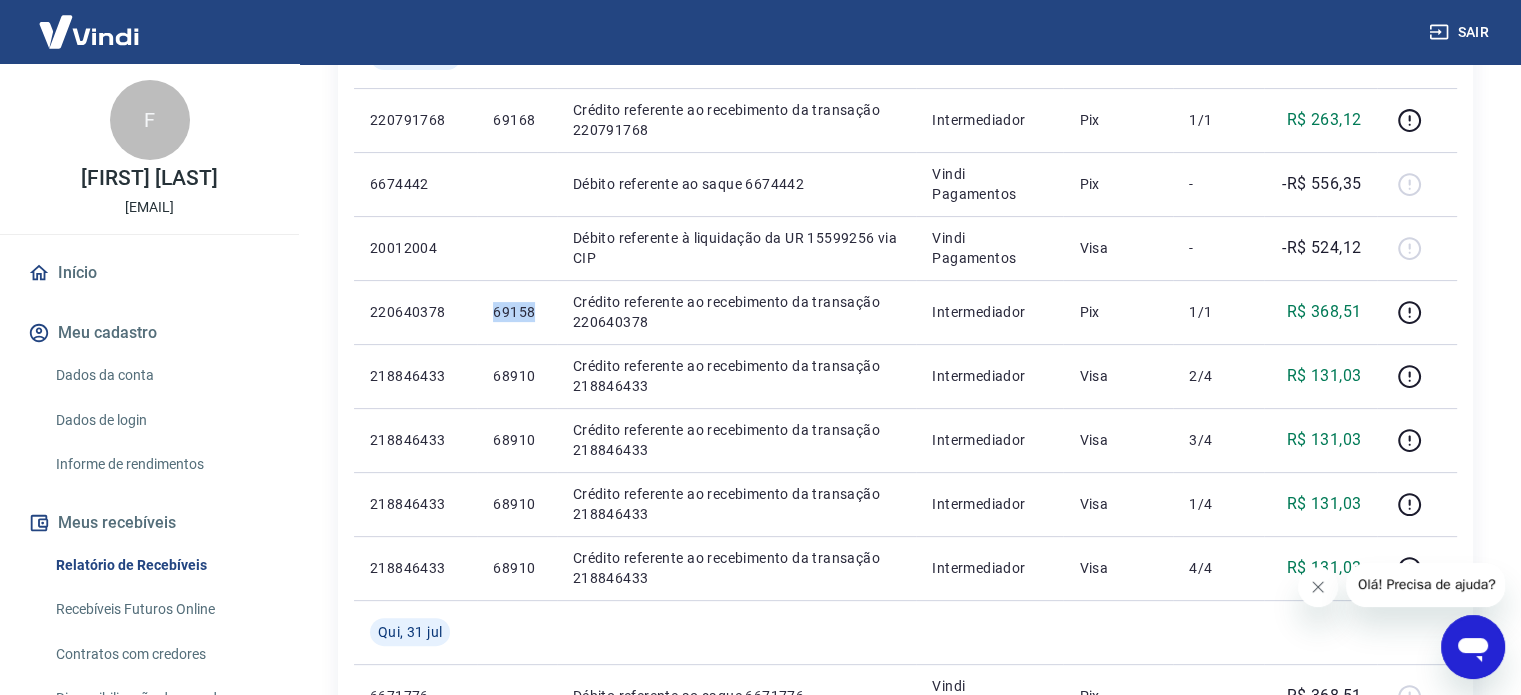 scroll, scrollTop: 500, scrollLeft: 0, axis: vertical 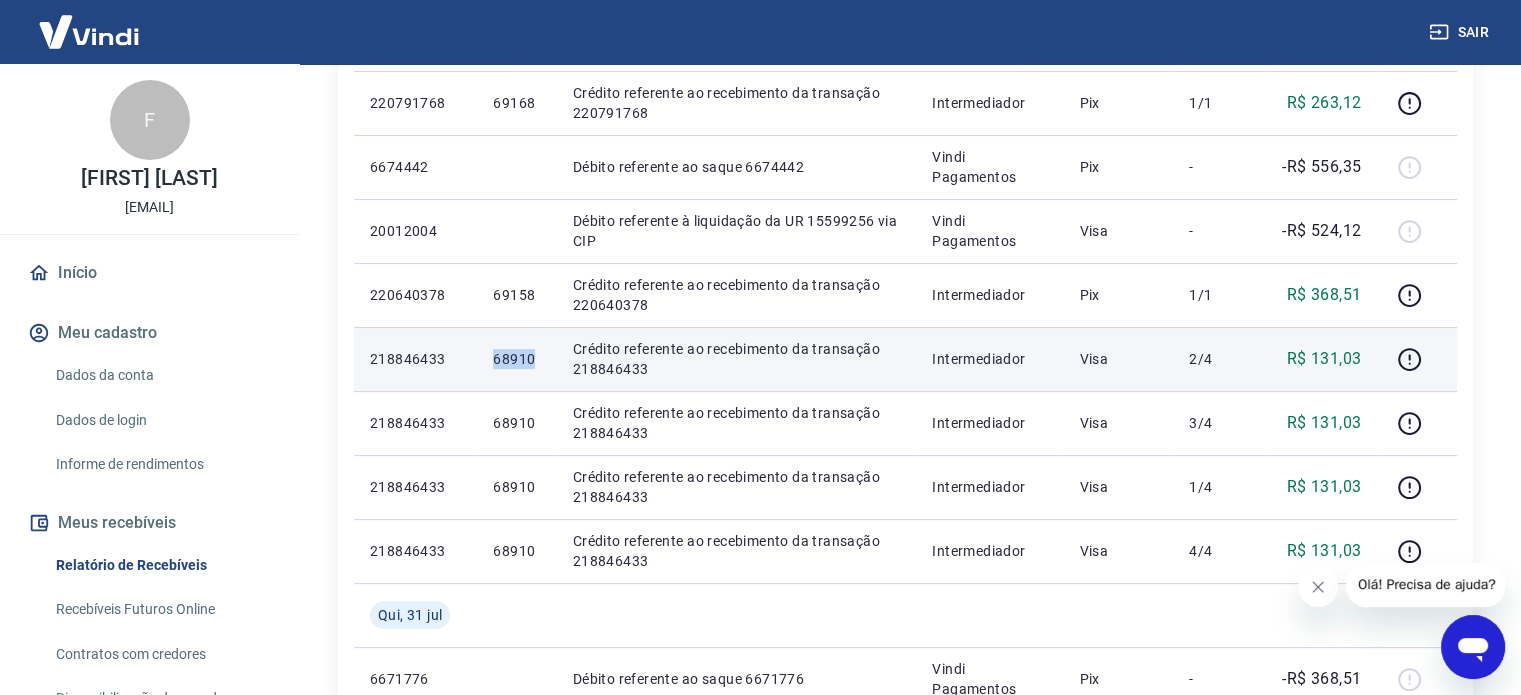 drag, startPoint x: 497, startPoint y: 359, endPoint x: 541, endPoint y: 355, distance: 44.181442 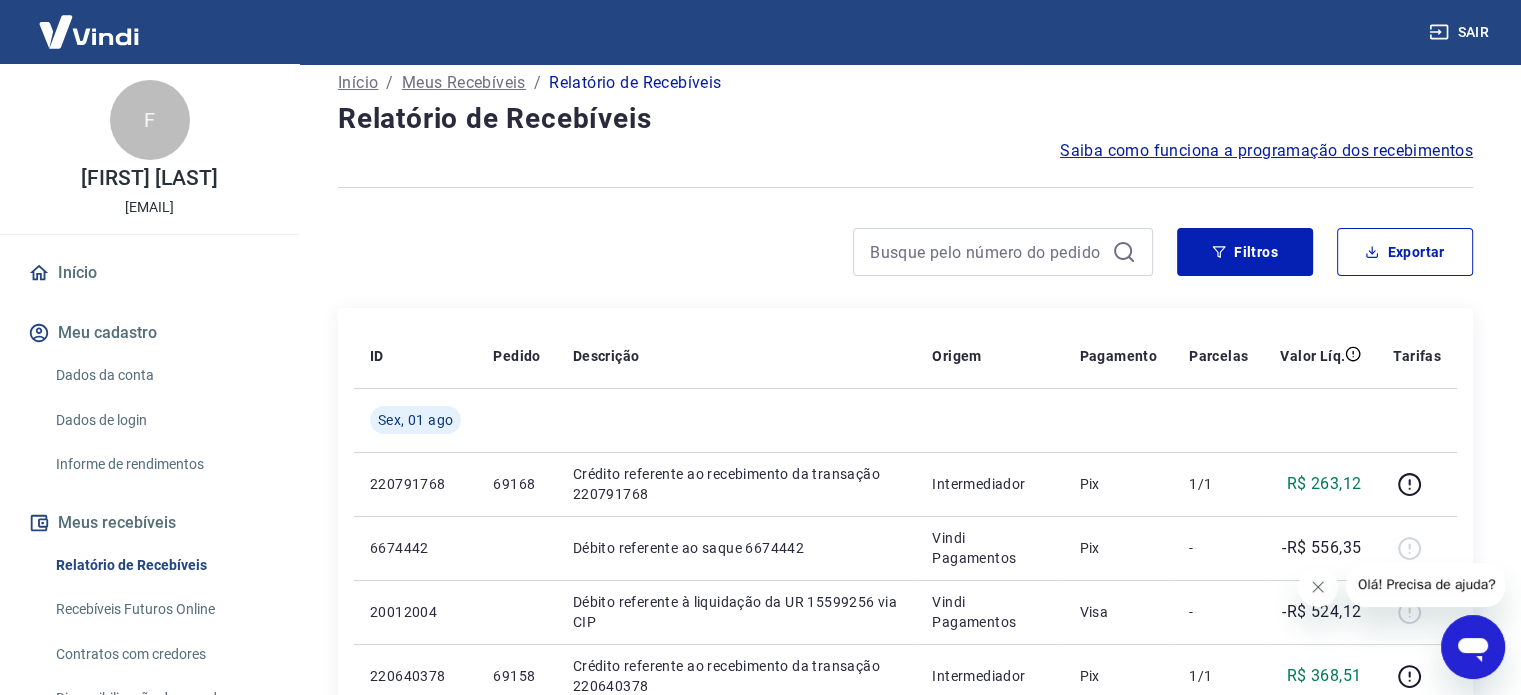 scroll, scrollTop: 108, scrollLeft: 0, axis: vertical 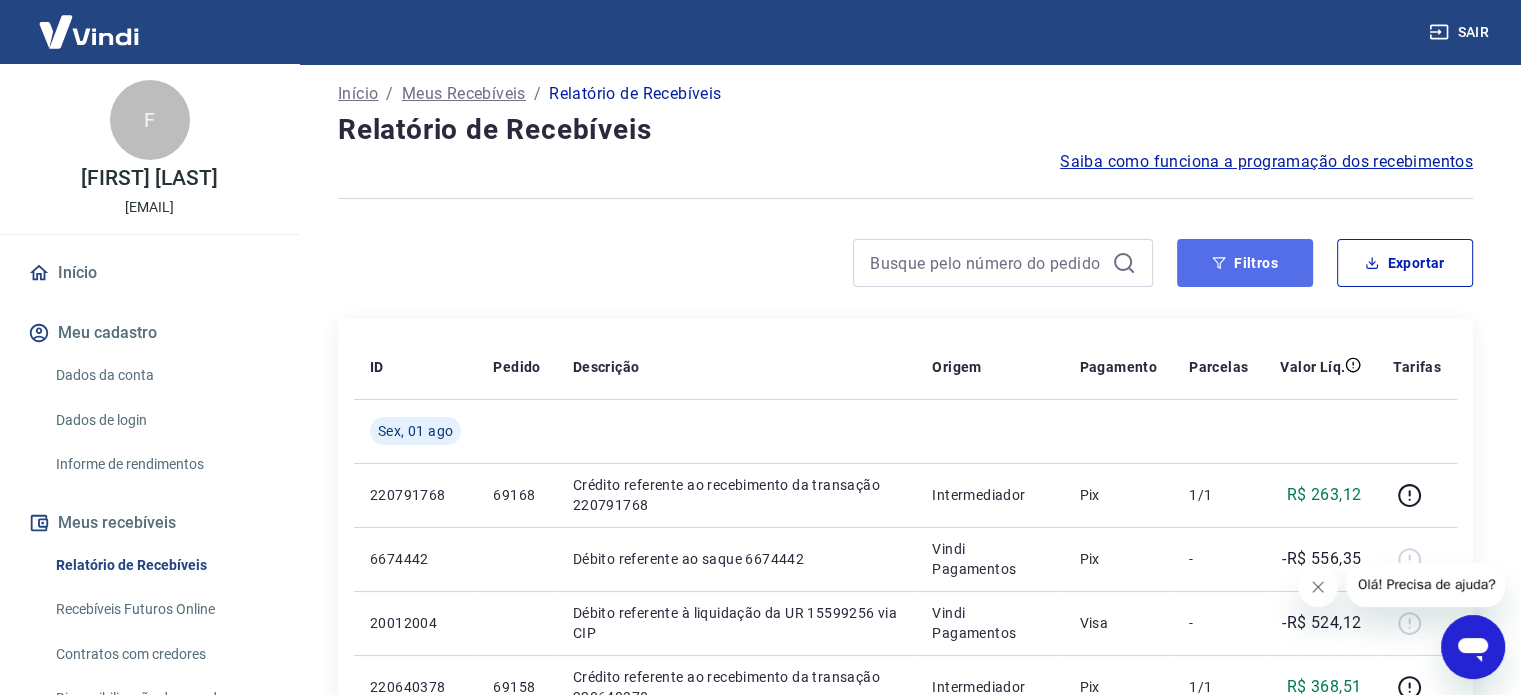 click on "Filtros" at bounding box center [1245, 263] 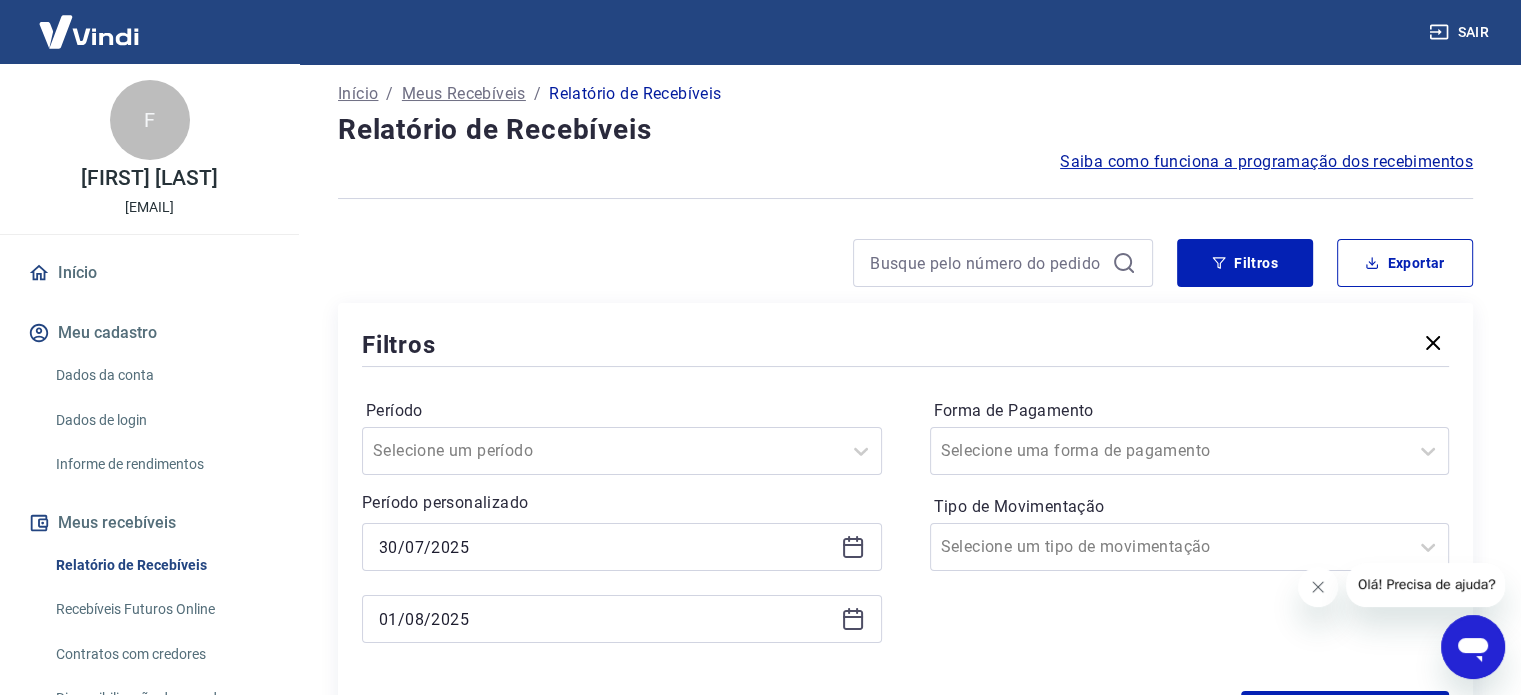 click 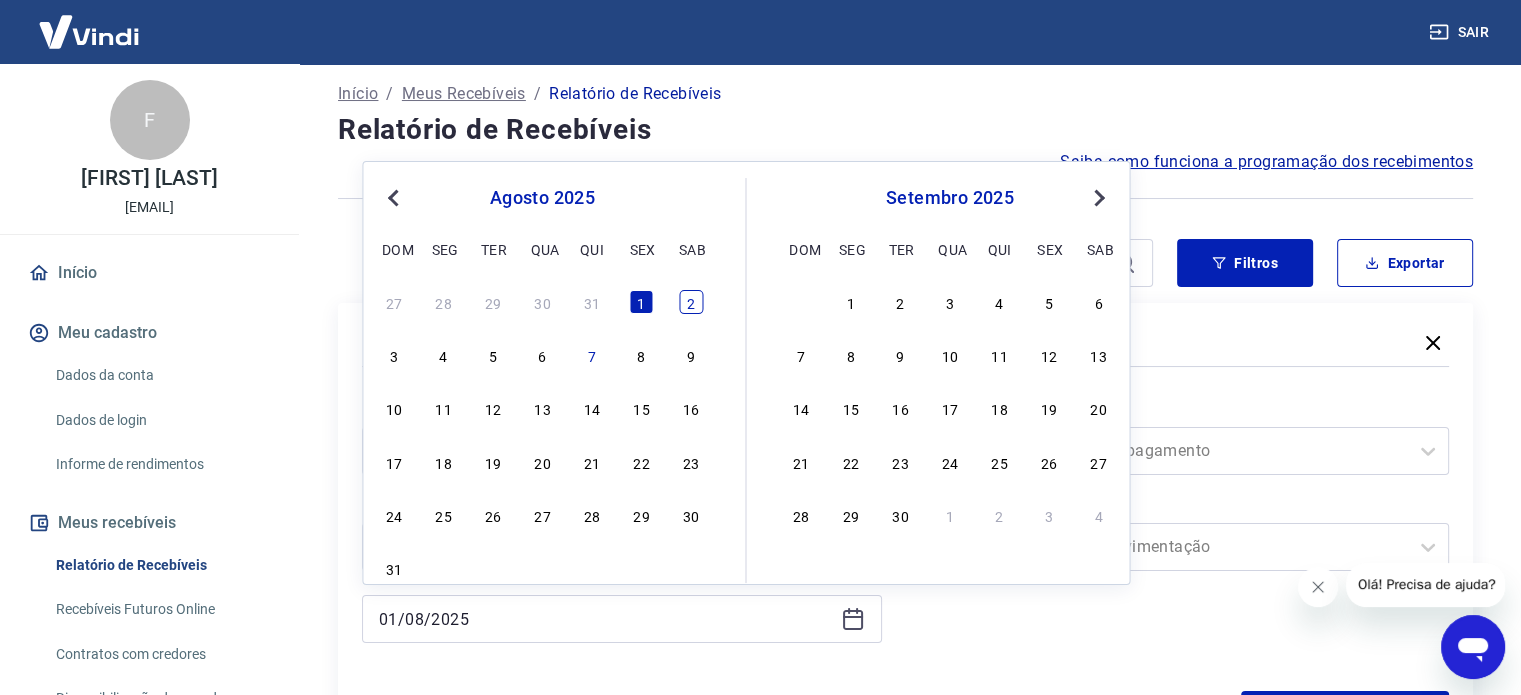 click on "2" at bounding box center [691, 302] 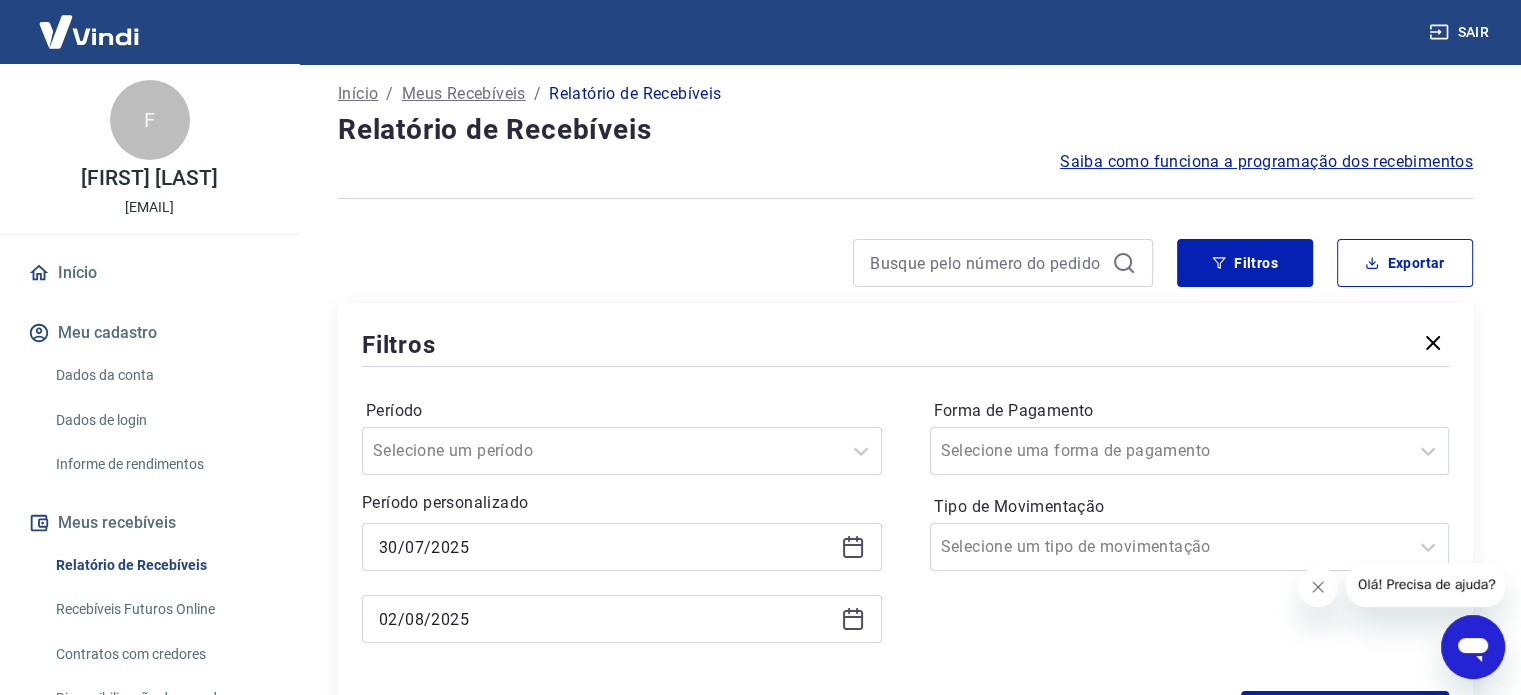 click 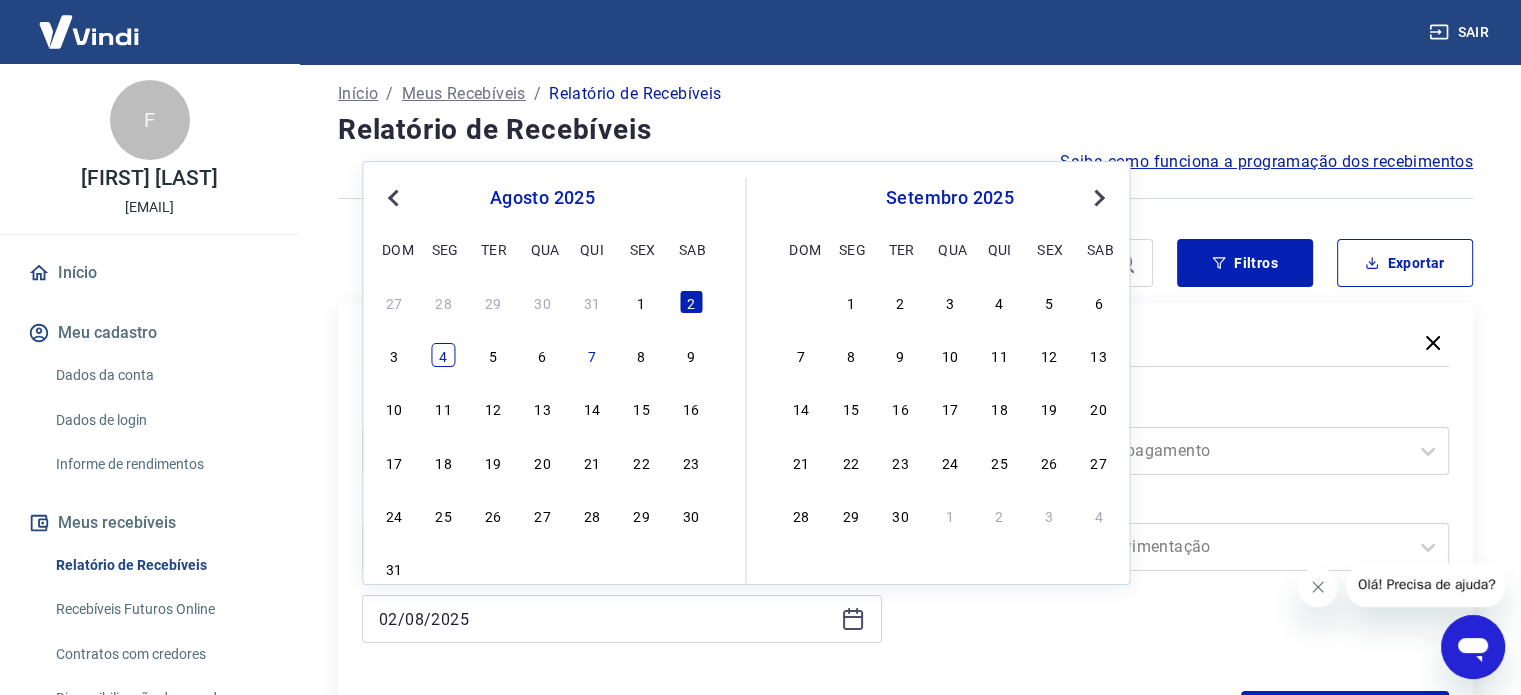 click on "4" at bounding box center (444, 355) 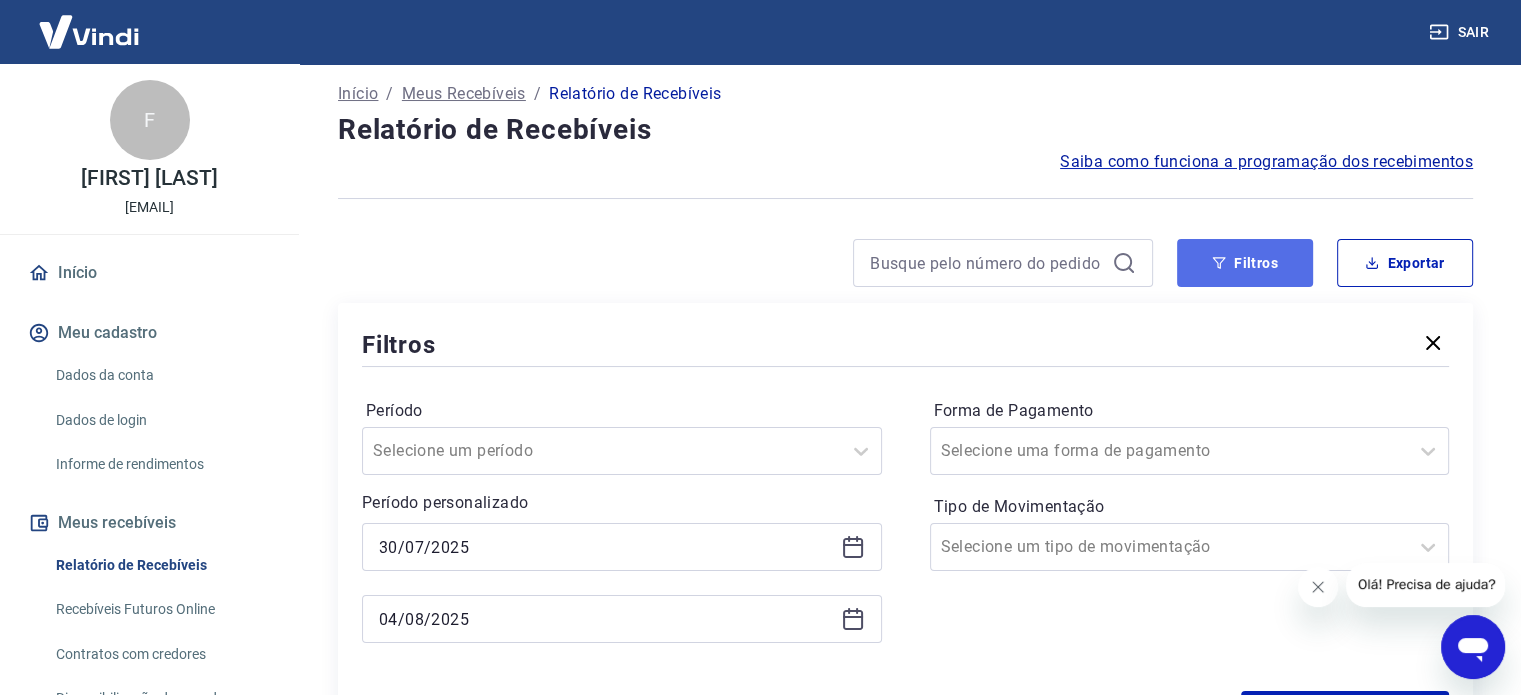 click on "Filtros" at bounding box center [1245, 263] 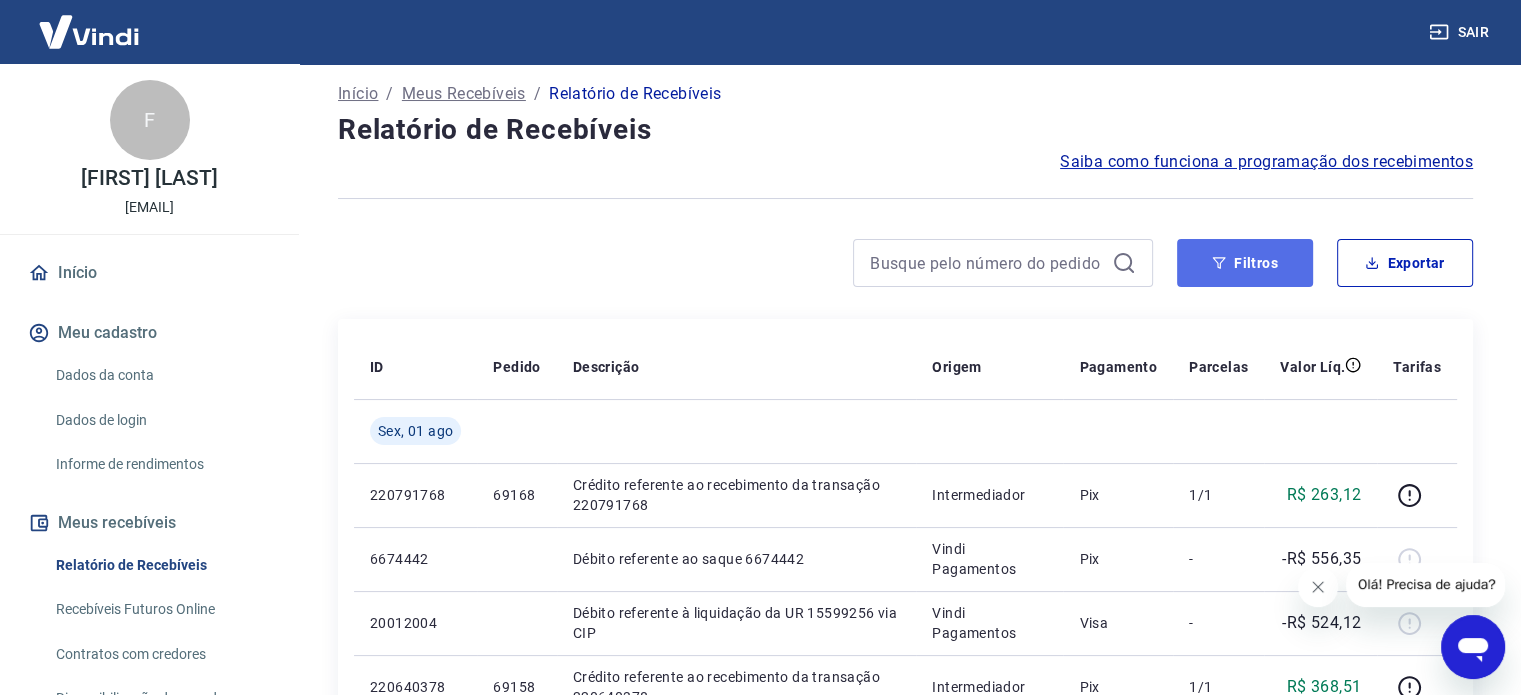 click on "Filtros" at bounding box center [1245, 263] 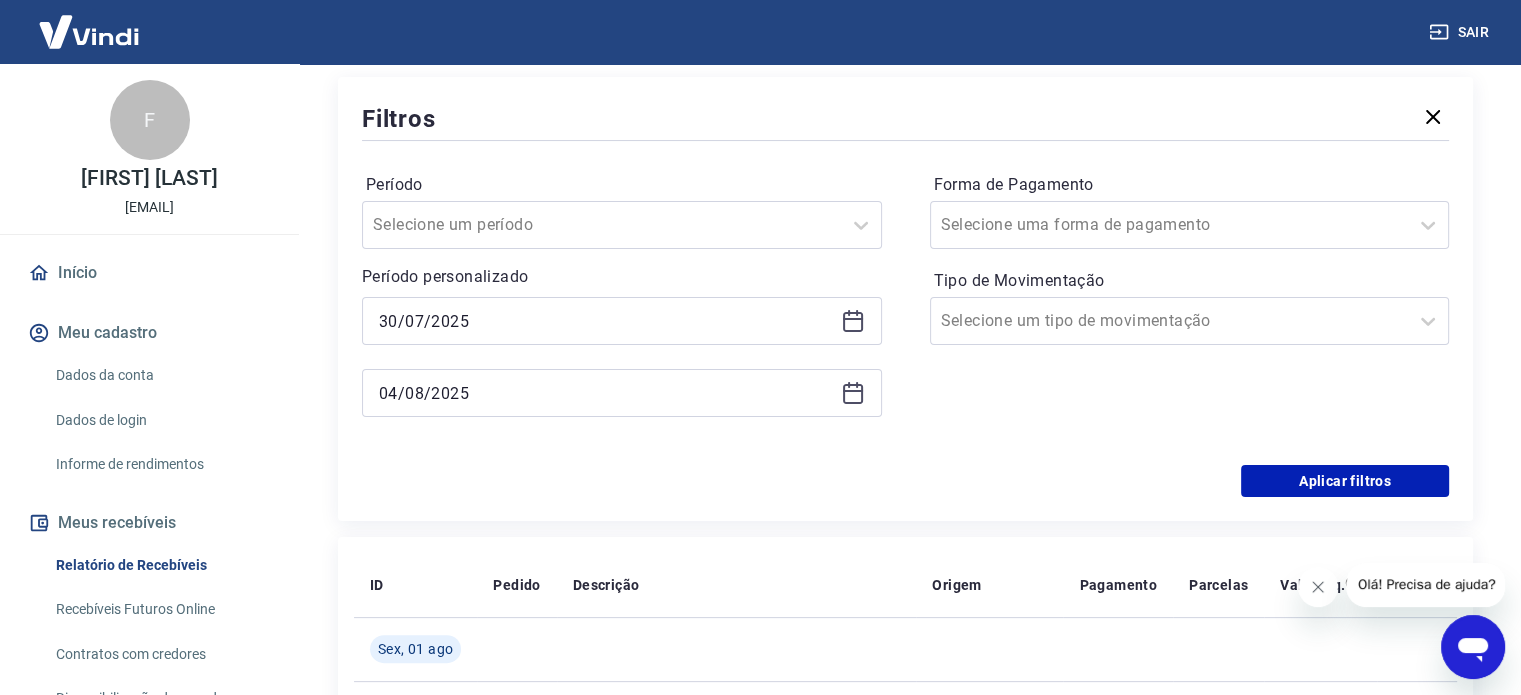 scroll, scrollTop: 364, scrollLeft: 0, axis: vertical 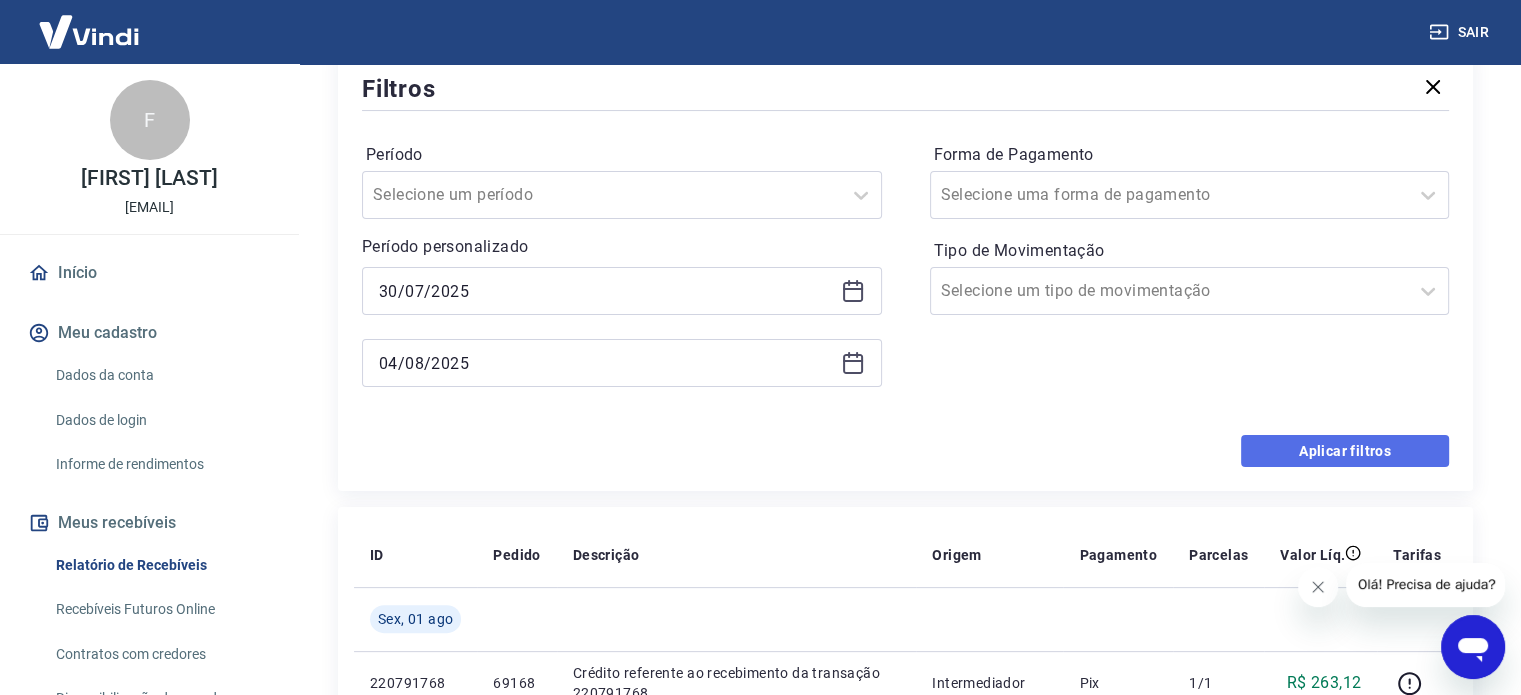 click on "Aplicar filtros" at bounding box center (1345, 451) 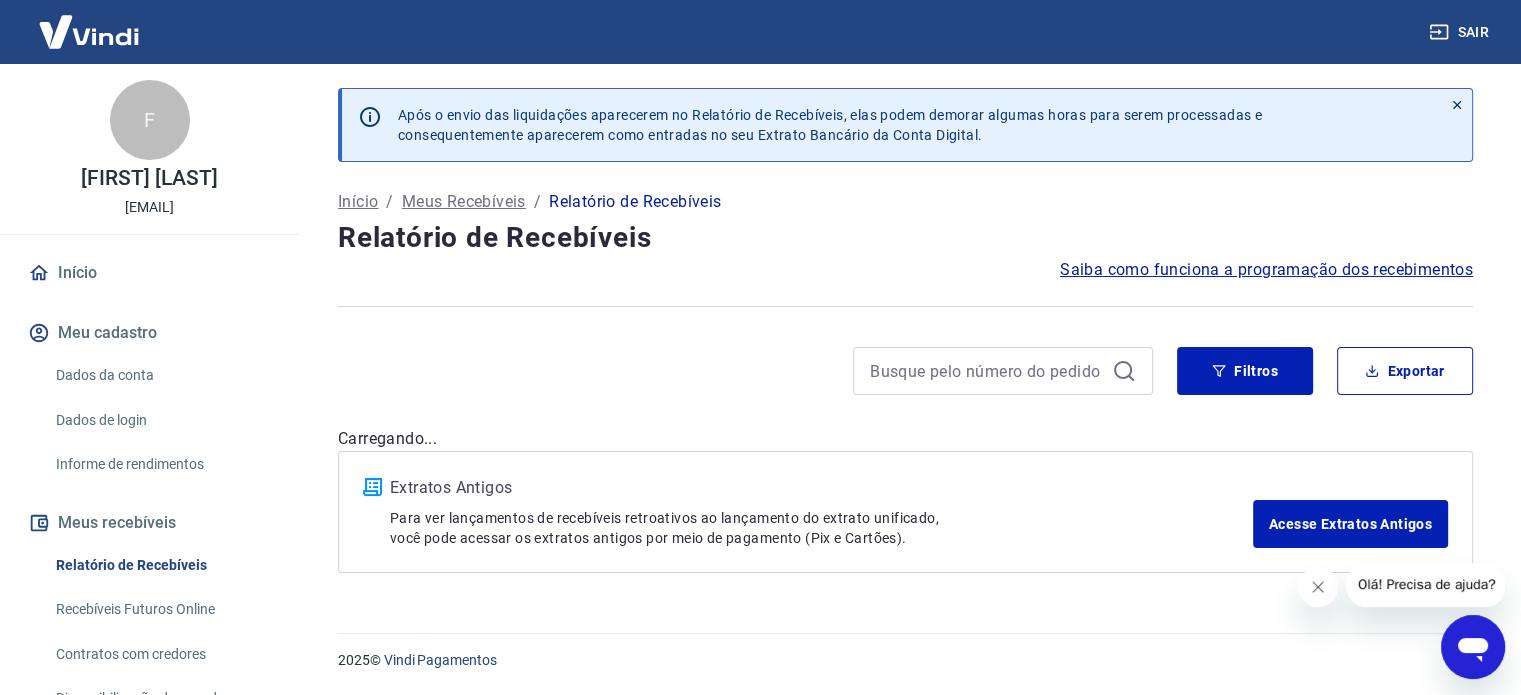 scroll, scrollTop: 0, scrollLeft: 0, axis: both 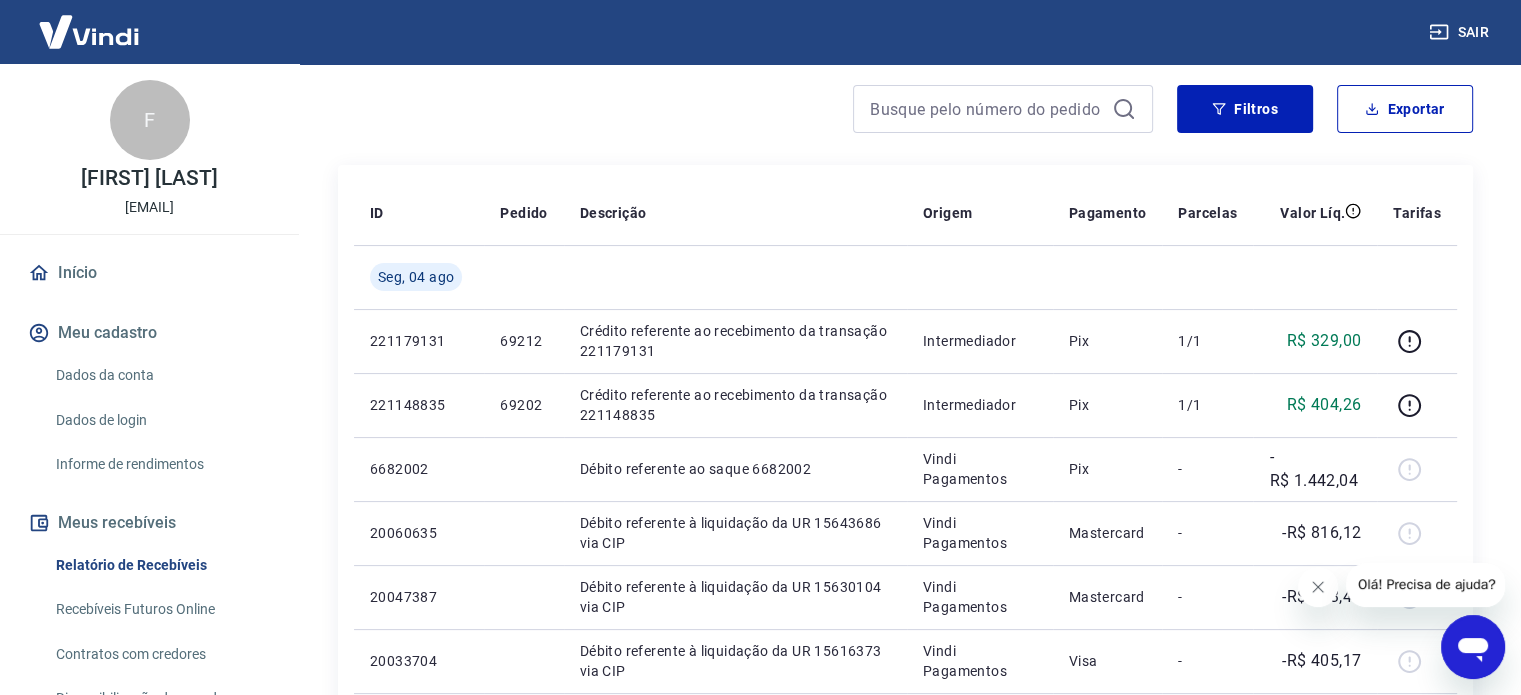 drag, startPoint x: 1516, startPoint y: 222, endPoint x: 1507, endPoint y: 316, distance: 94.42987 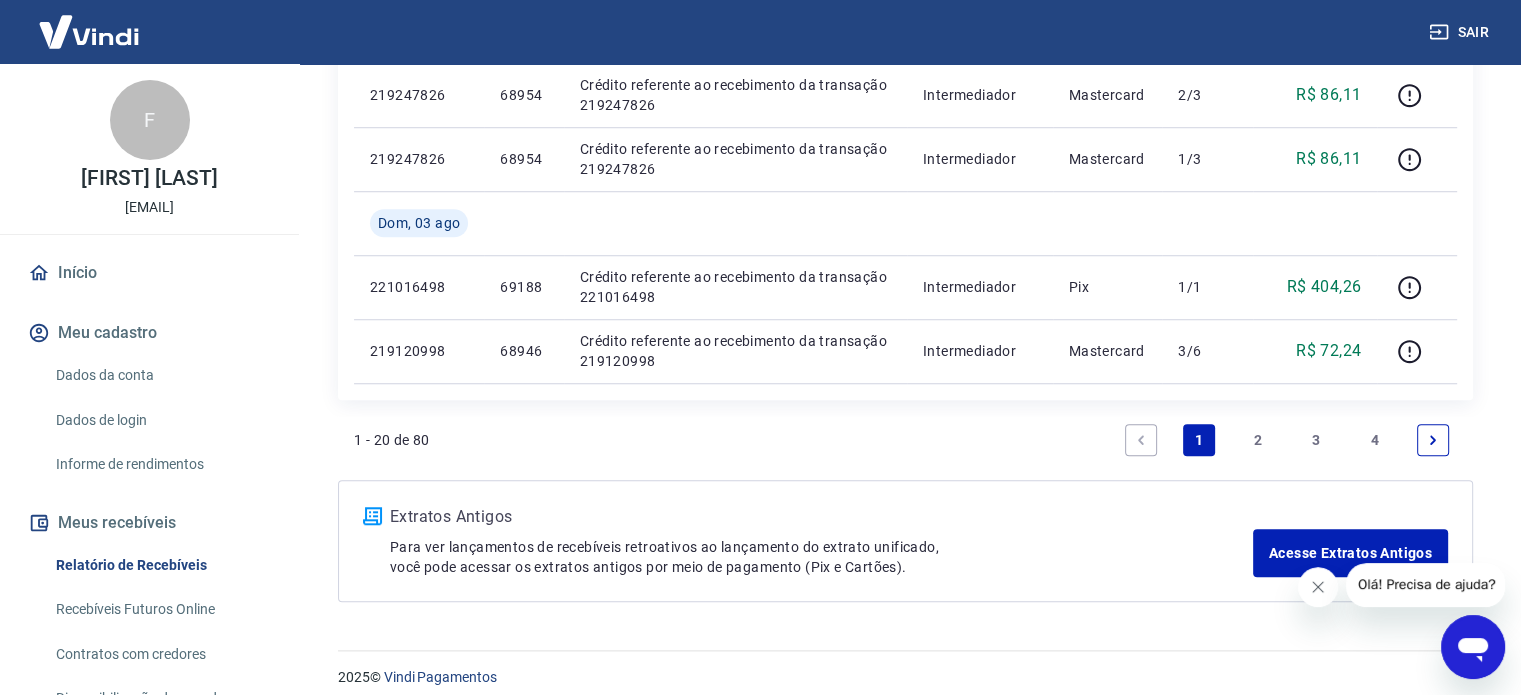 scroll, scrollTop: 1547, scrollLeft: 0, axis: vertical 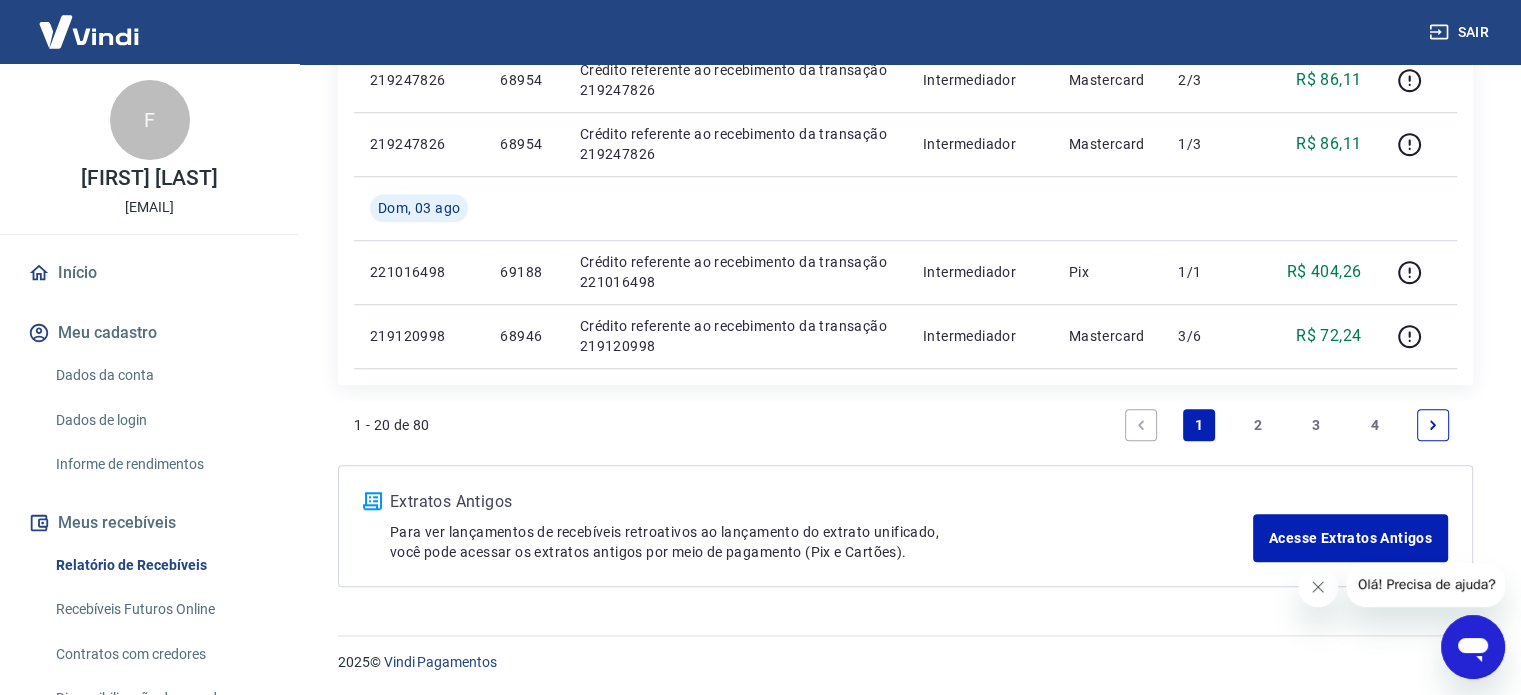 click on "3" at bounding box center [1316, 425] 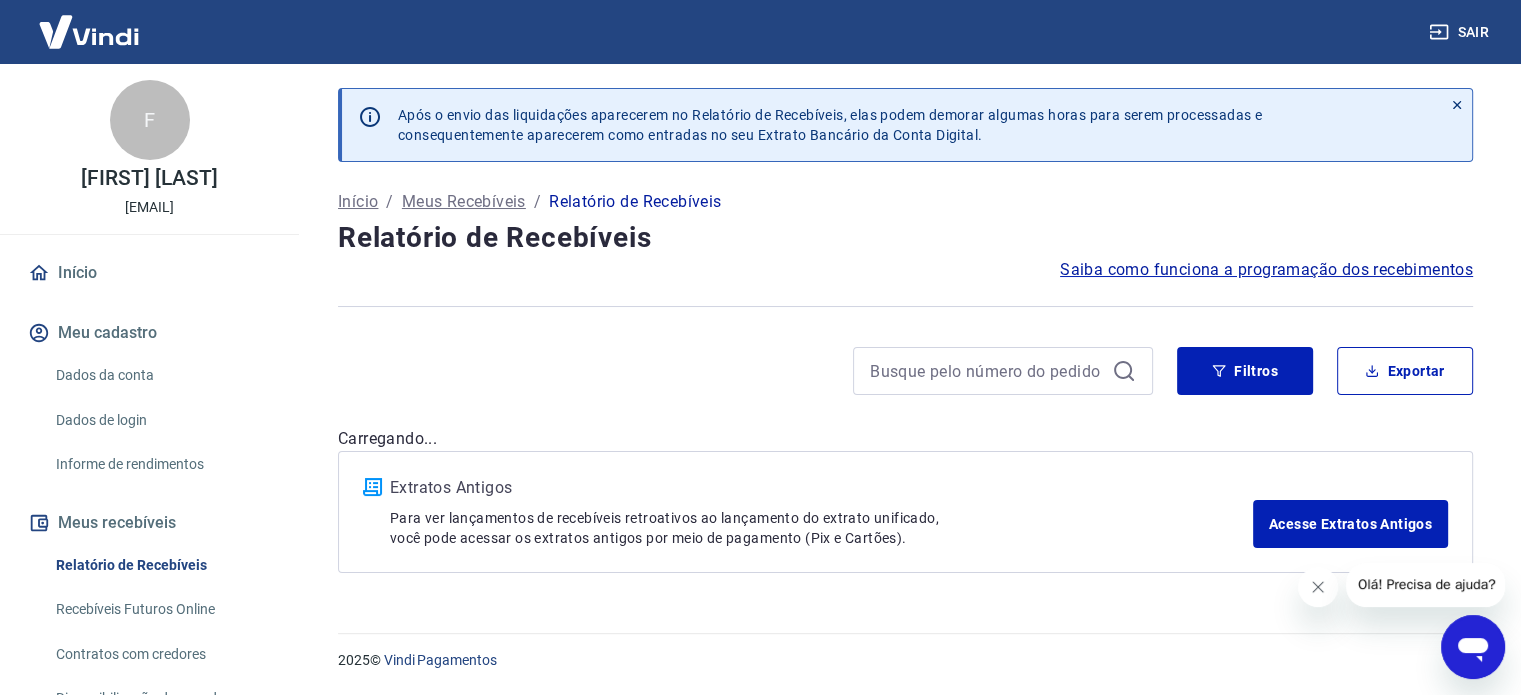 scroll, scrollTop: 0, scrollLeft: 0, axis: both 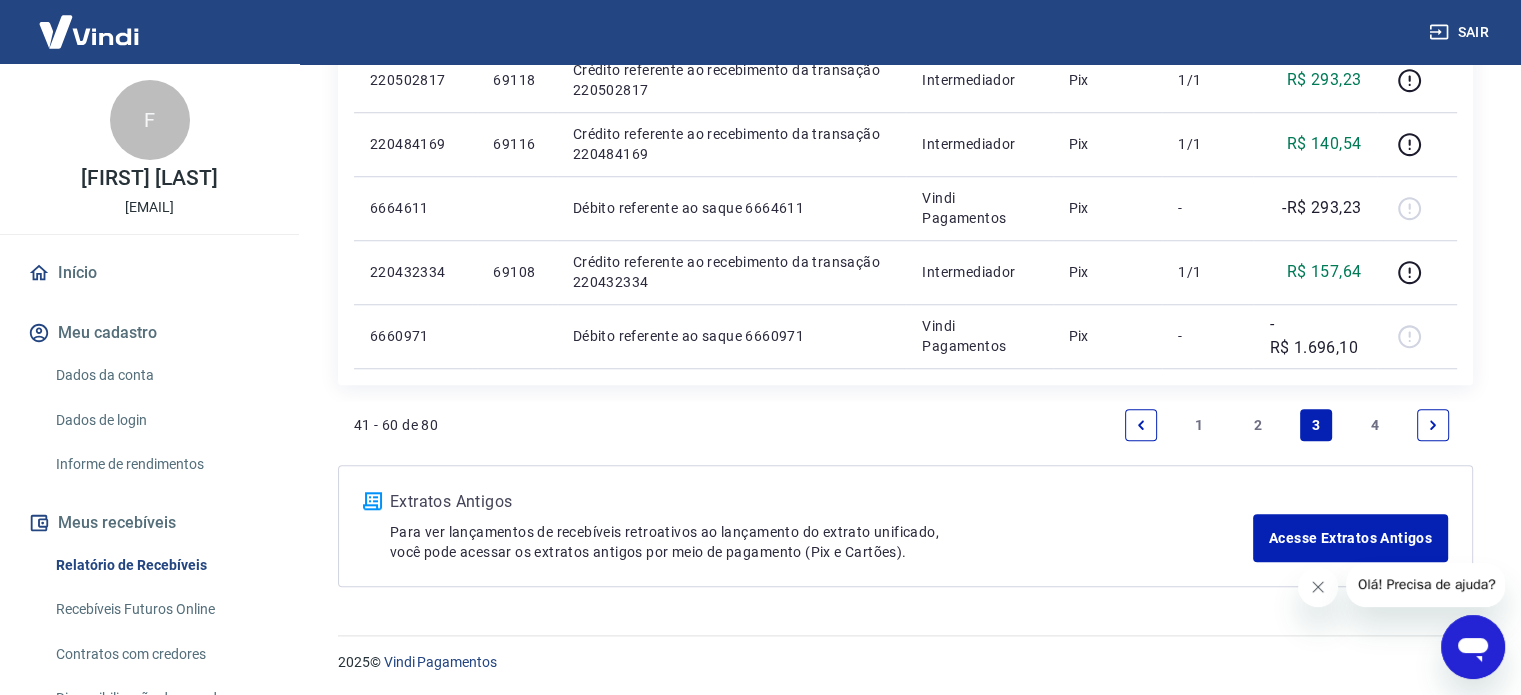 drag, startPoint x: 1527, startPoint y: 115, endPoint x: 33, endPoint y: 9, distance: 1497.7556 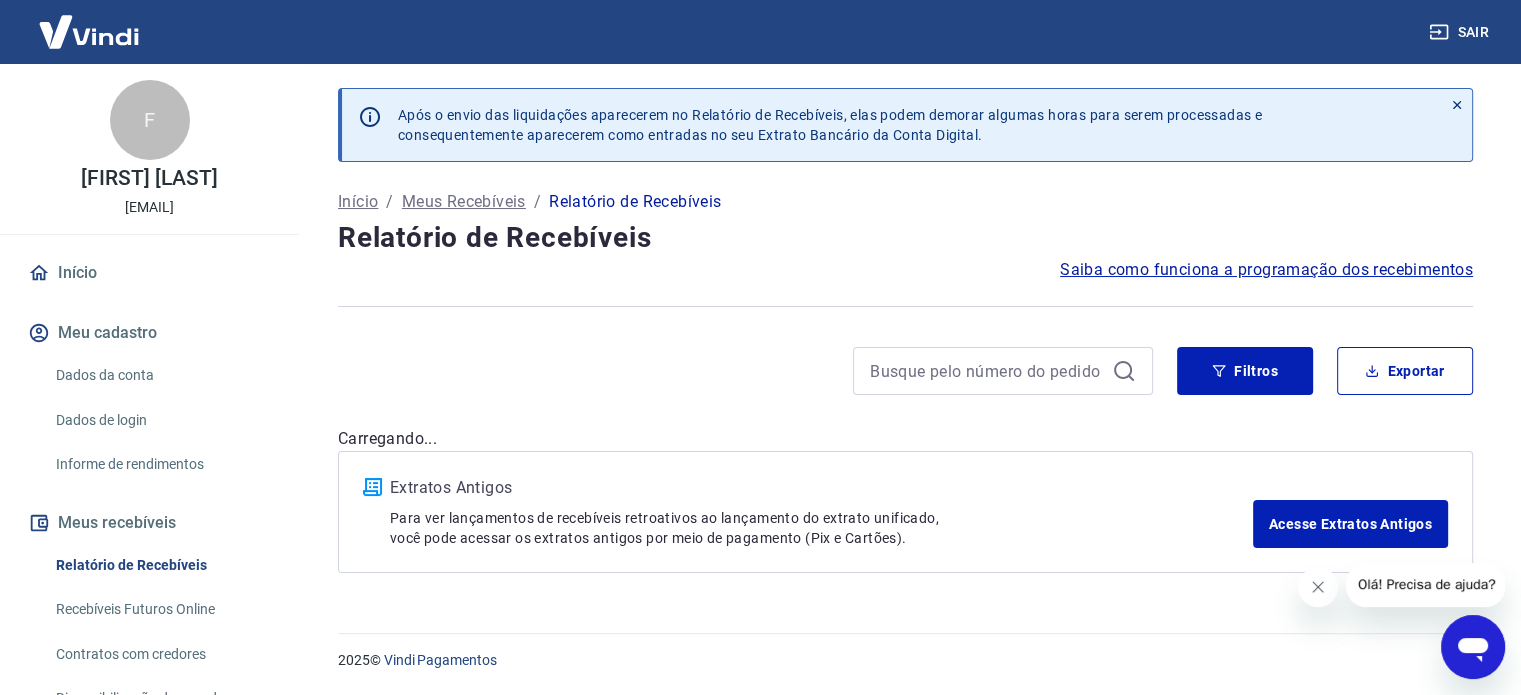 scroll, scrollTop: 0, scrollLeft: 0, axis: both 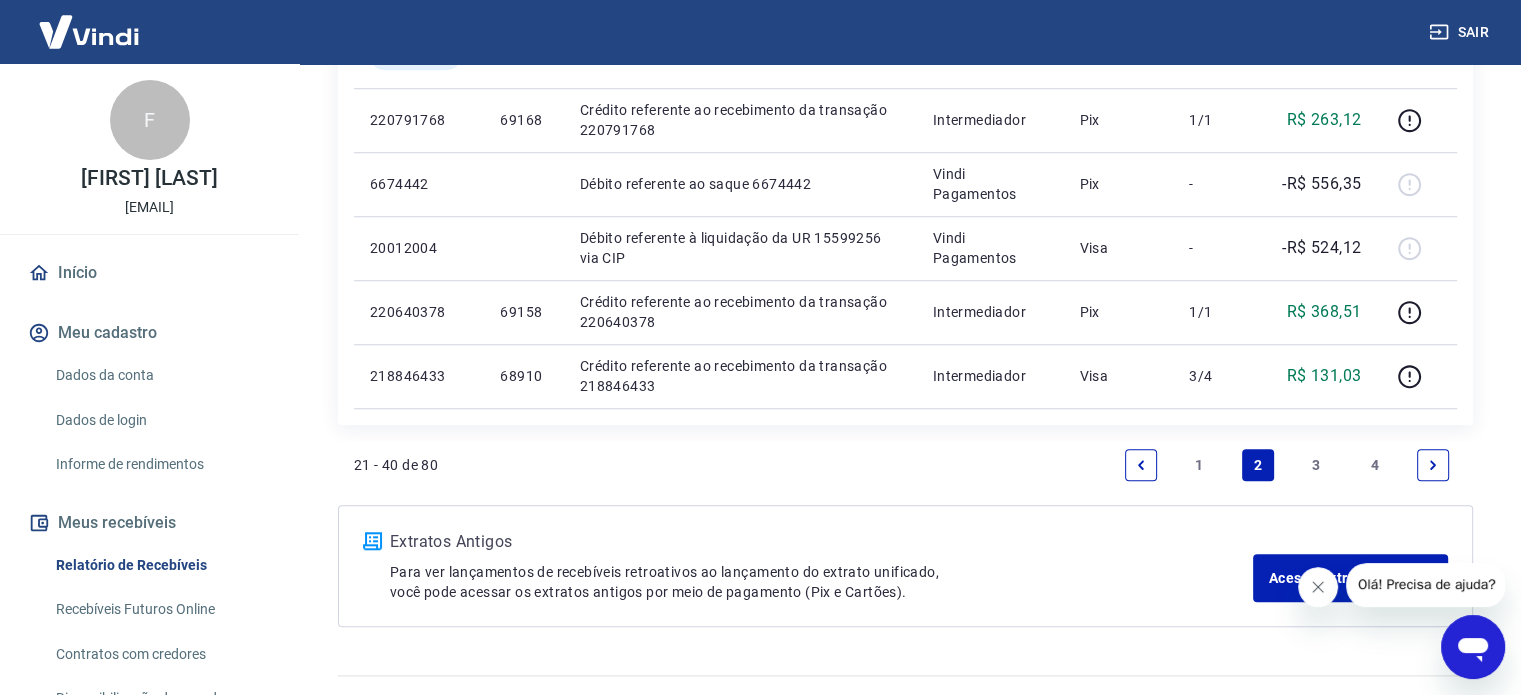 click on "3" at bounding box center [1316, 465] 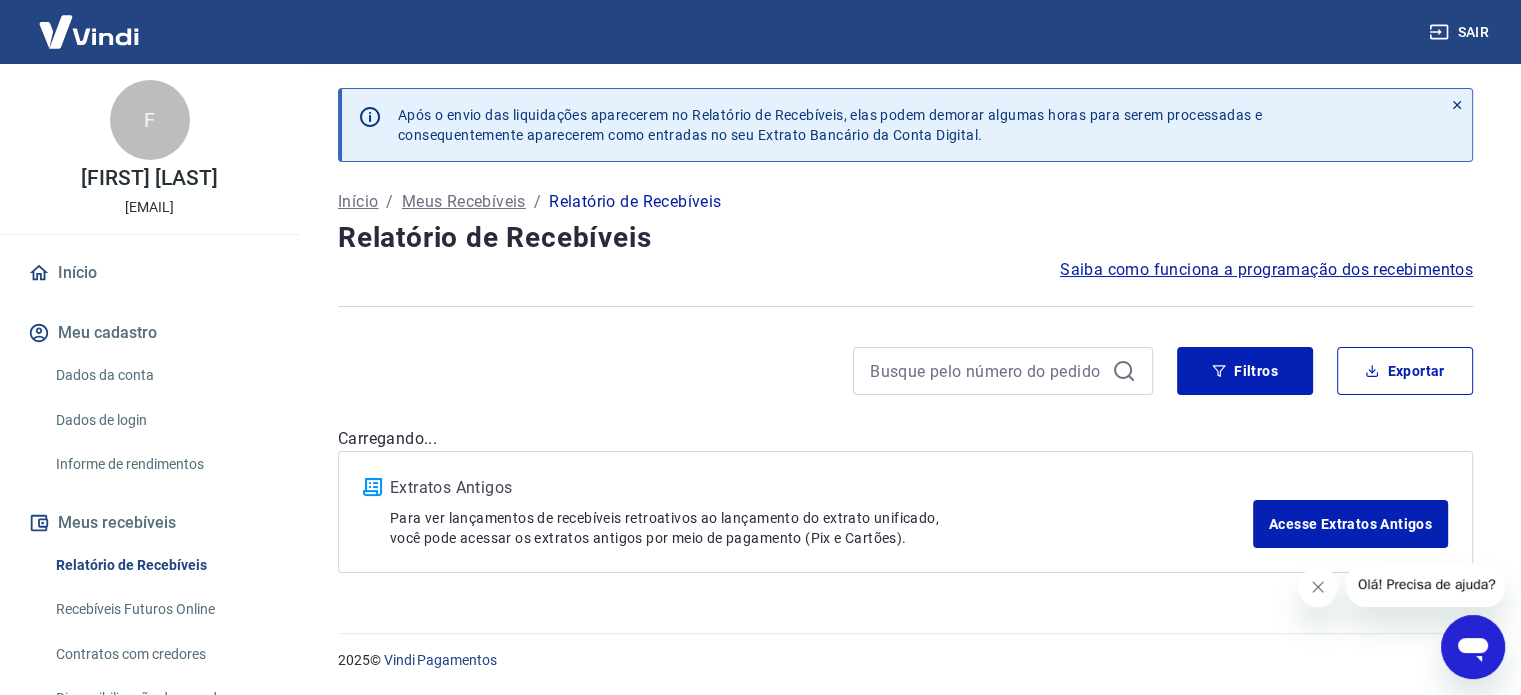 scroll, scrollTop: 0, scrollLeft: 0, axis: both 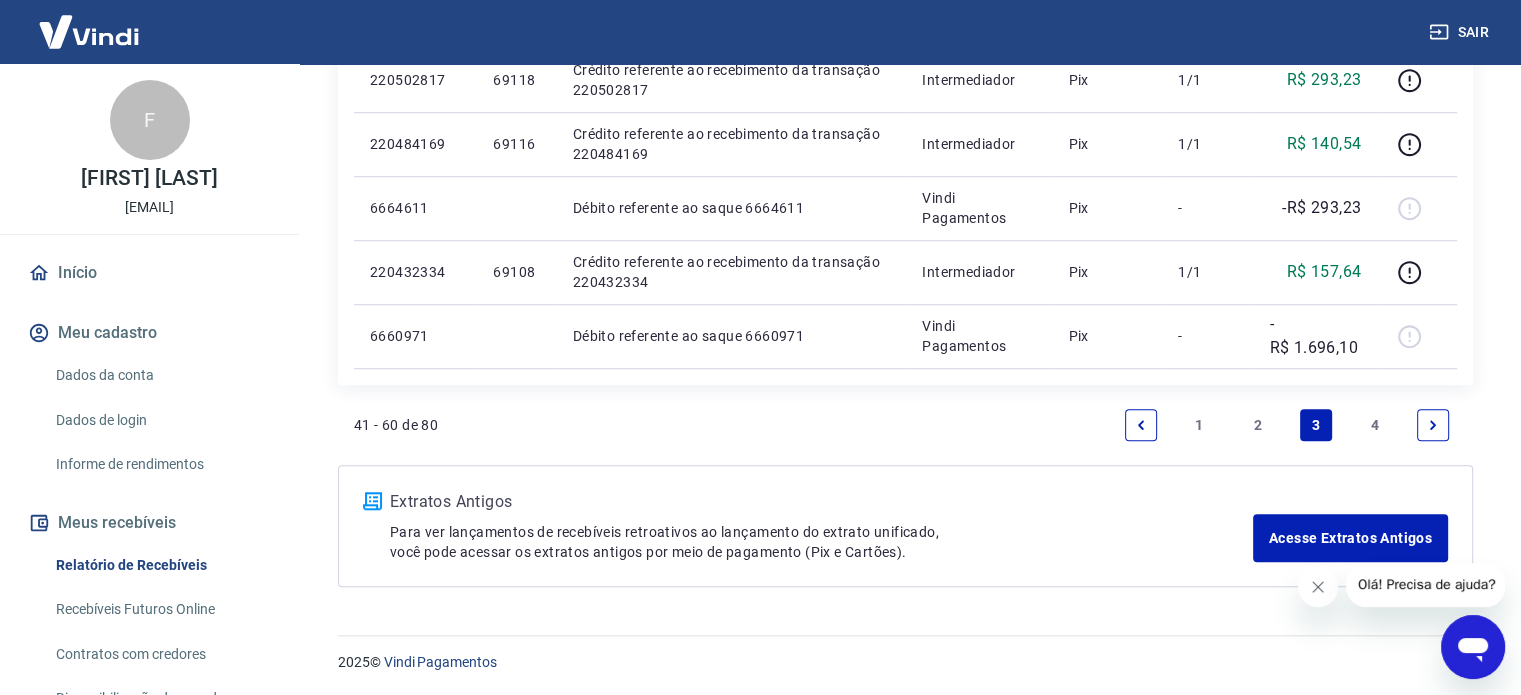 click on "2" at bounding box center [1258, 425] 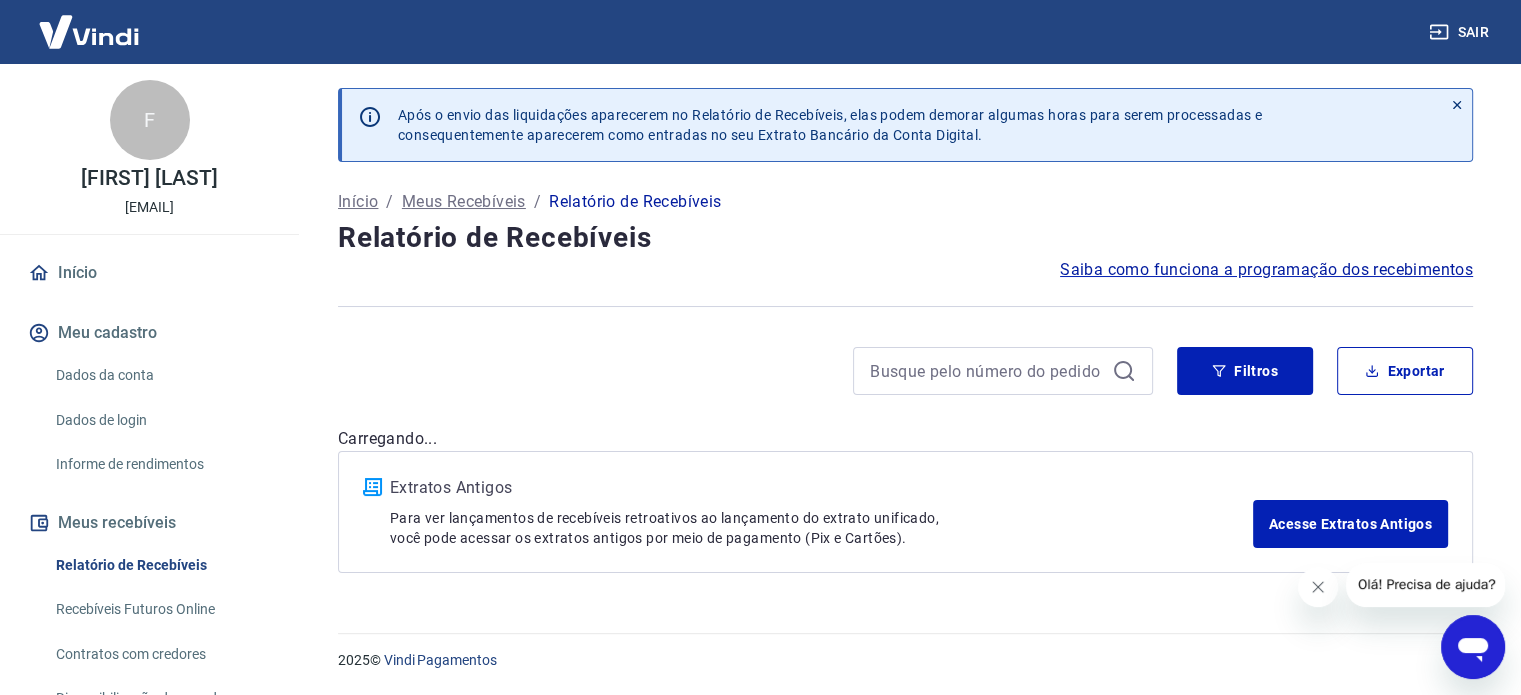 scroll, scrollTop: 0, scrollLeft: 0, axis: both 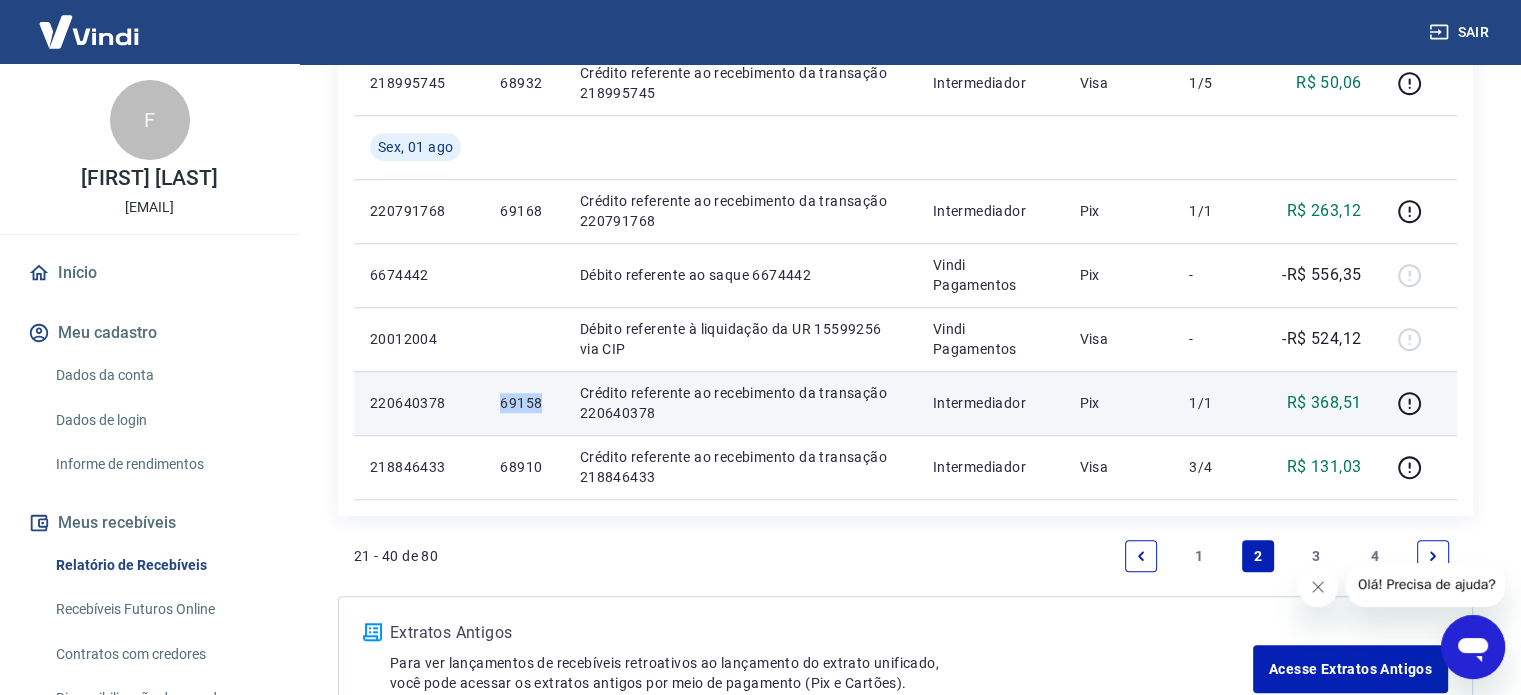 drag, startPoint x: 496, startPoint y: 404, endPoint x: 541, endPoint y: 404, distance: 45 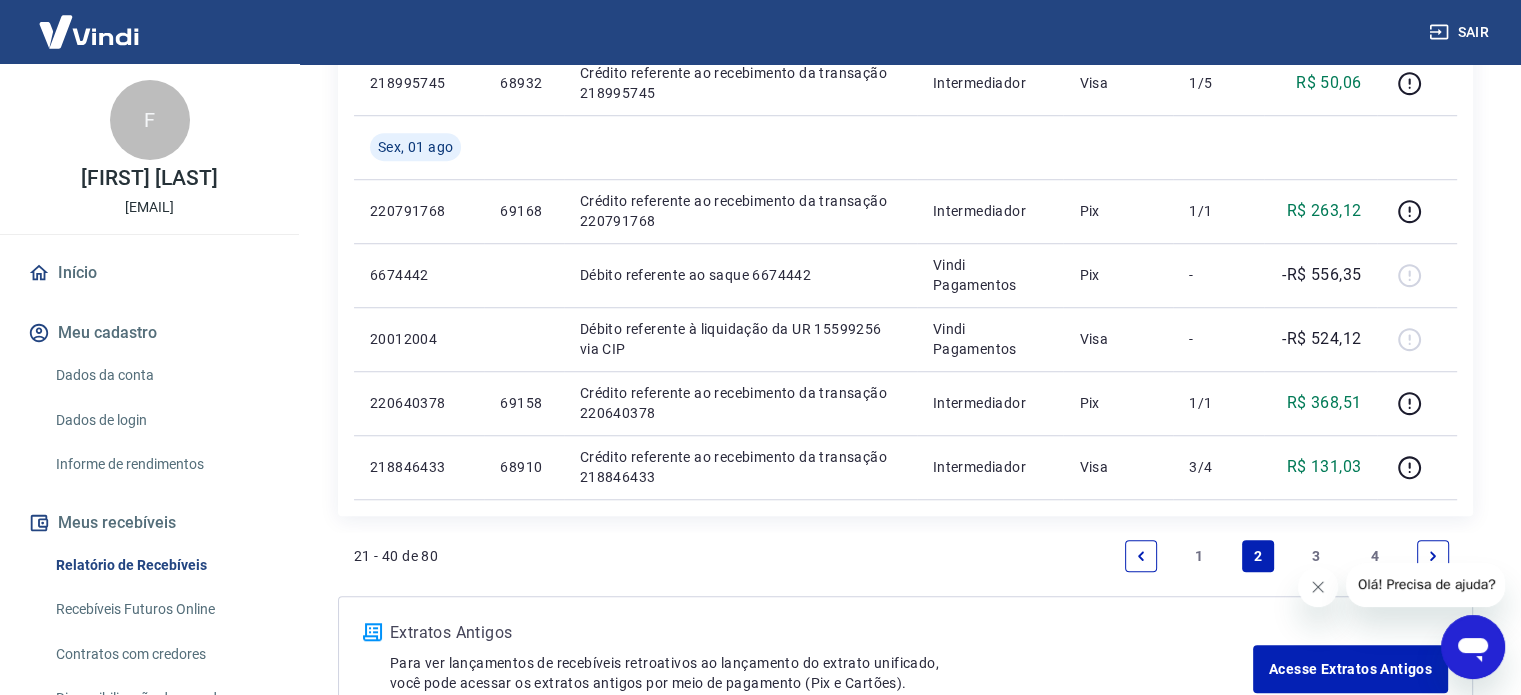 click on "3" at bounding box center (1316, 556) 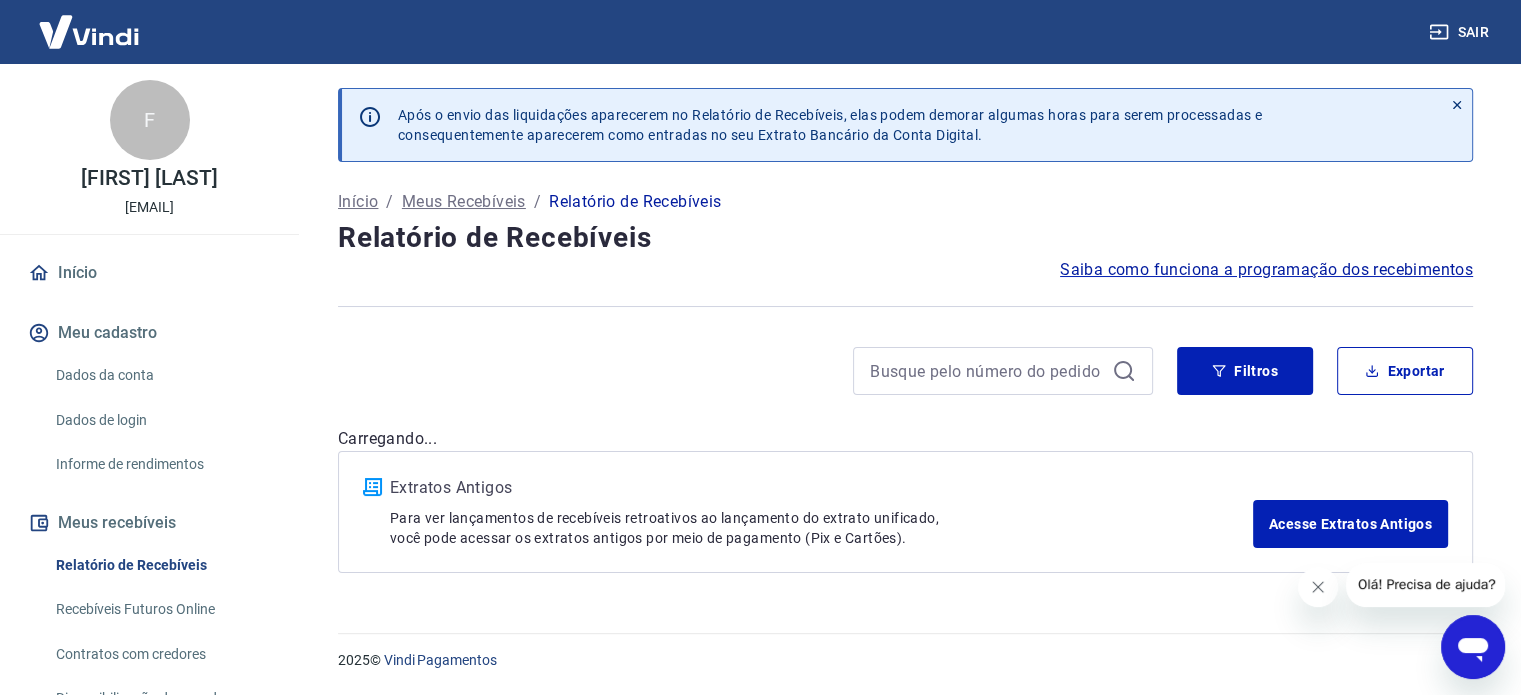 scroll, scrollTop: 0, scrollLeft: 0, axis: both 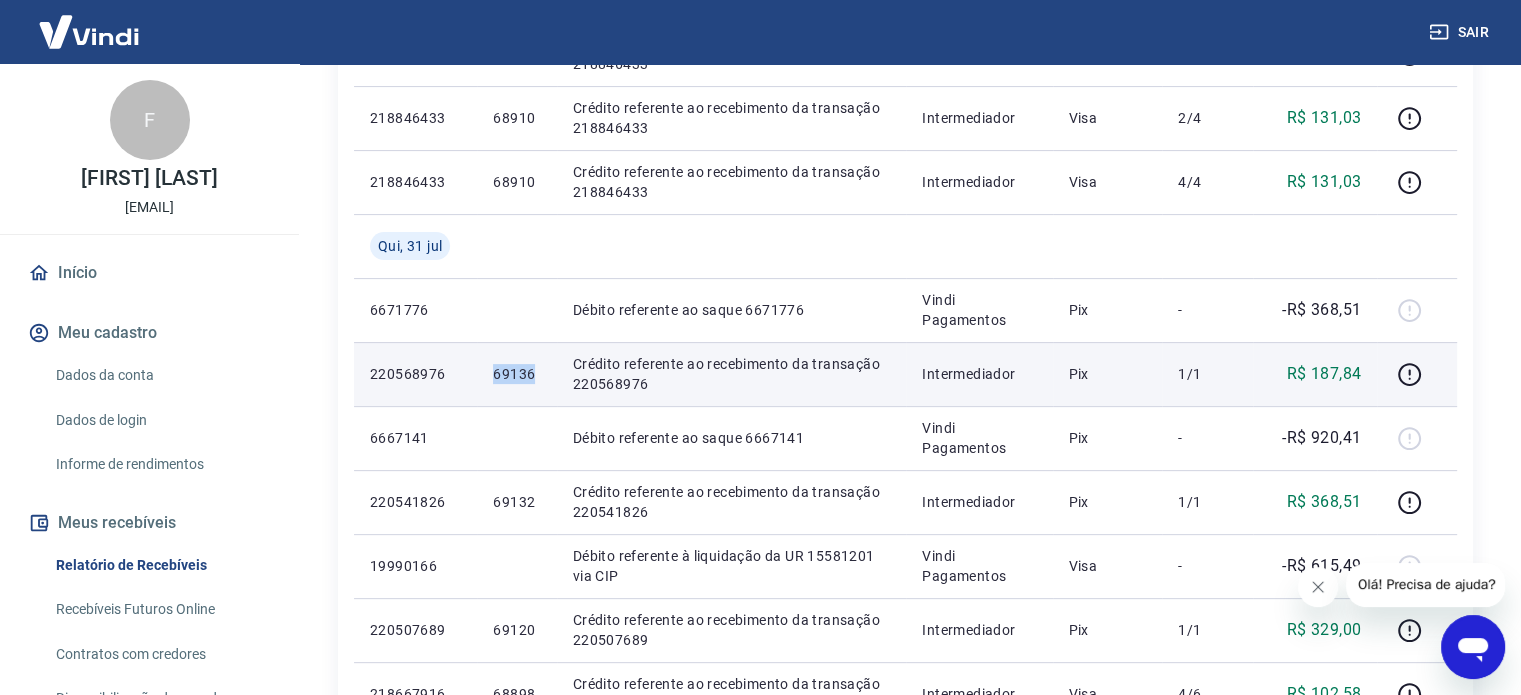 drag, startPoint x: 492, startPoint y: 378, endPoint x: 534, endPoint y: 376, distance: 42.047592 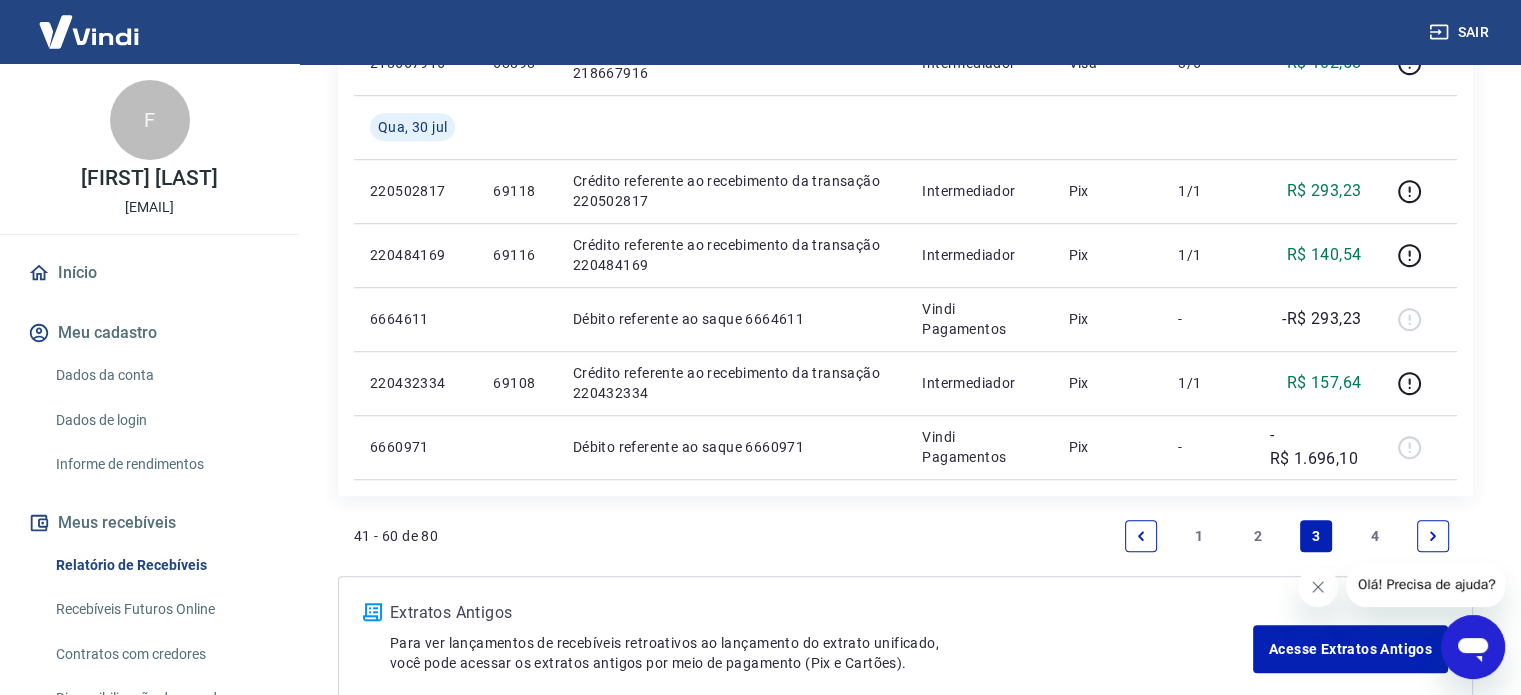 scroll, scrollTop: 1611, scrollLeft: 0, axis: vertical 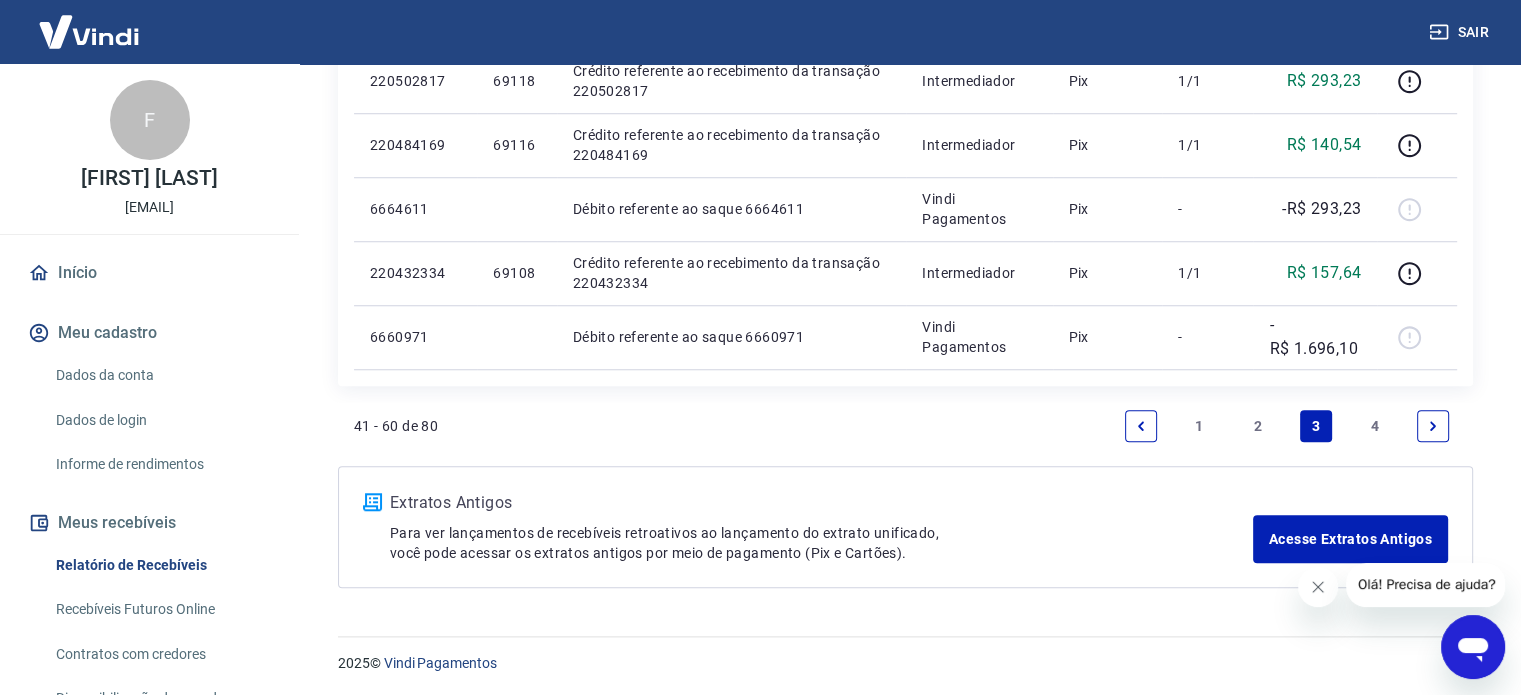 drag, startPoint x: 1525, startPoint y: 291, endPoint x: 143, endPoint y: 35, distance: 1405.5106 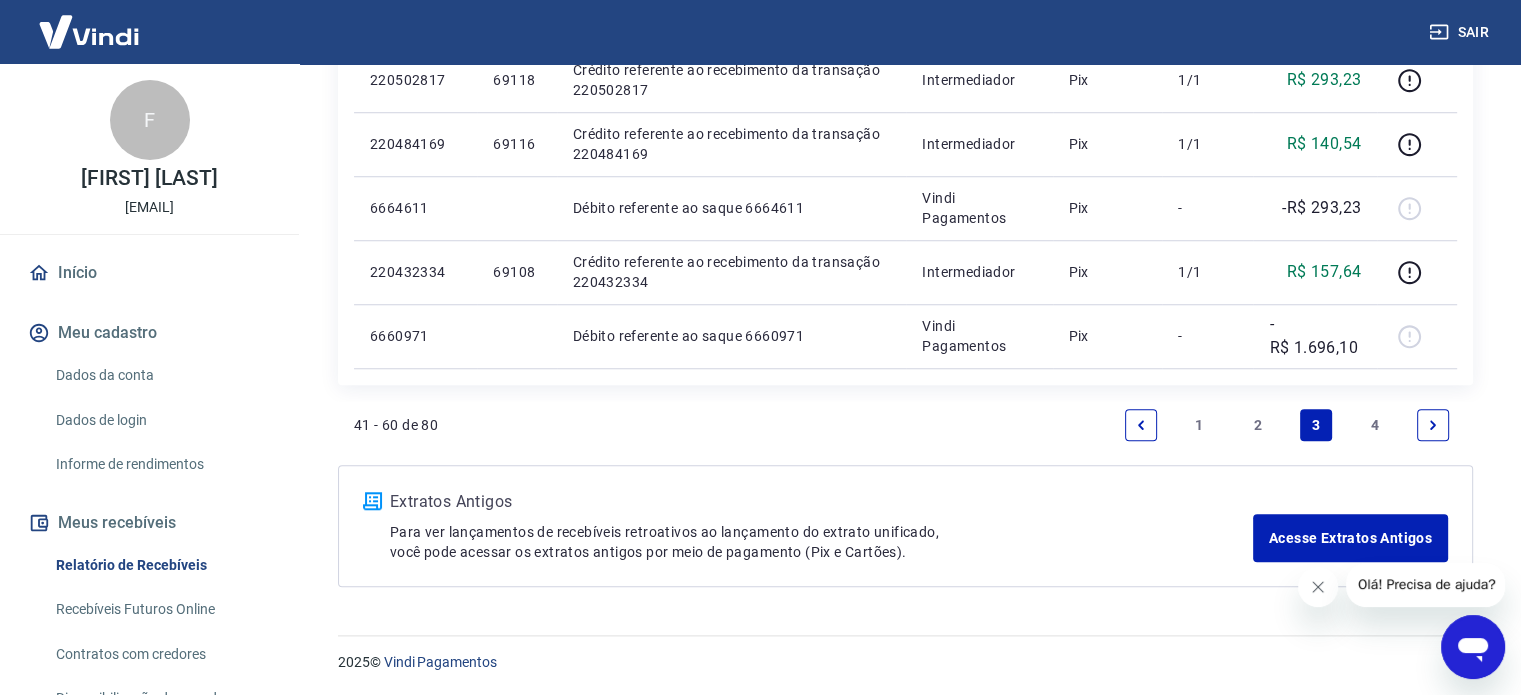 click on "2" at bounding box center [1258, 425] 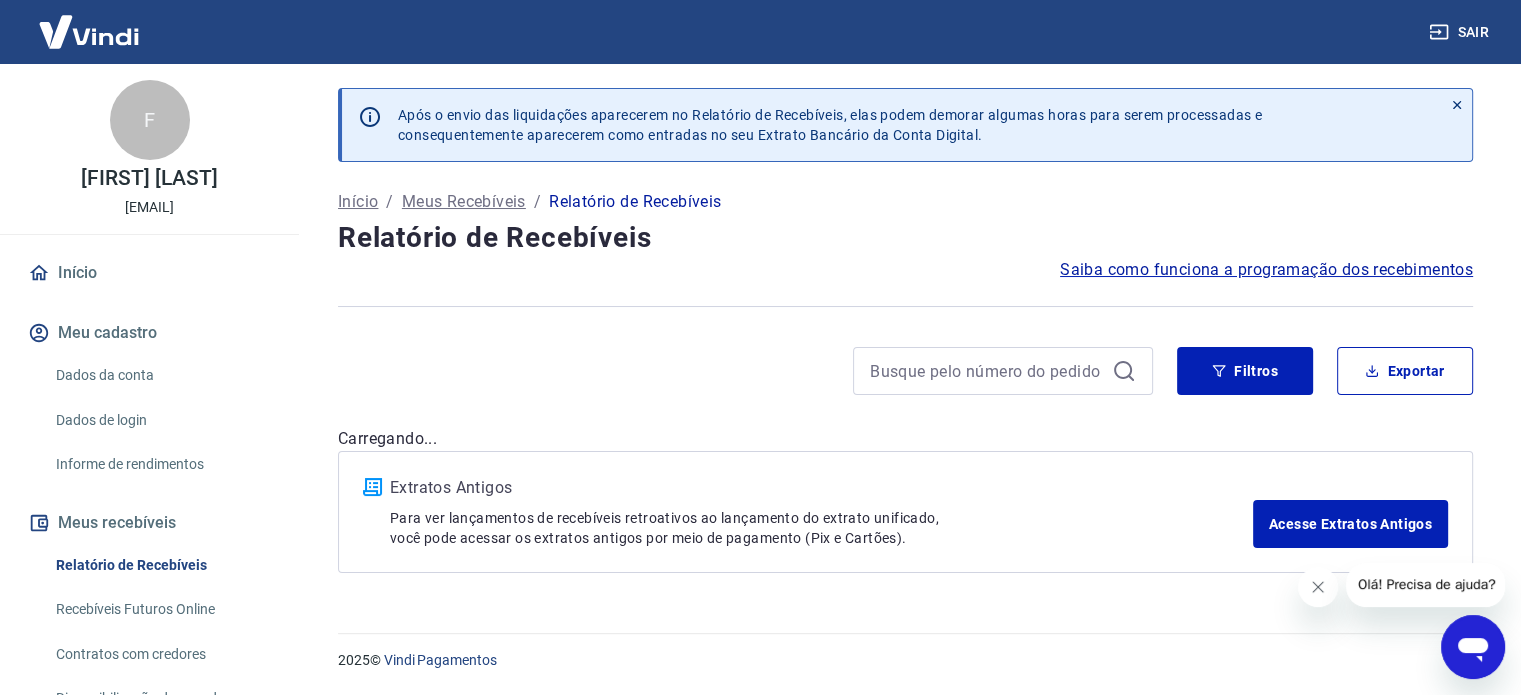 scroll, scrollTop: 0, scrollLeft: 0, axis: both 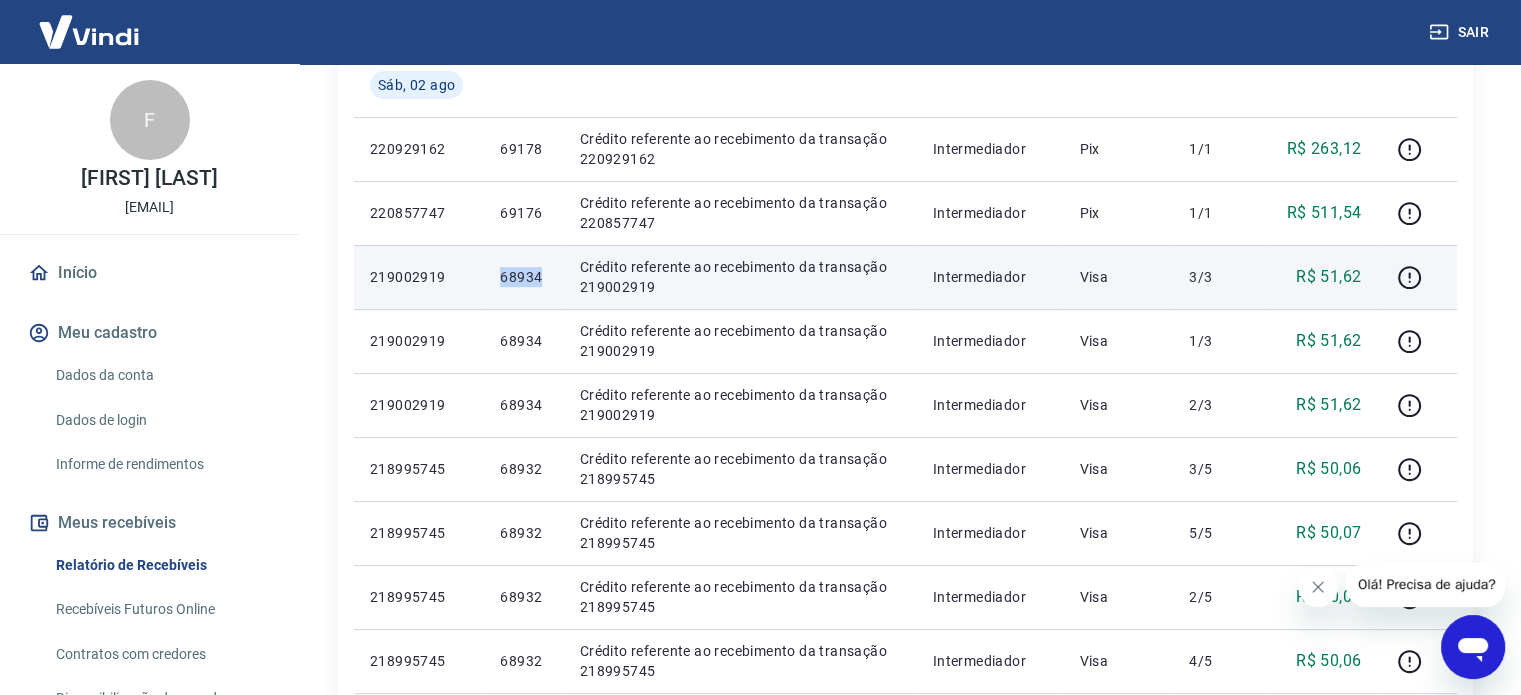 drag, startPoint x: 494, startPoint y: 284, endPoint x: 541, endPoint y: 284, distance: 47 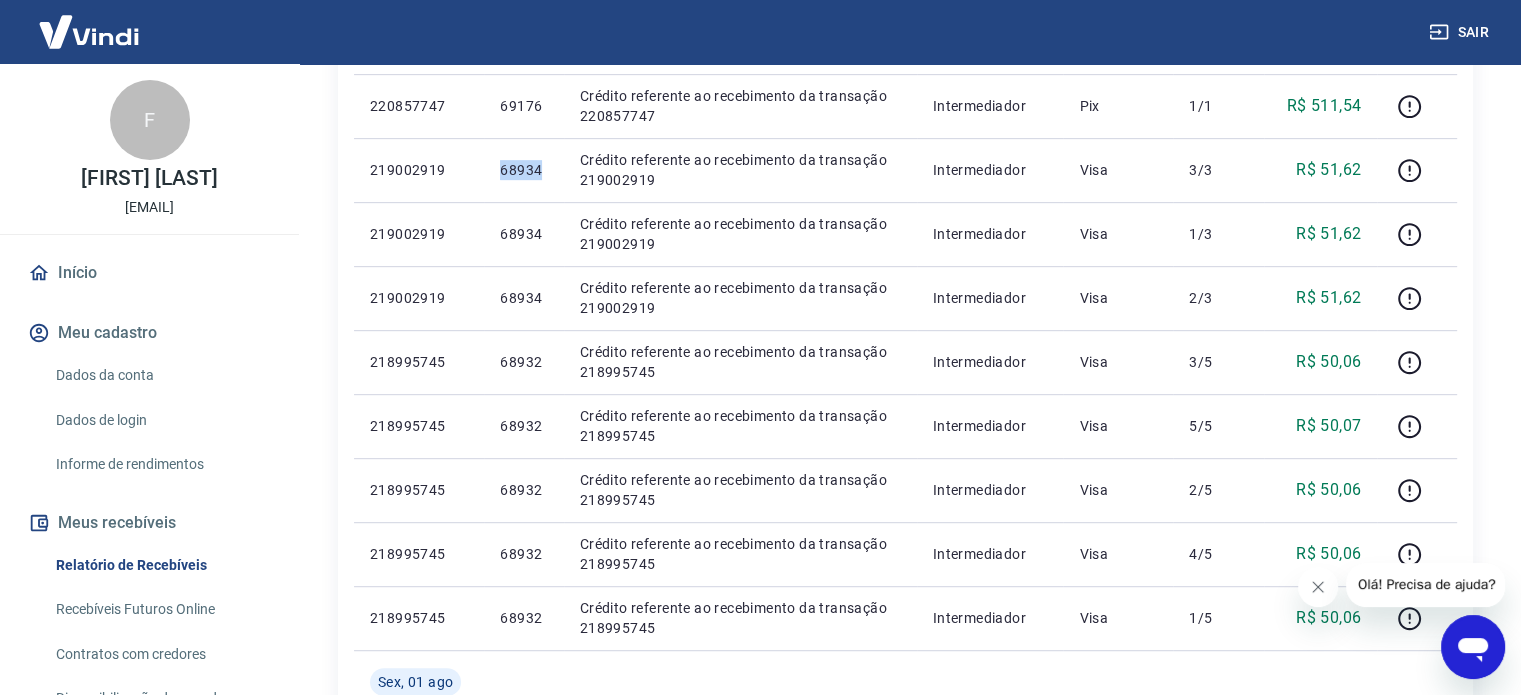 scroll, scrollTop: 937, scrollLeft: 0, axis: vertical 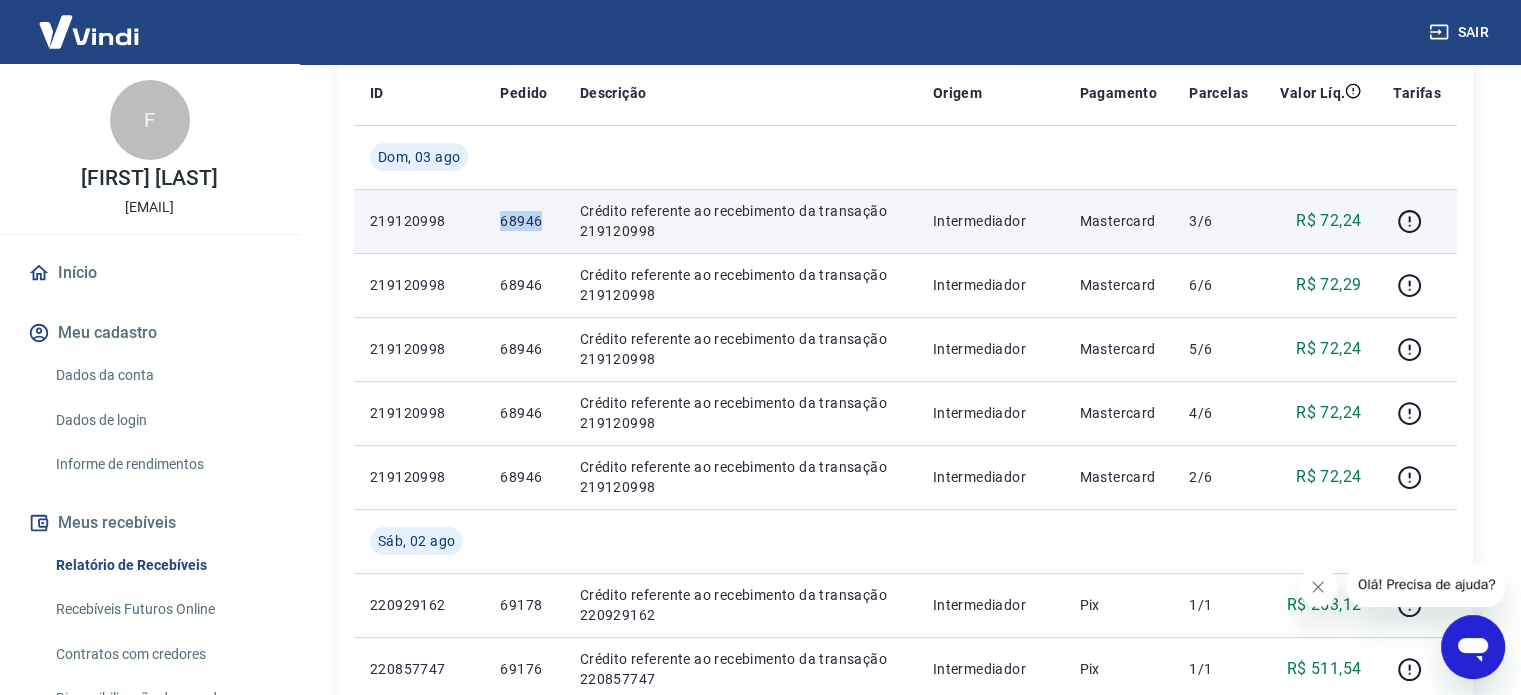 drag, startPoint x: 491, startPoint y: 213, endPoint x: 558, endPoint y: 219, distance: 67.26812 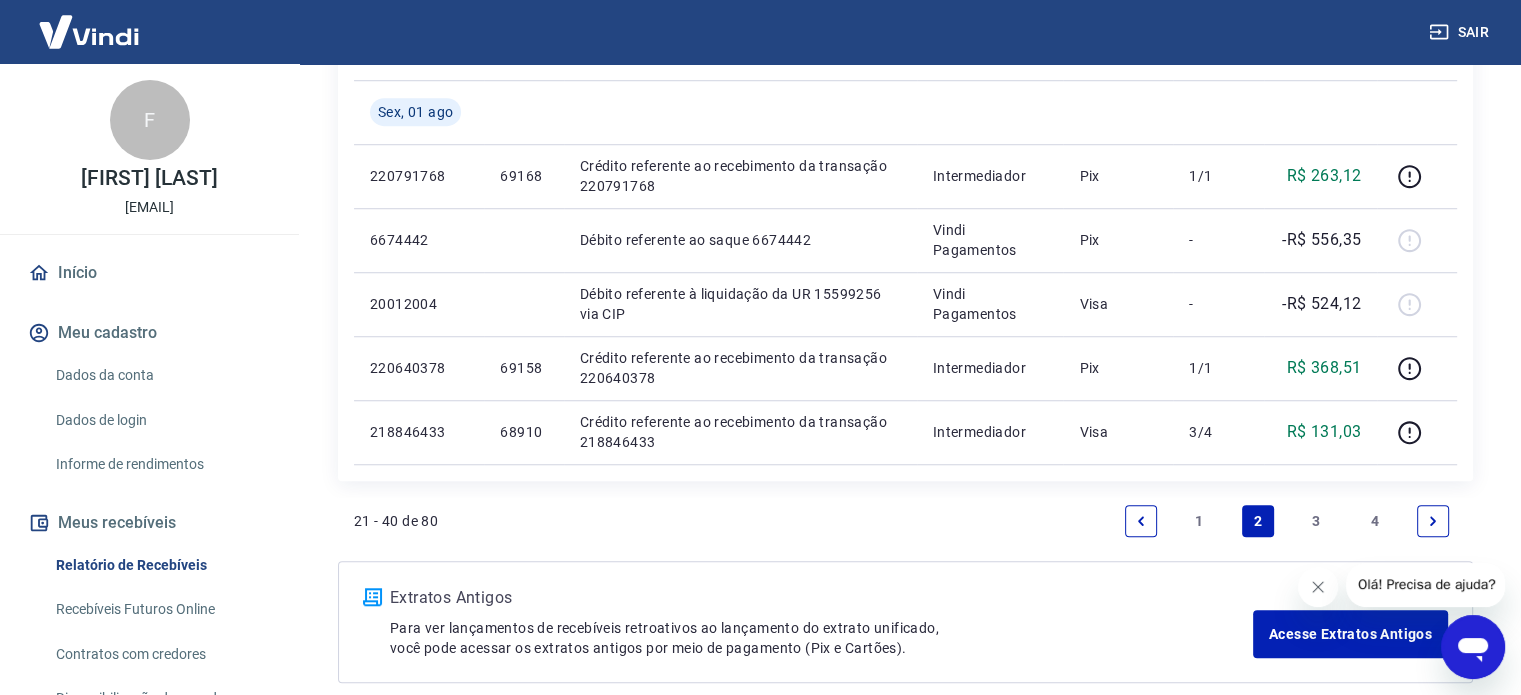 scroll, scrollTop: 1611, scrollLeft: 0, axis: vertical 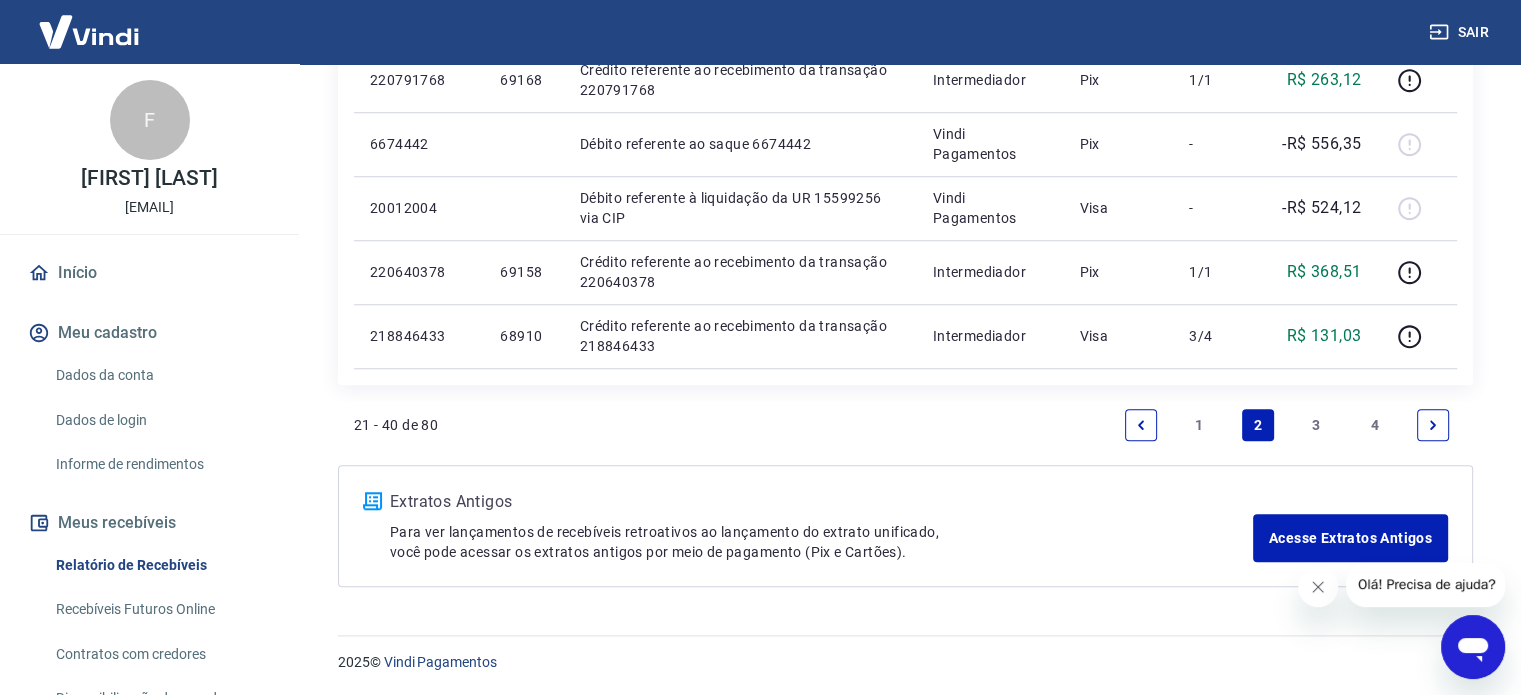 click on "1" at bounding box center (1199, 425) 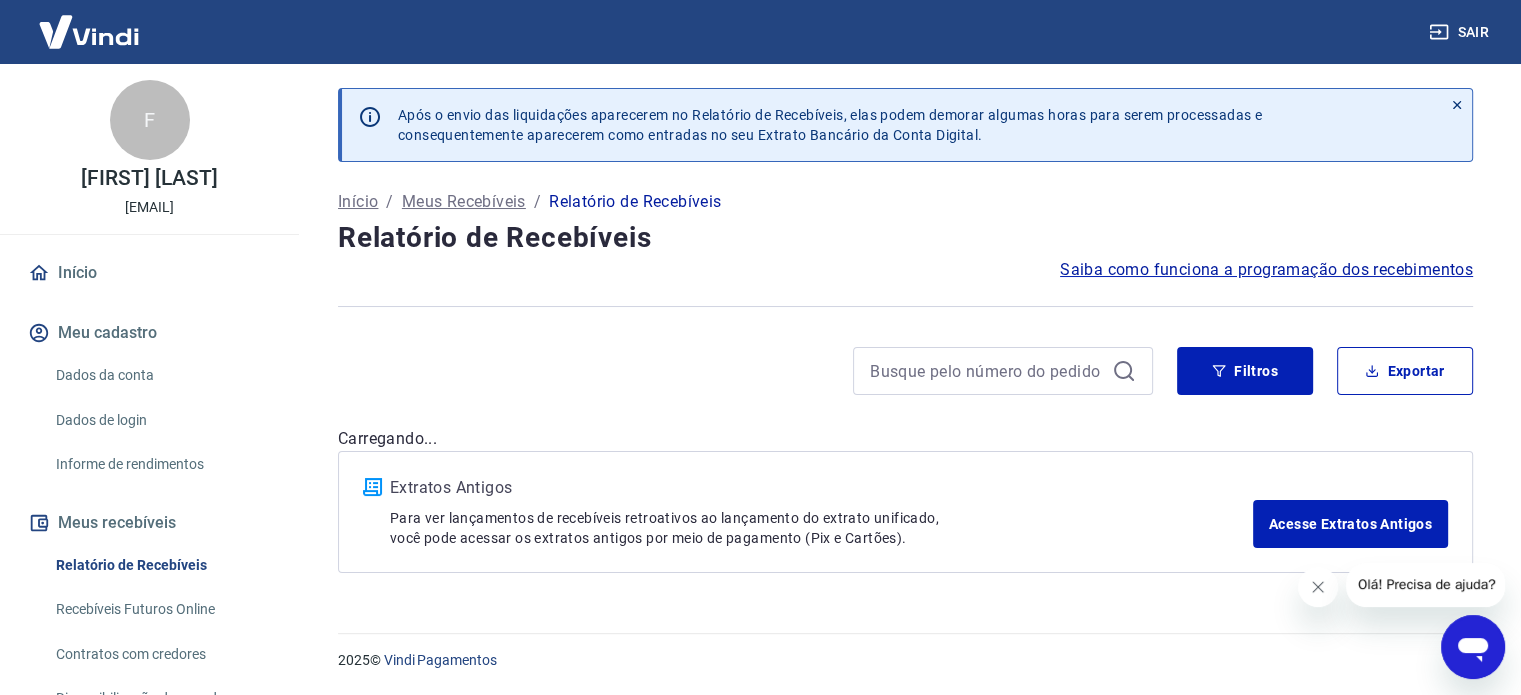 scroll, scrollTop: 0, scrollLeft: 0, axis: both 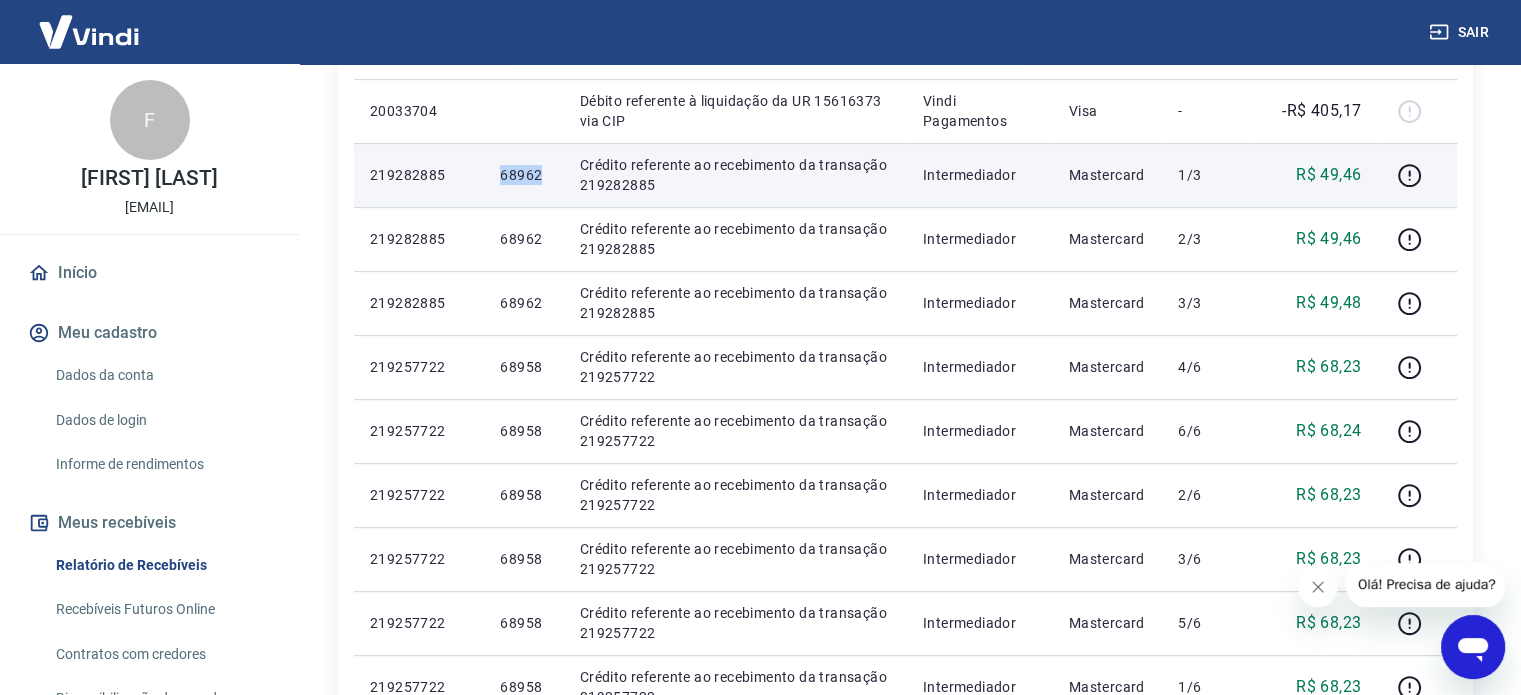 drag, startPoint x: 488, startPoint y: 172, endPoint x: 547, endPoint y: 170, distance: 59.03389 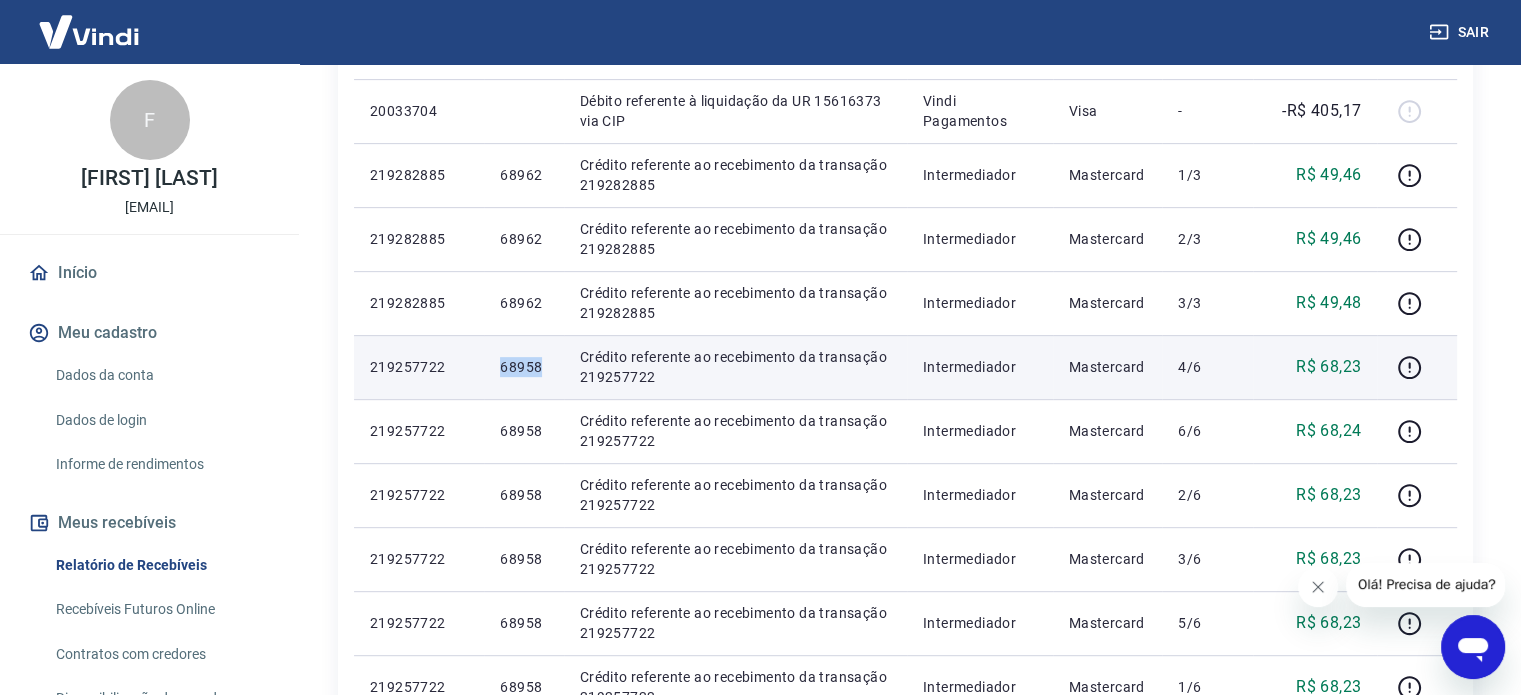 drag, startPoint x: 495, startPoint y: 369, endPoint x: 544, endPoint y: 377, distance: 49.648766 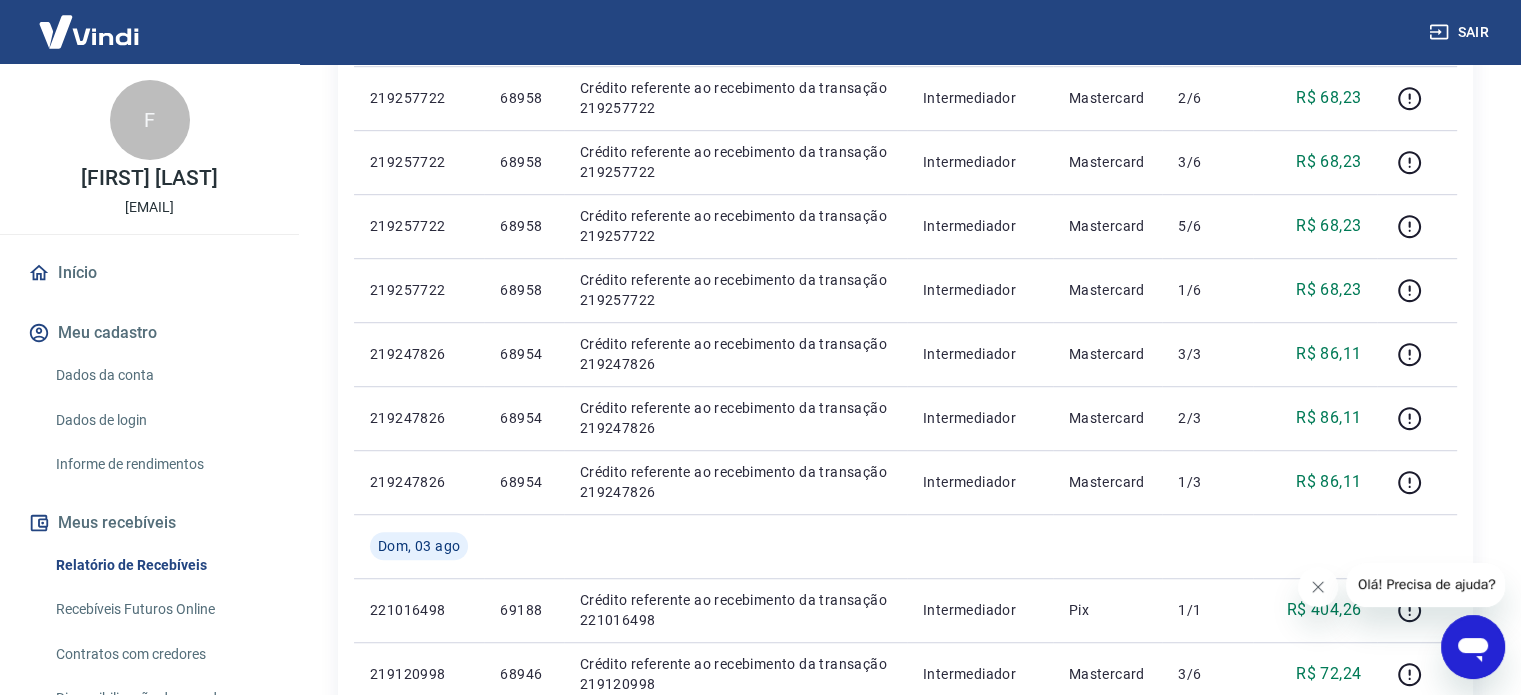 scroll, scrollTop: 1212, scrollLeft: 0, axis: vertical 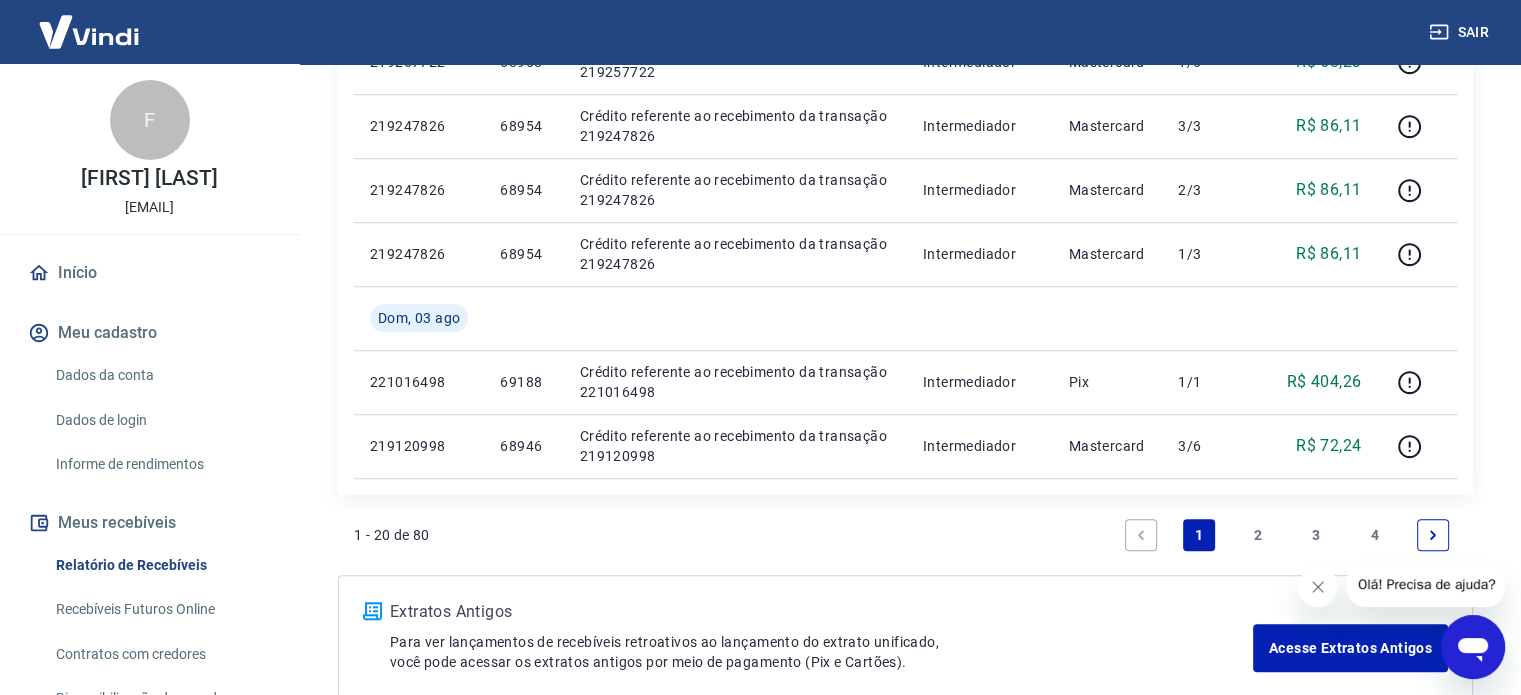 click on "2" at bounding box center (1258, 535) 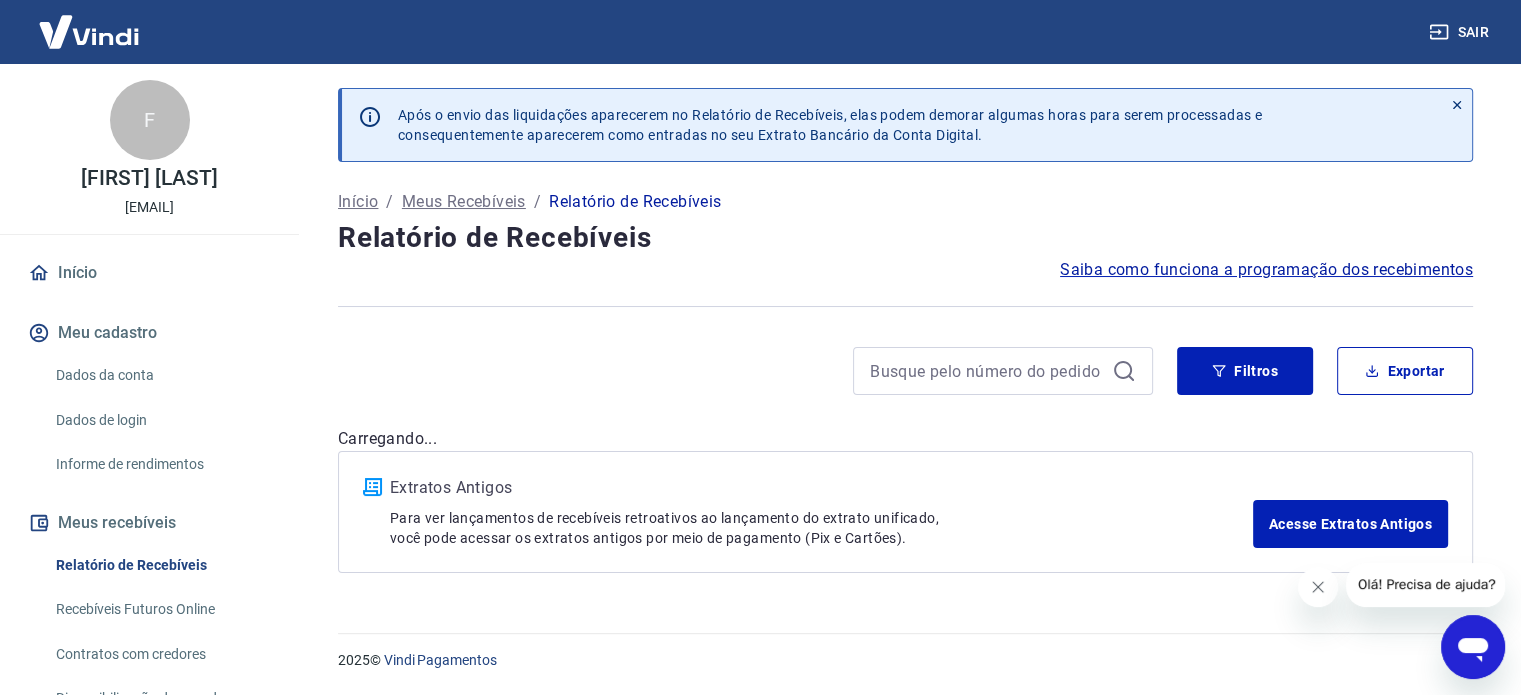 scroll, scrollTop: 0, scrollLeft: 0, axis: both 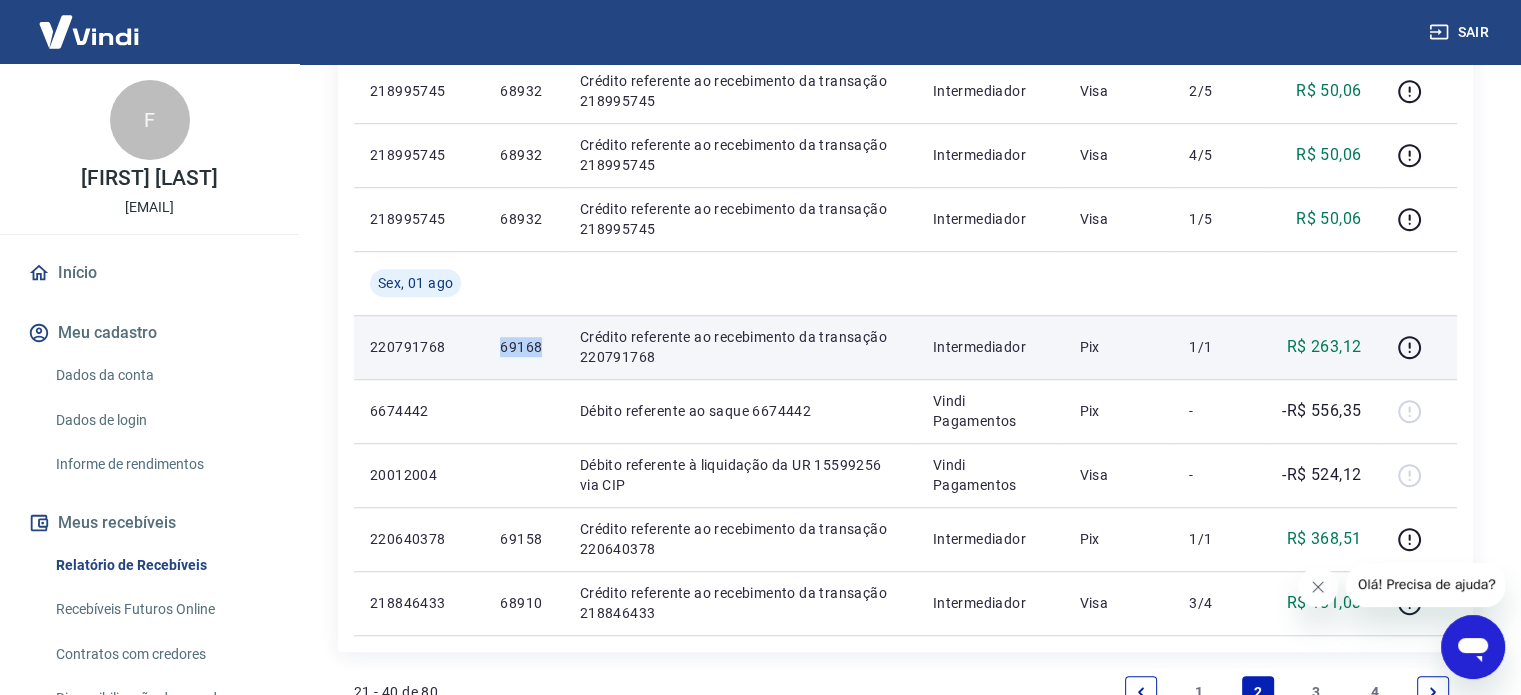 drag, startPoint x: 496, startPoint y: 347, endPoint x: 541, endPoint y: 349, distance: 45.044422 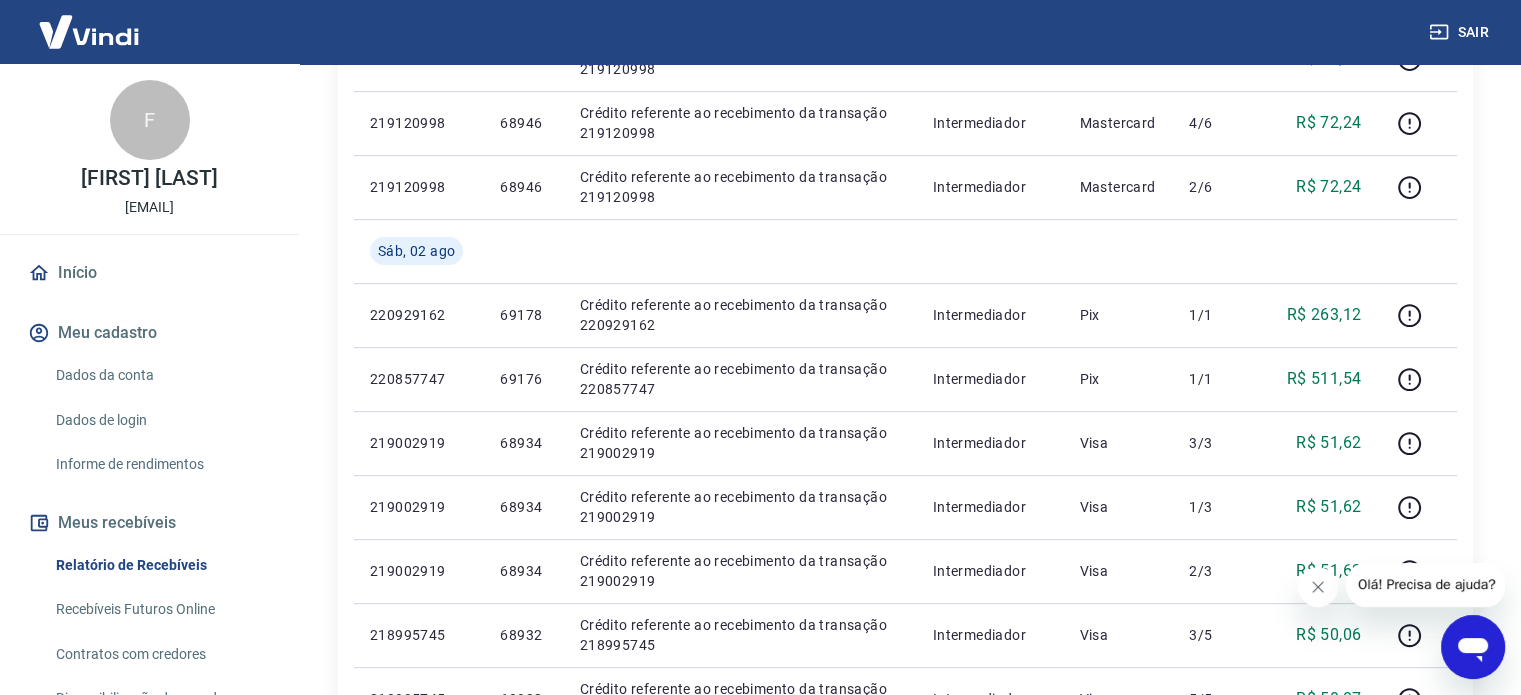 scroll, scrollTop: 663, scrollLeft: 0, axis: vertical 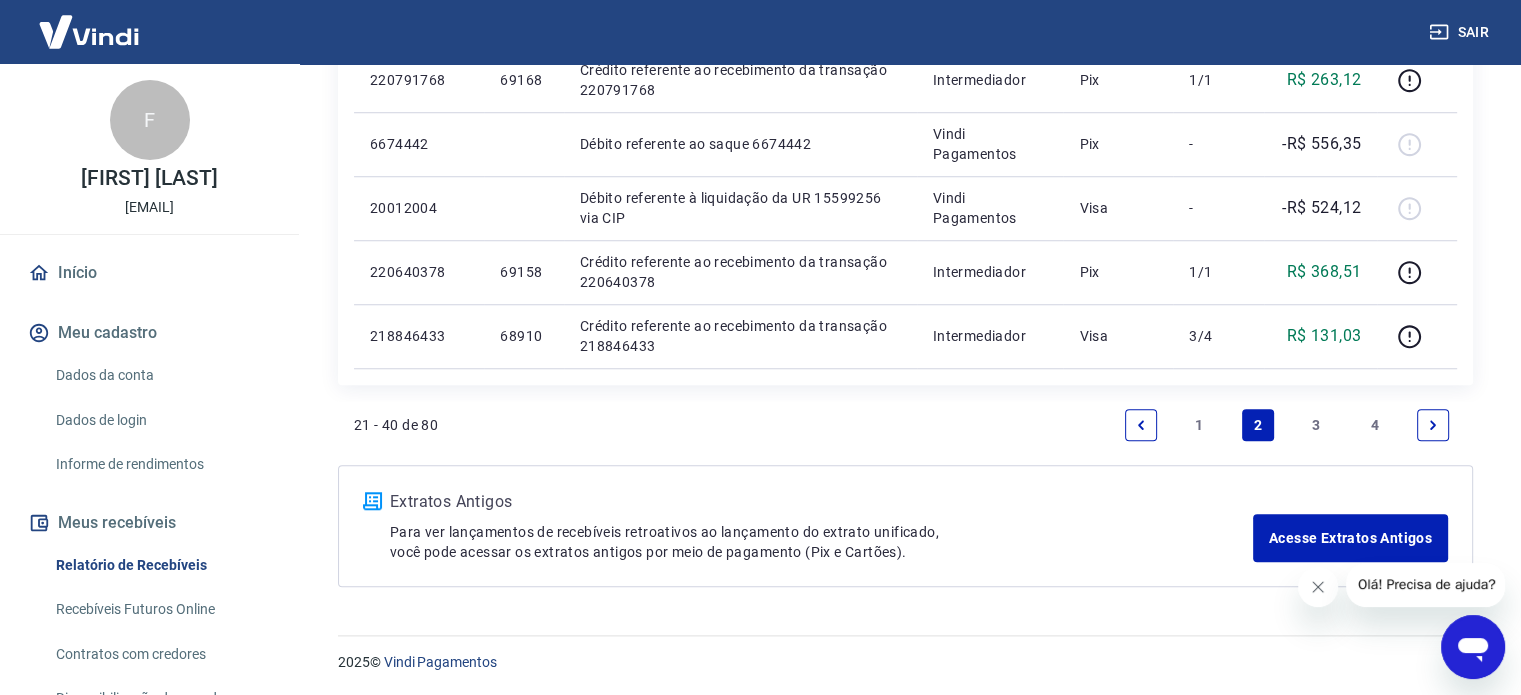 click on "1" at bounding box center [1199, 425] 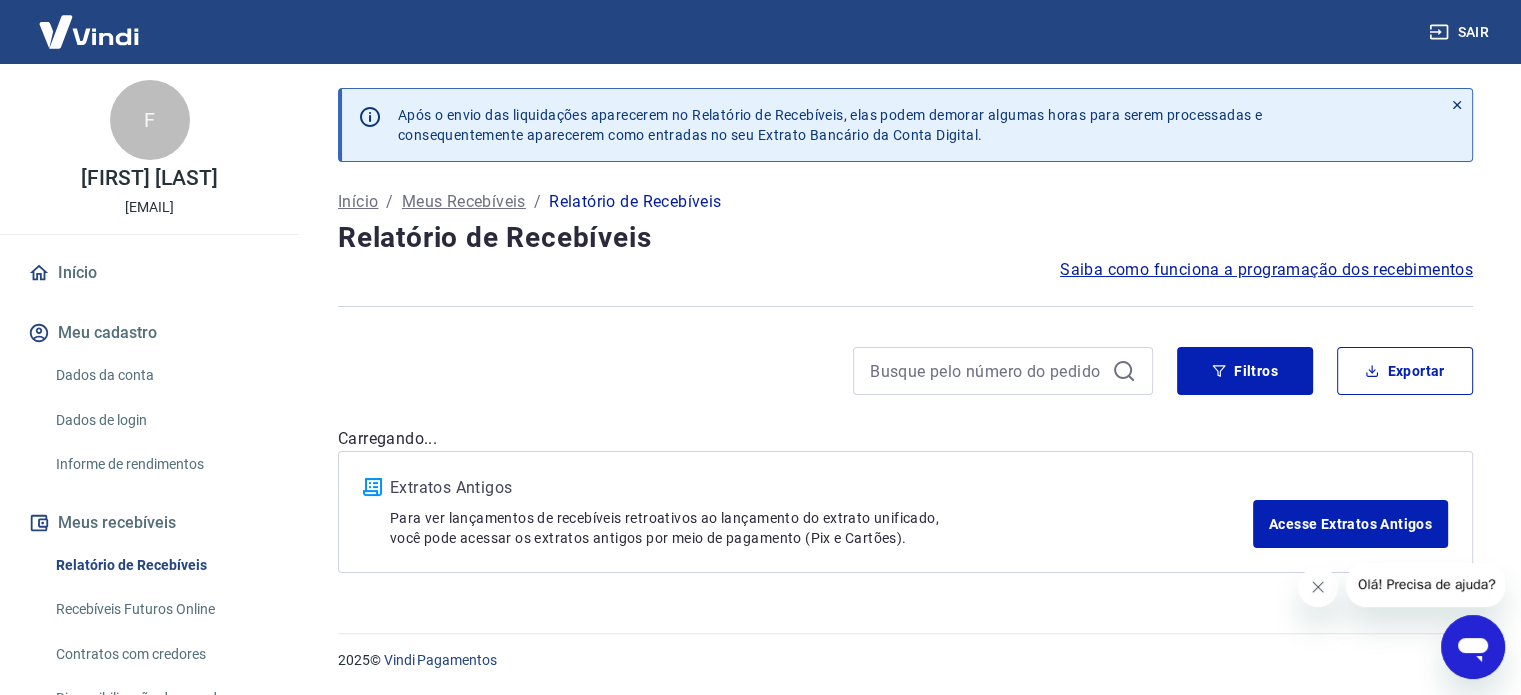 scroll, scrollTop: 0, scrollLeft: 0, axis: both 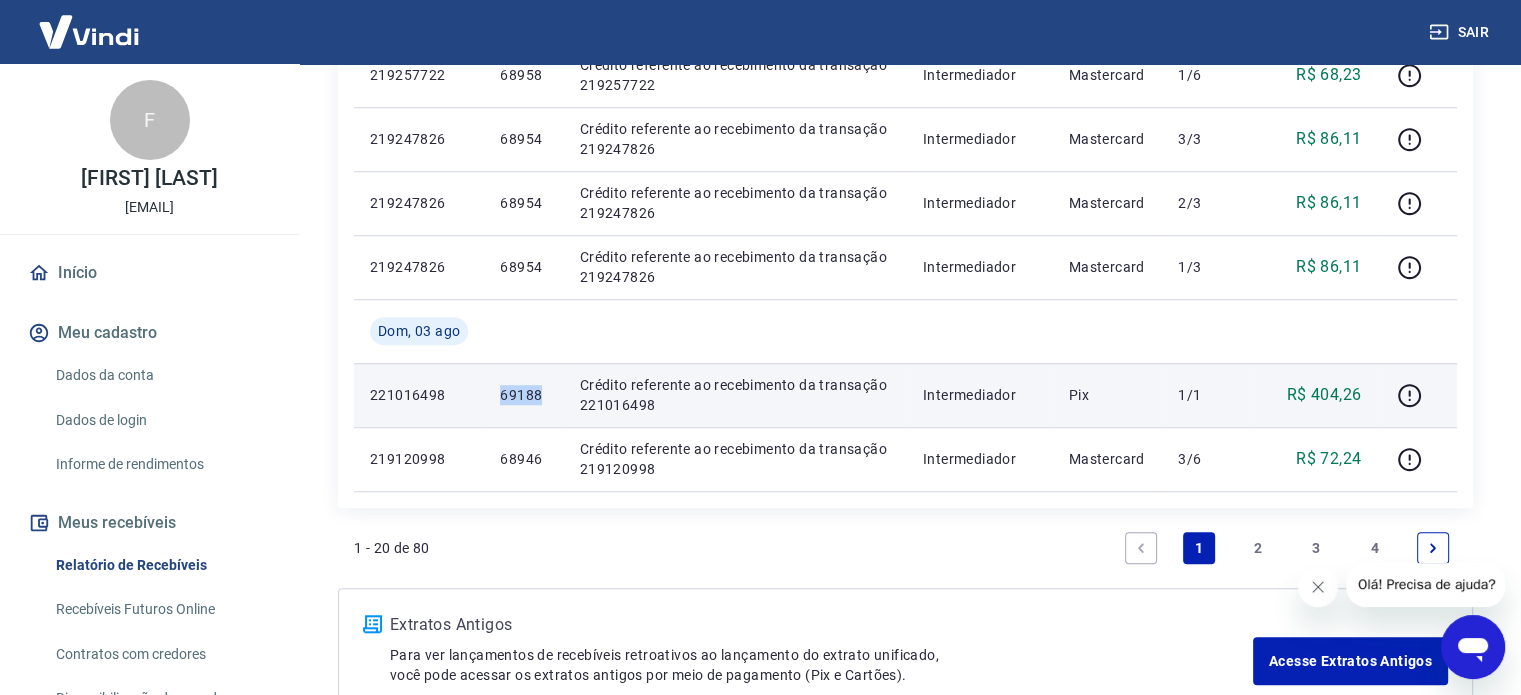 drag, startPoint x: 493, startPoint y: 391, endPoint x: 547, endPoint y: 392, distance: 54.00926 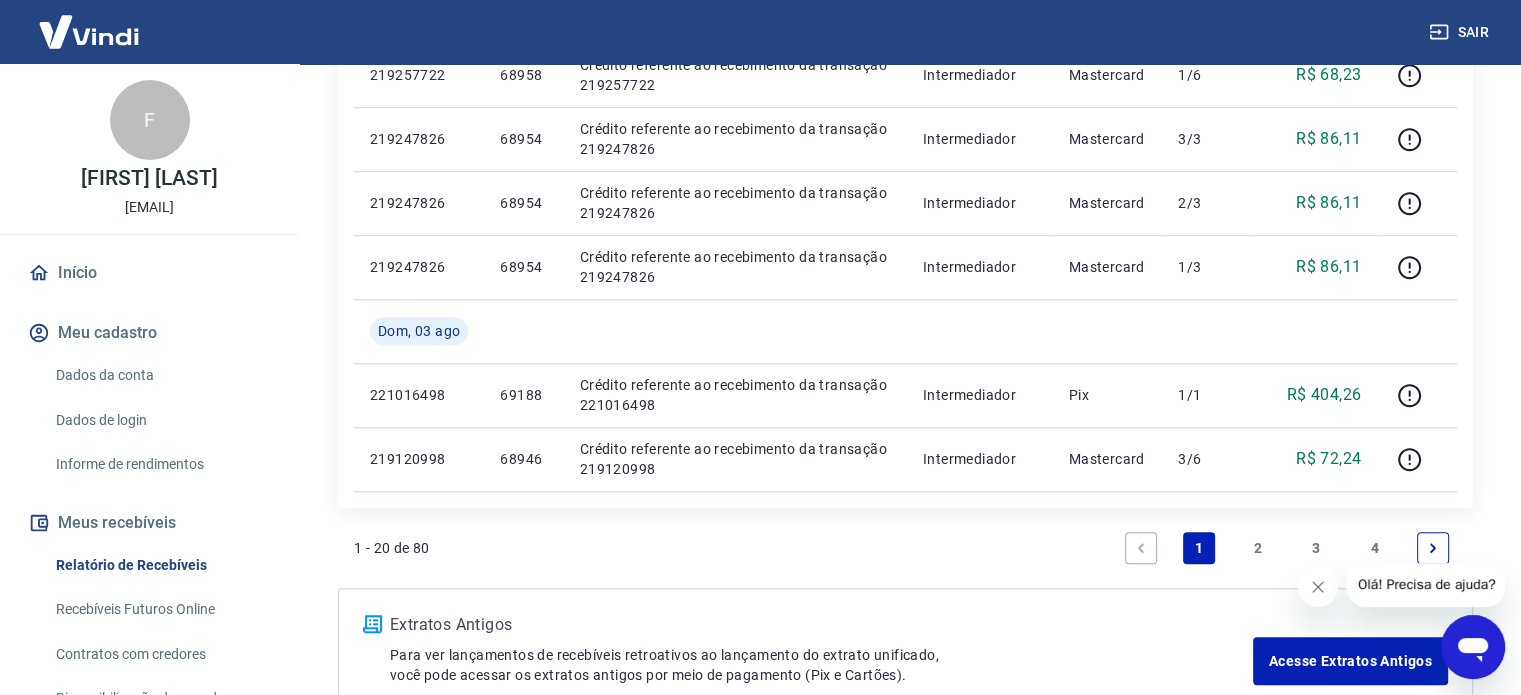 click on "2" at bounding box center [1258, 548] 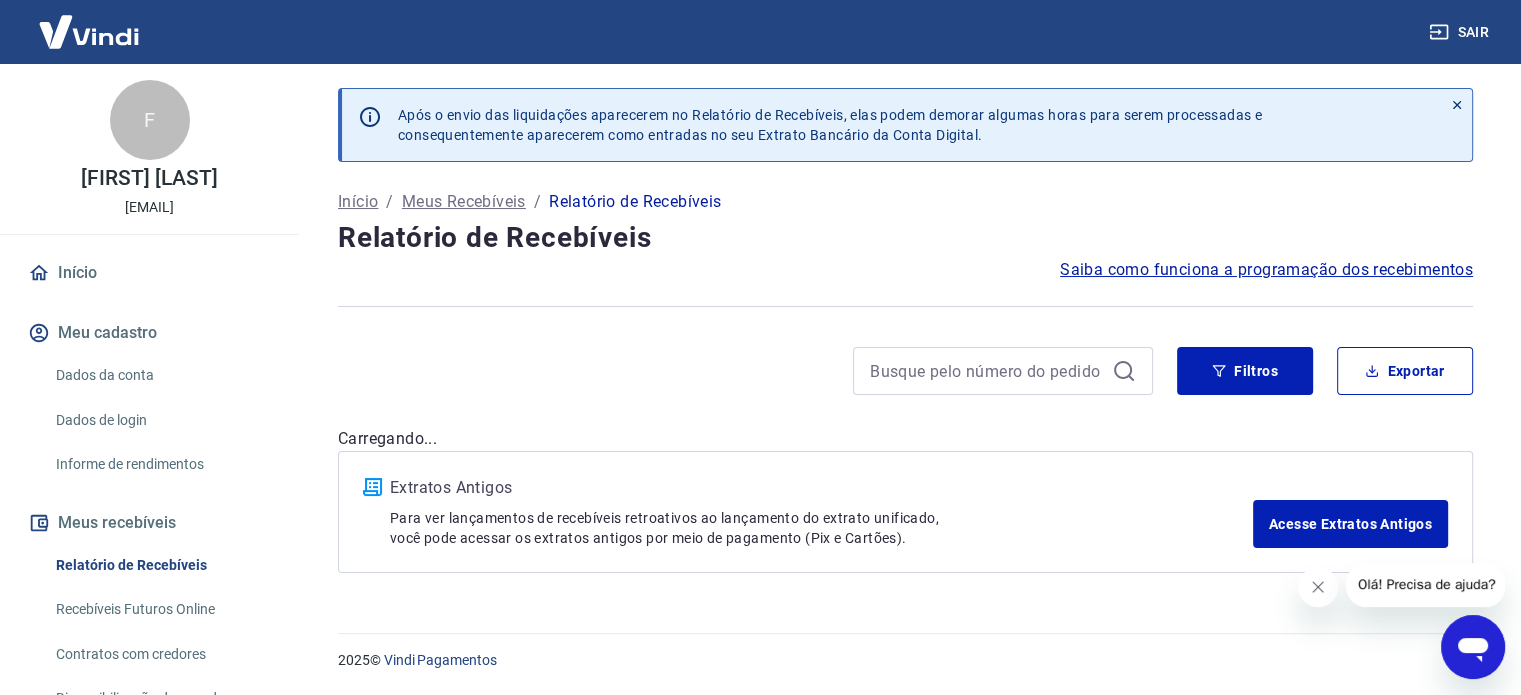 scroll, scrollTop: 0, scrollLeft: 0, axis: both 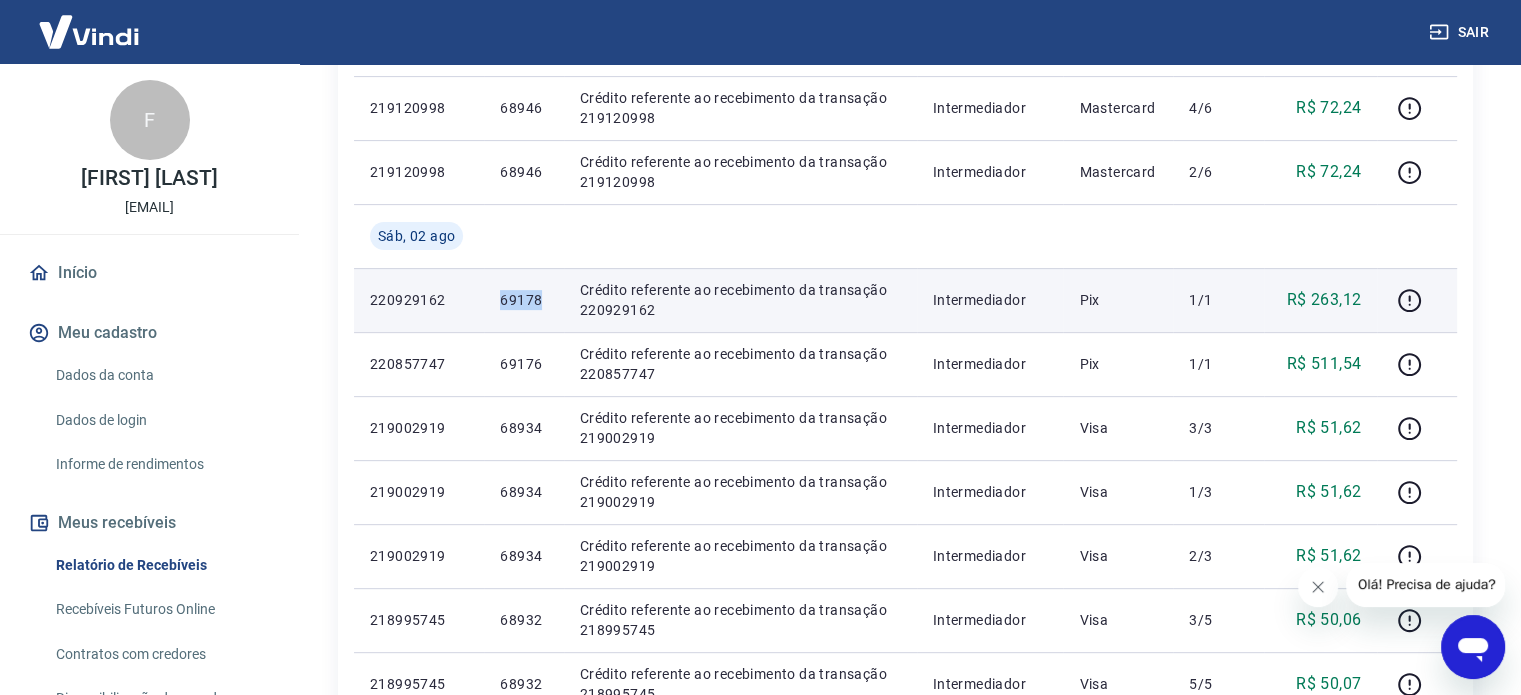 drag, startPoint x: 491, startPoint y: 303, endPoint x: 543, endPoint y: 302, distance: 52.009613 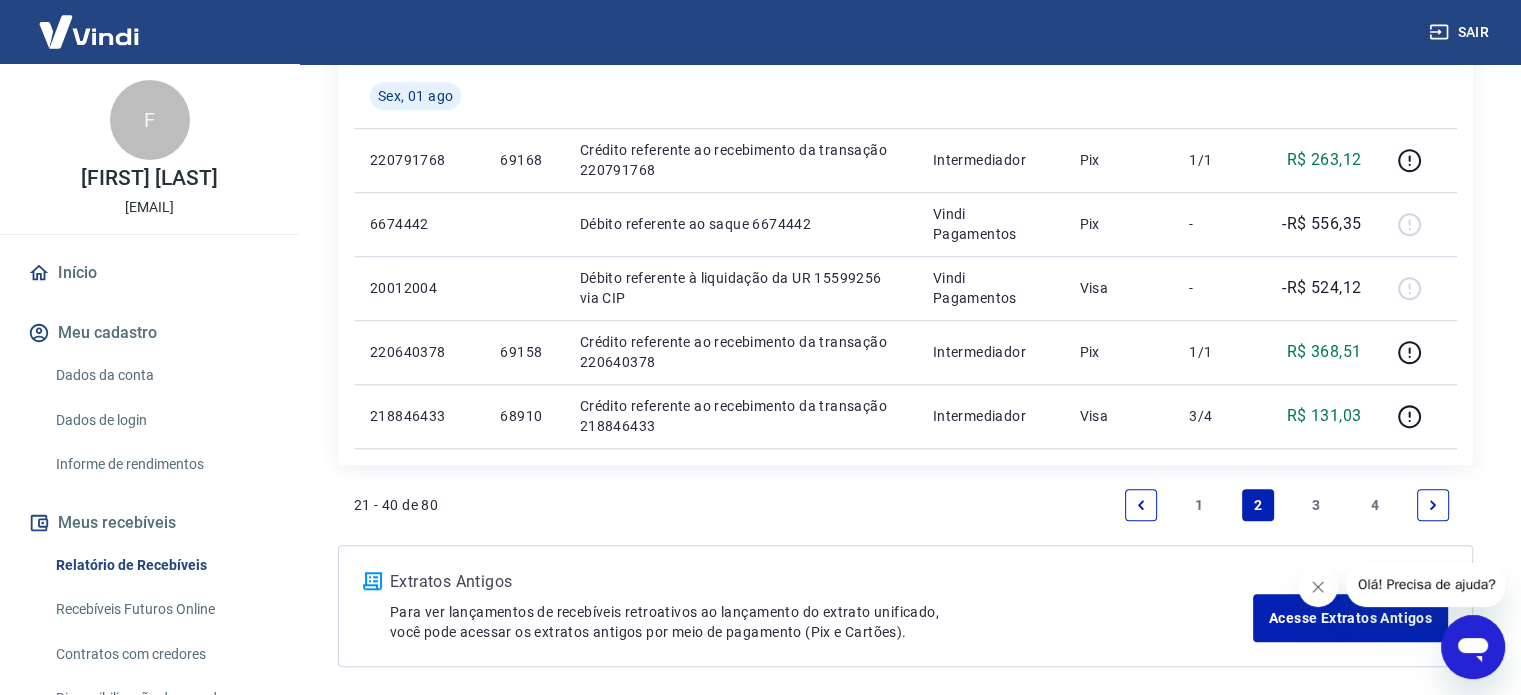 scroll, scrollTop: 1611, scrollLeft: 0, axis: vertical 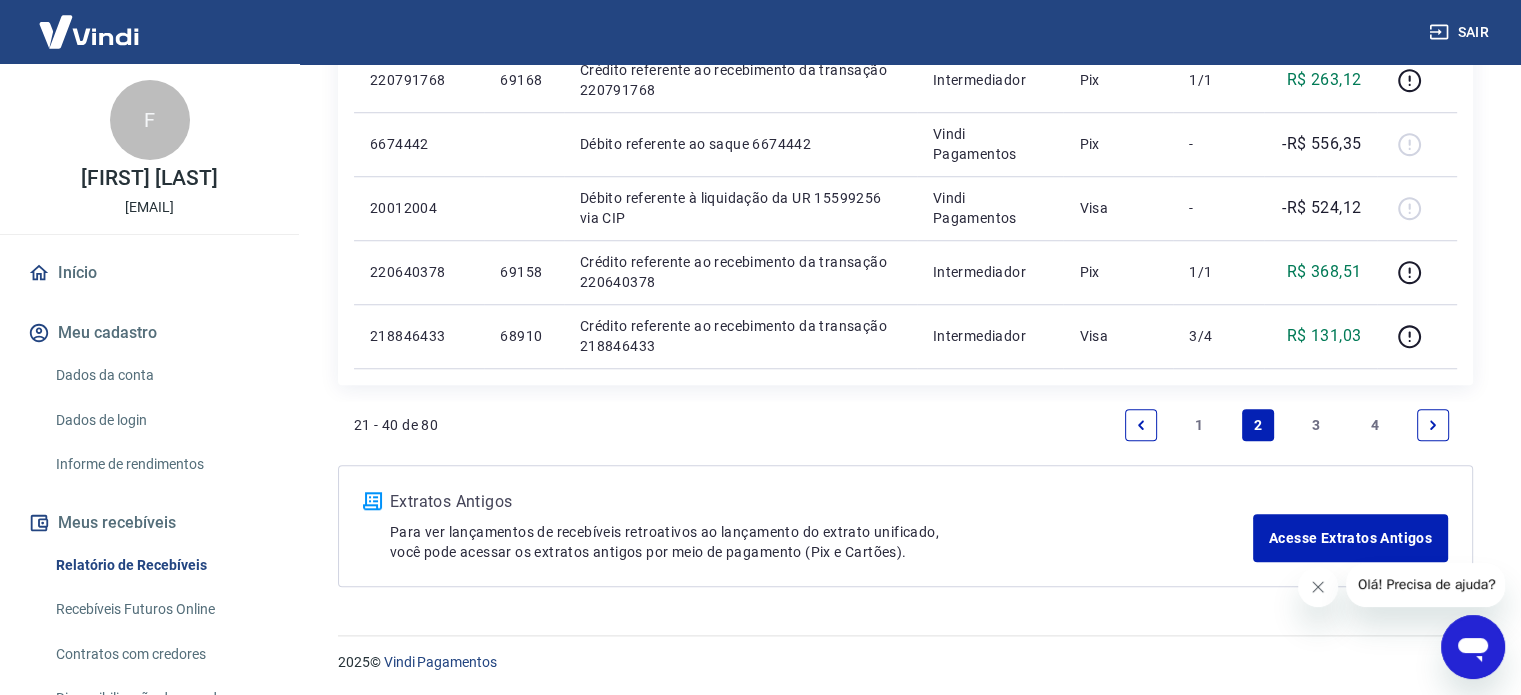 click on "1" at bounding box center (1199, 425) 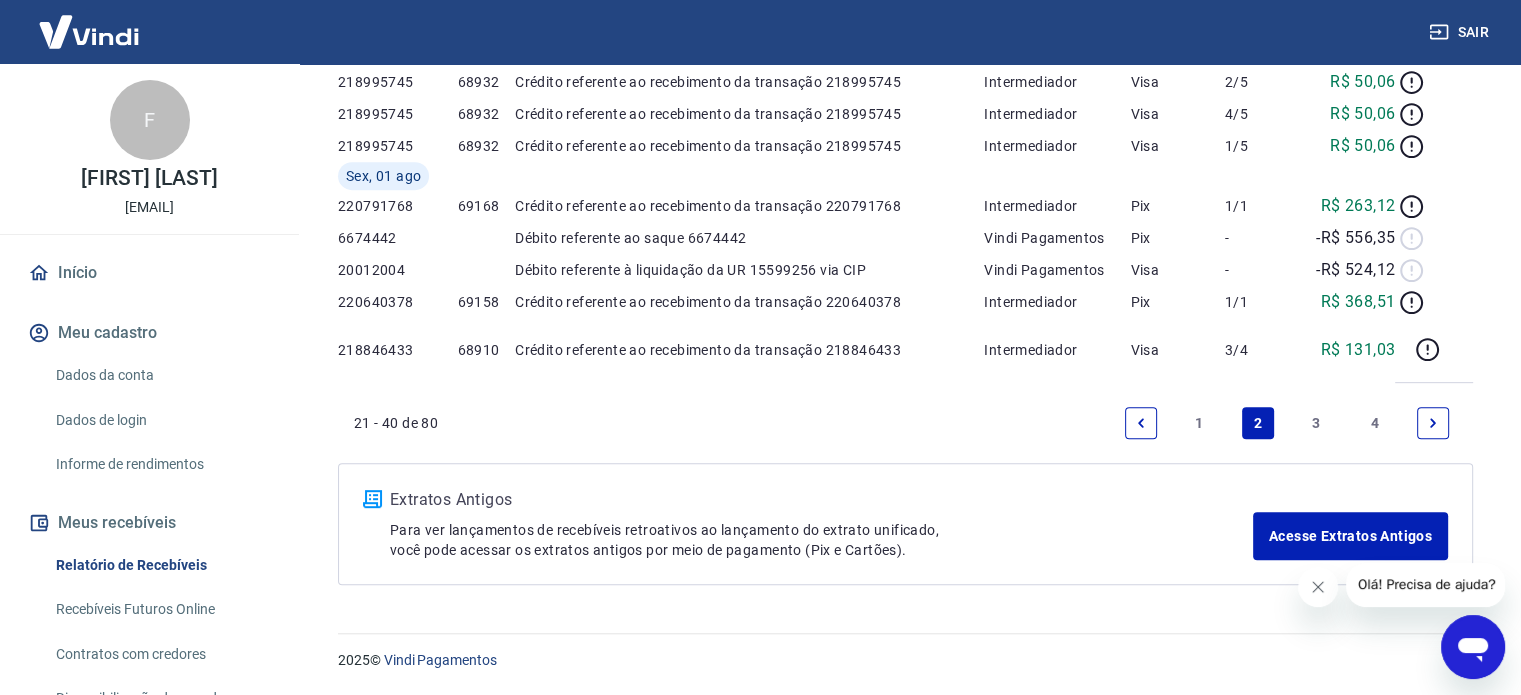 scroll, scrollTop: 0, scrollLeft: 0, axis: both 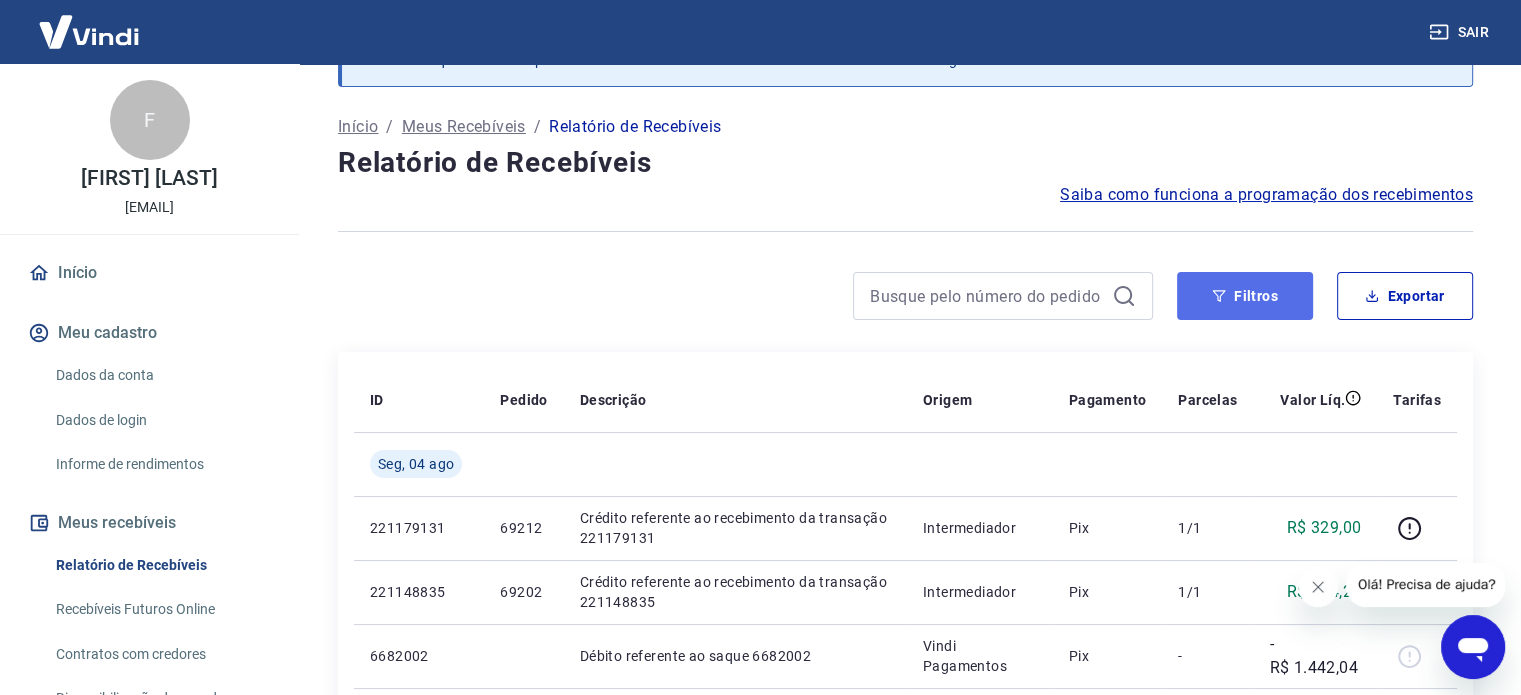 click on "Filtros" at bounding box center [1245, 296] 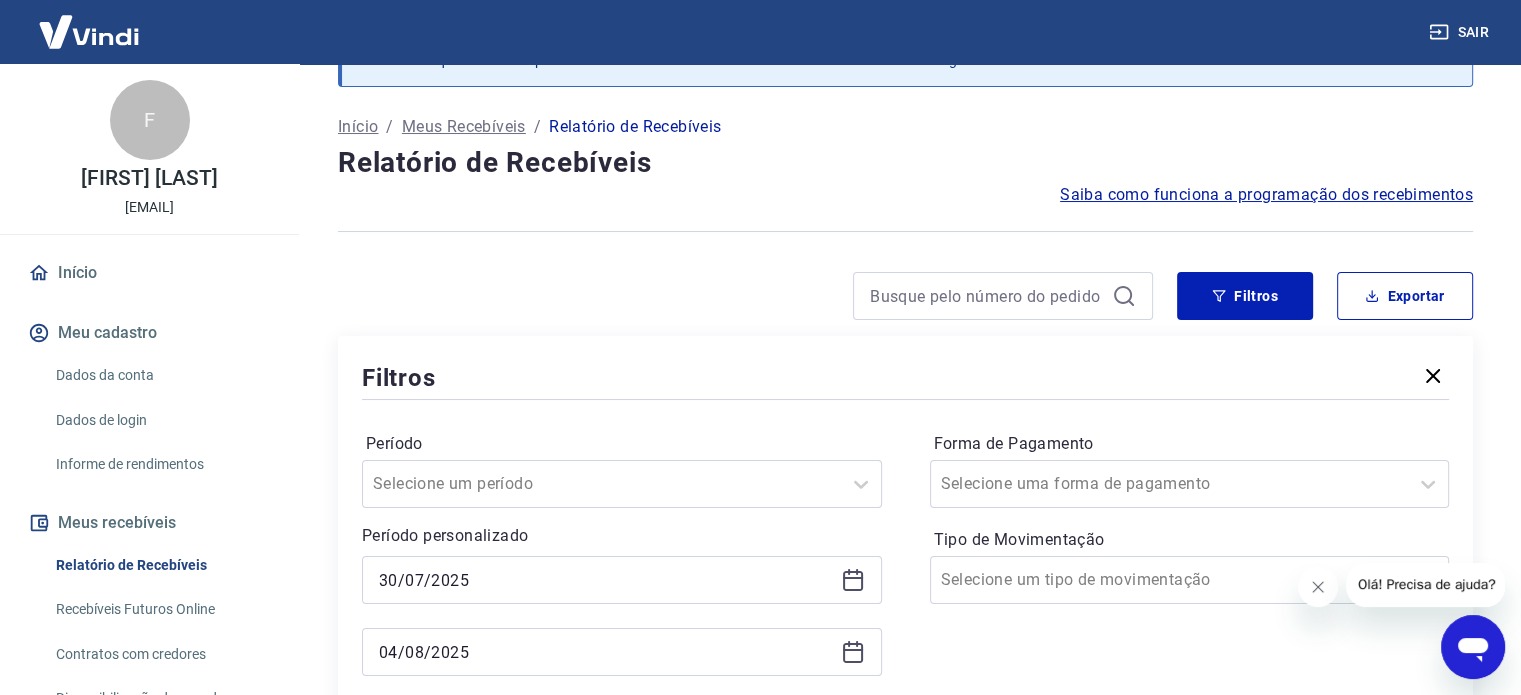 click 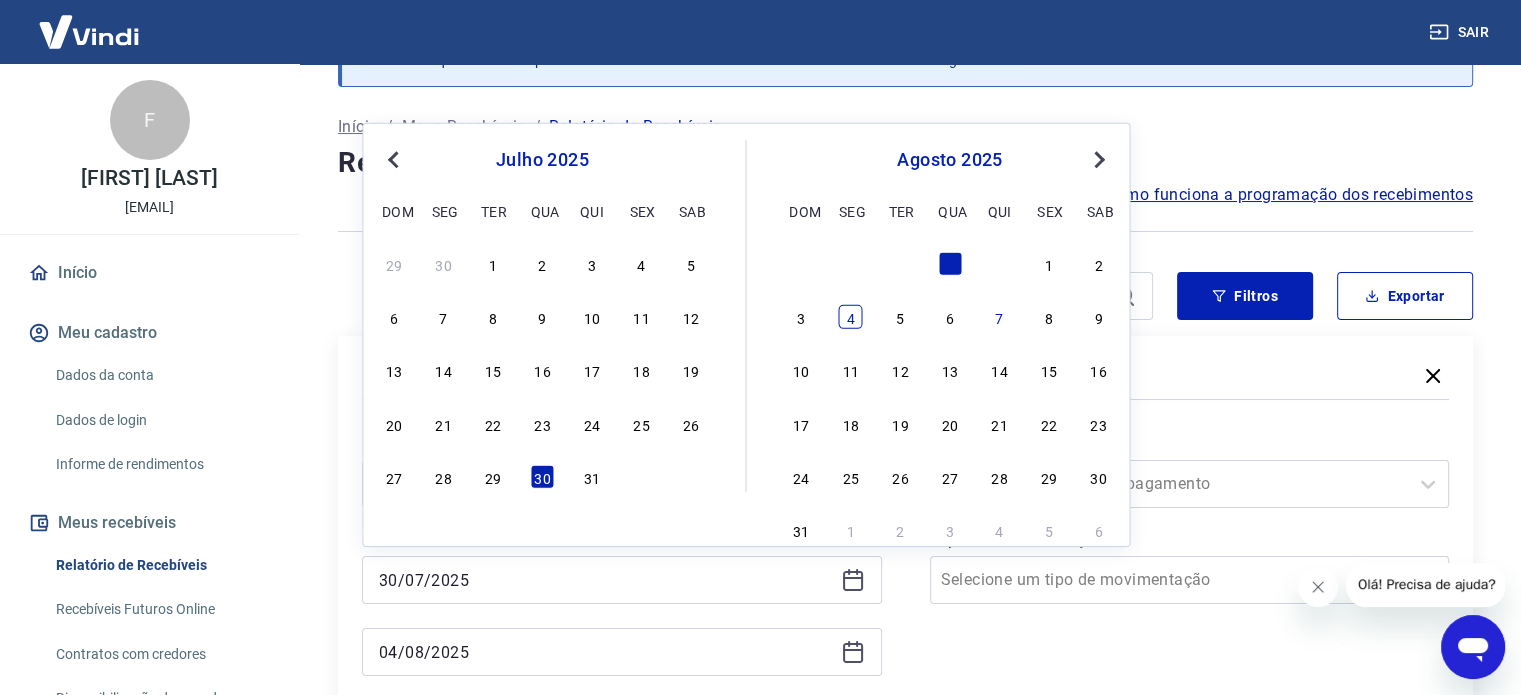 click on "4" at bounding box center (851, 317) 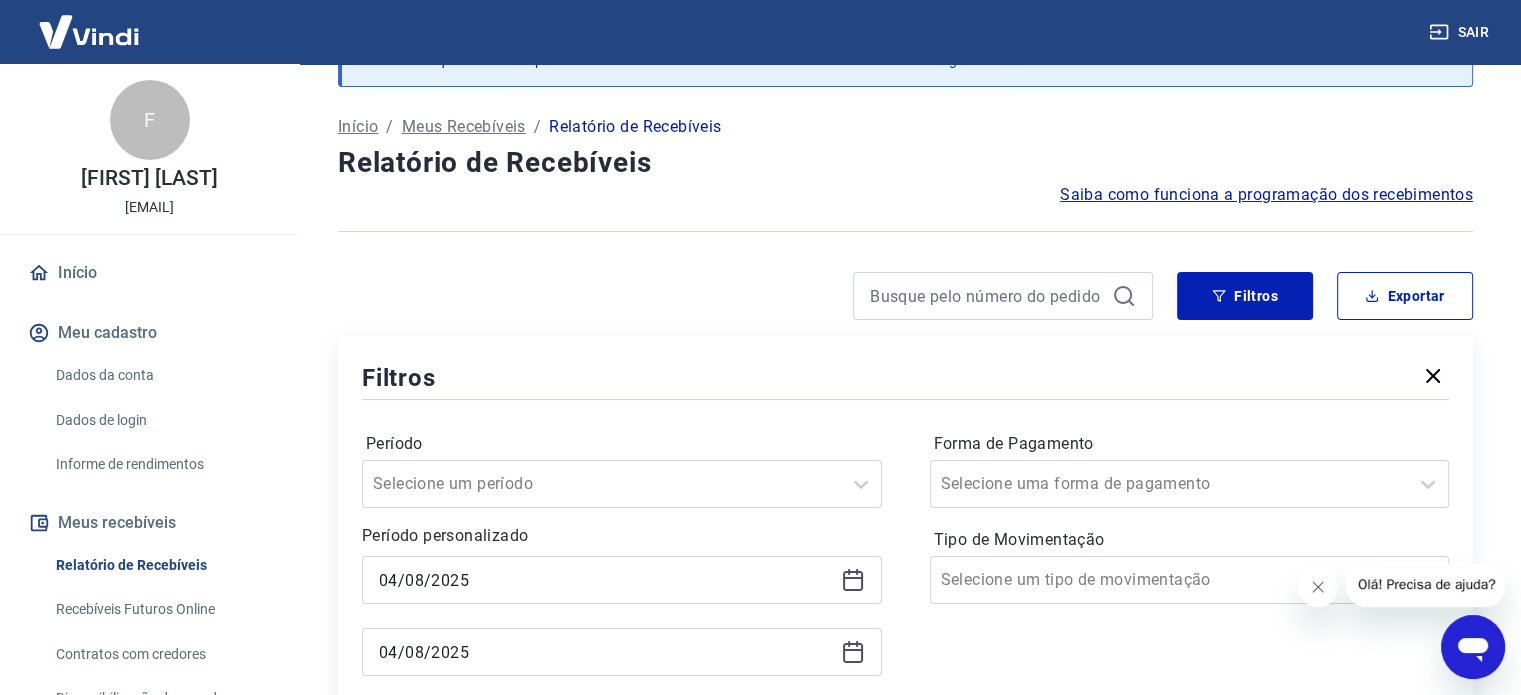 click 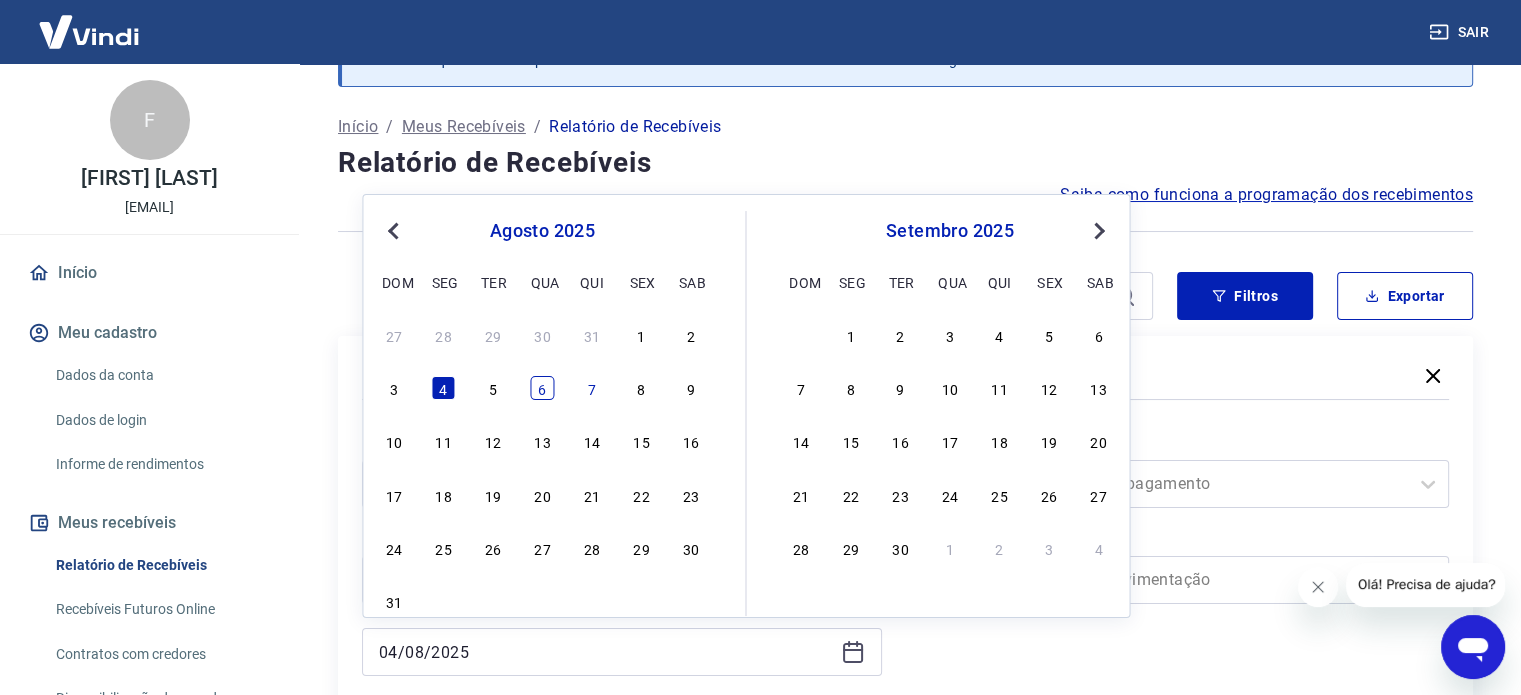 click on "6" at bounding box center (542, 388) 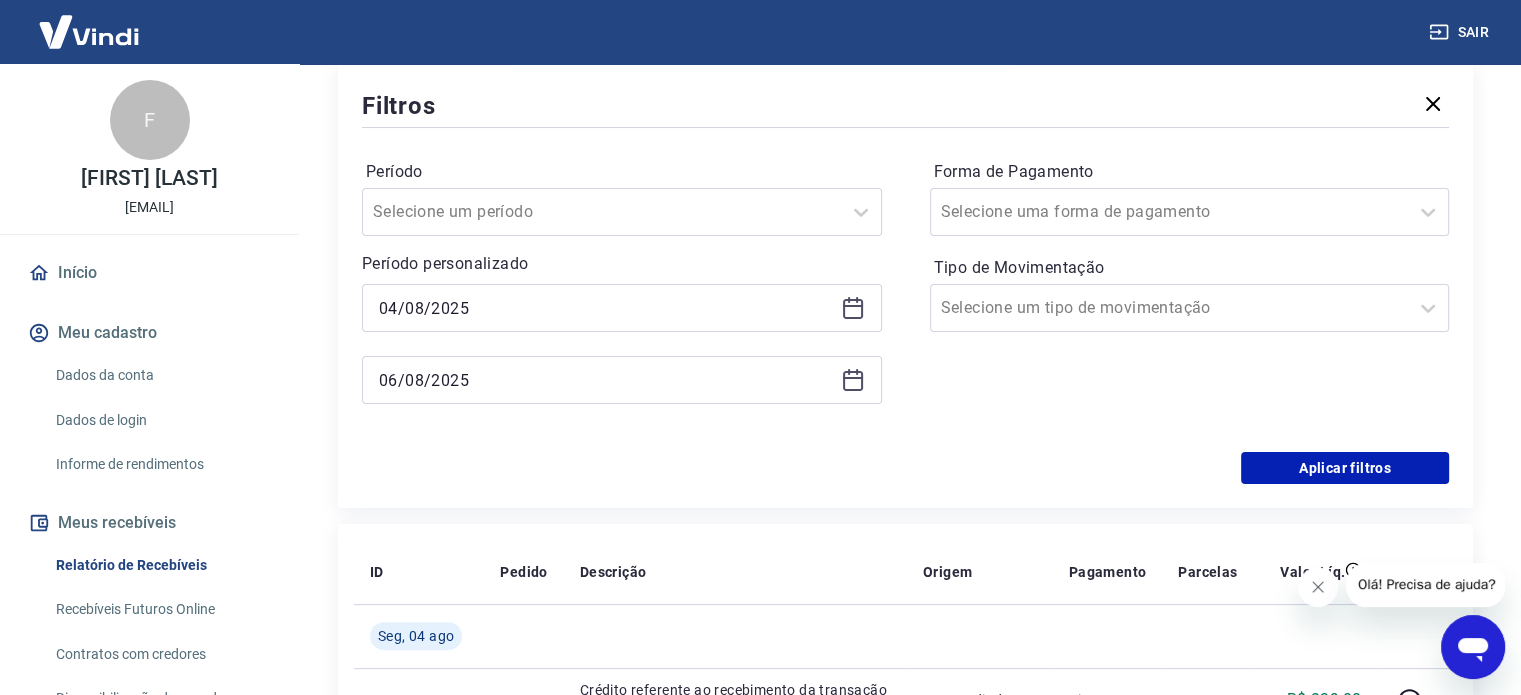 scroll, scrollTop: 360, scrollLeft: 0, axis: vertical 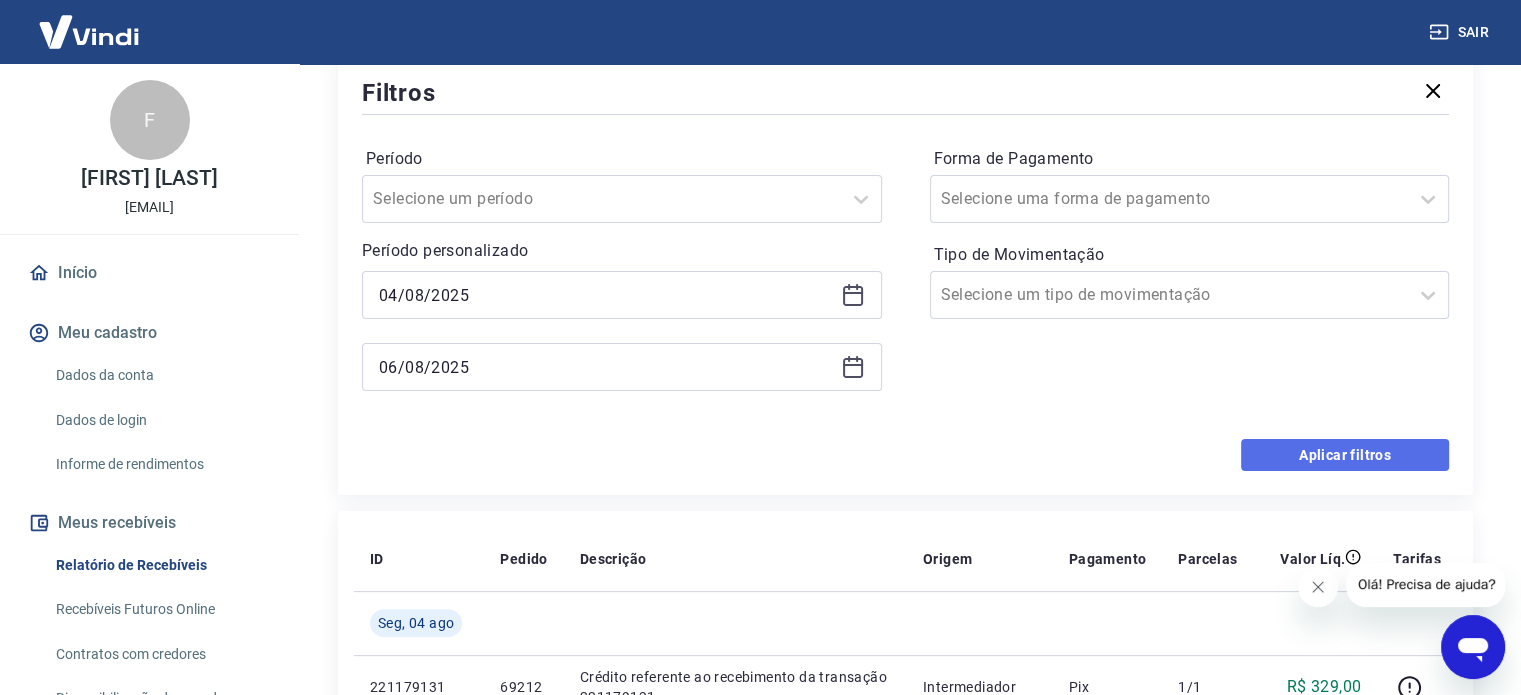 click on "Aplicar filtros" at bounding box center (1345, 455) 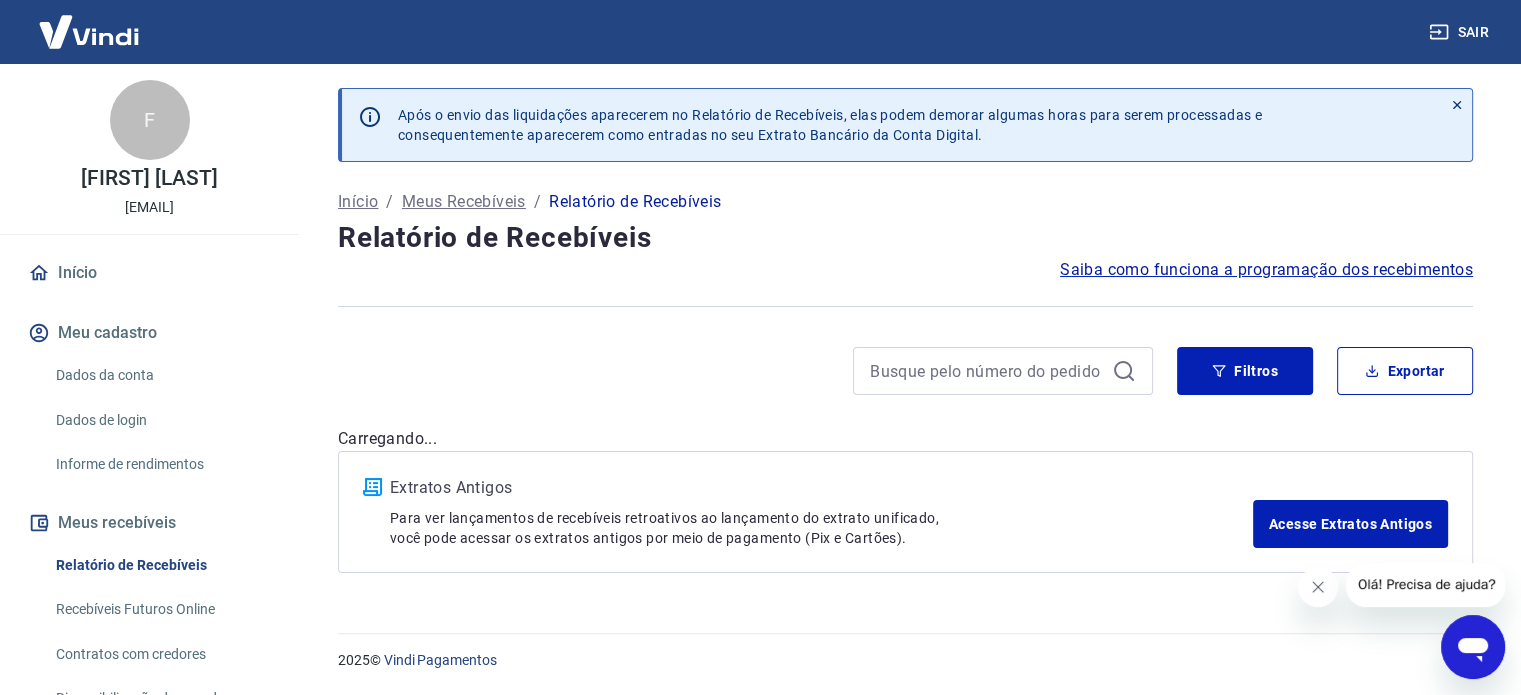 scroll, scrollTop: 0, scrollLeft: 0, axis: both 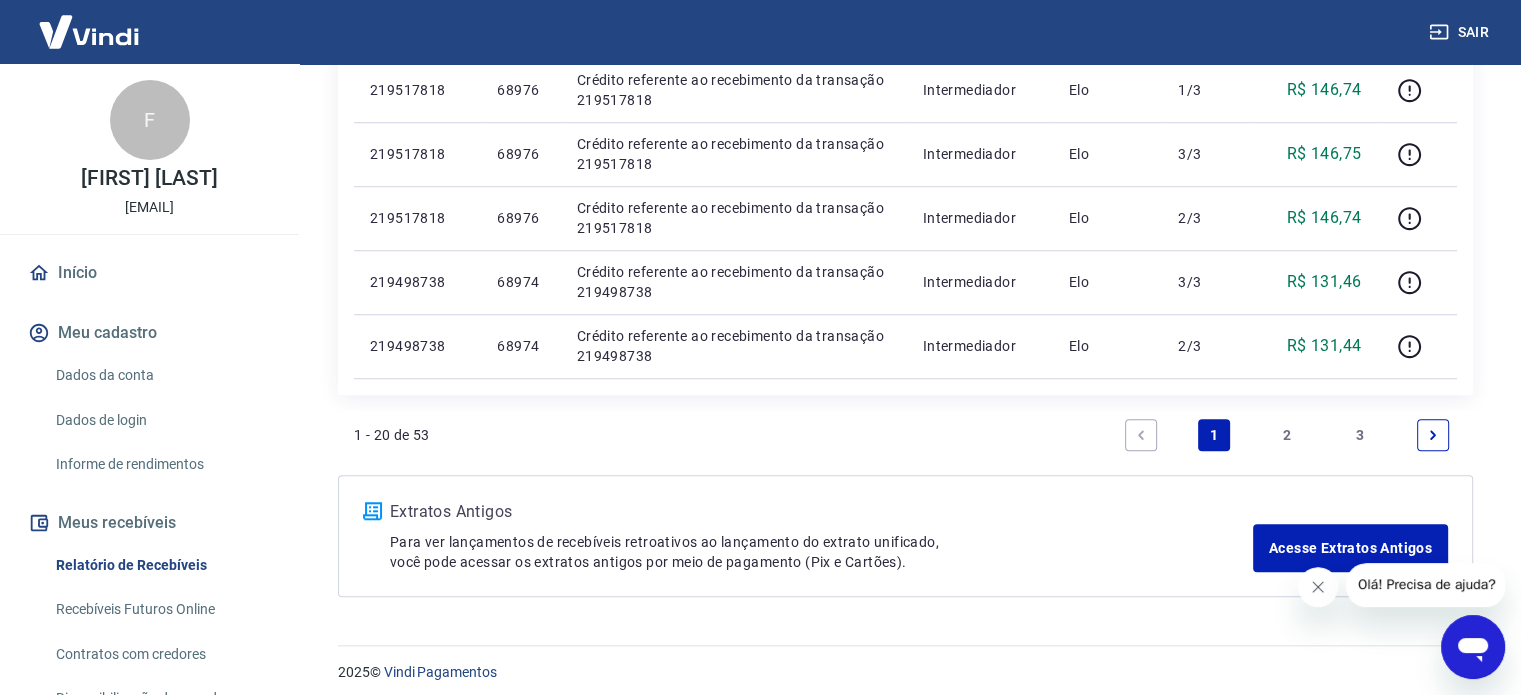 click on "3" at bounding box center (1360, 435) 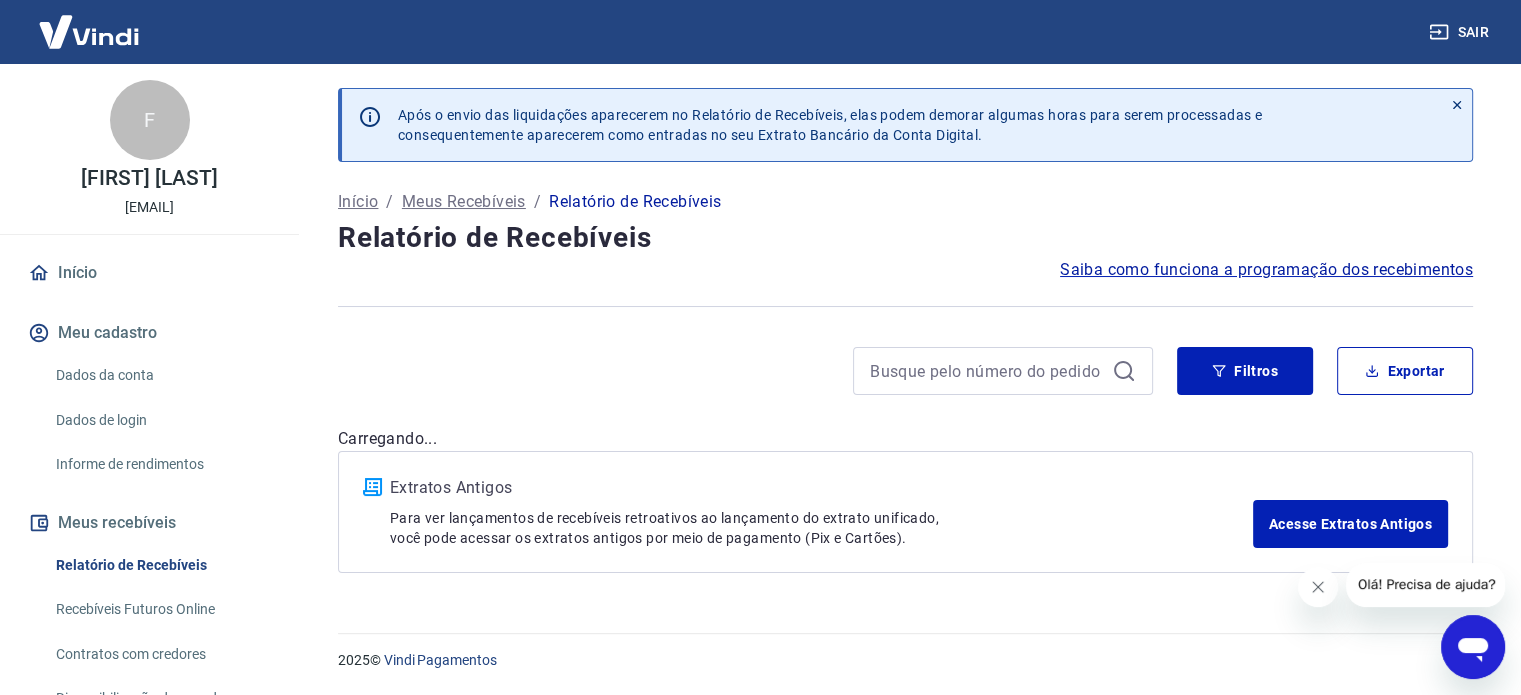 scroll, scrollTop: 0, scrollLeft: 0, axis: both 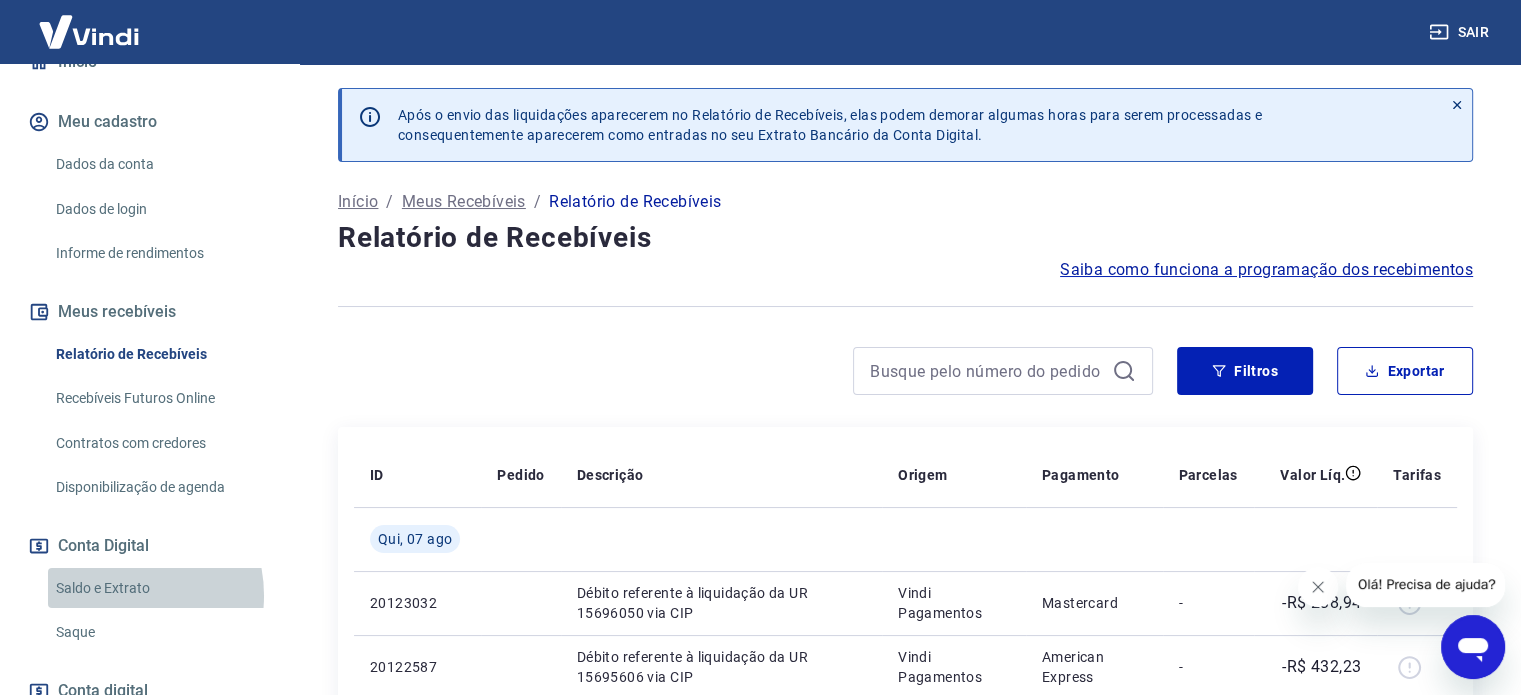 click on "Saldo e Extrato" at bounding box center [161, 588] 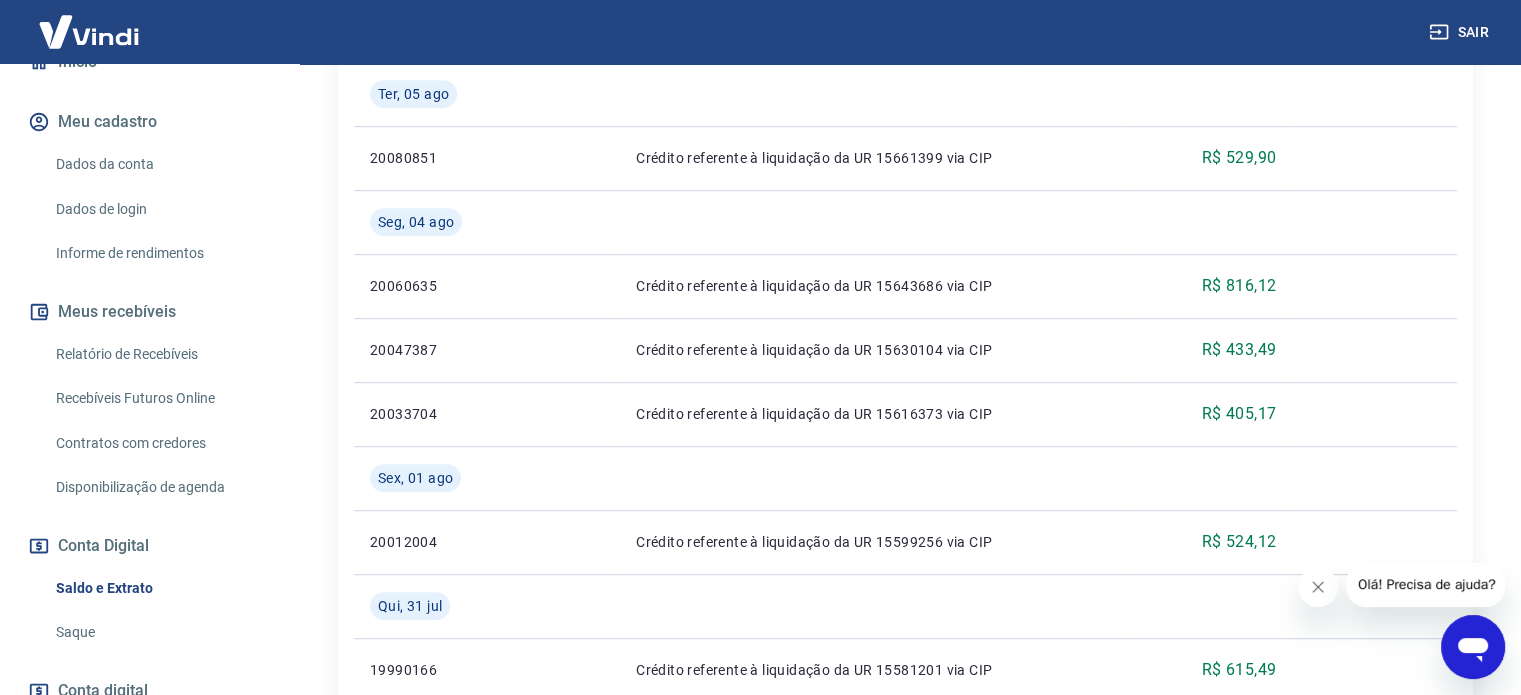 scroll, scrollTop: 884, scrollLeft: 0, axis: vertical 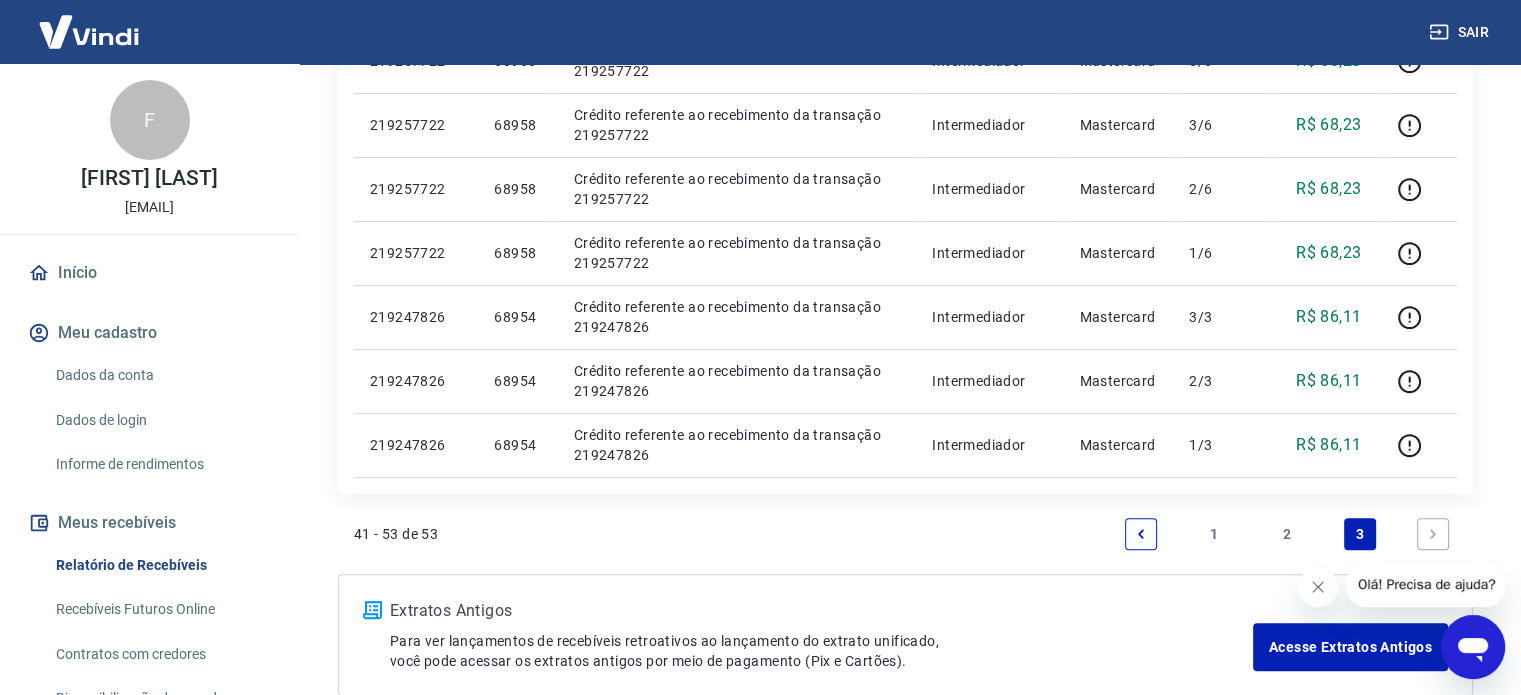 click on "2" at bounding box center [1287, 534] 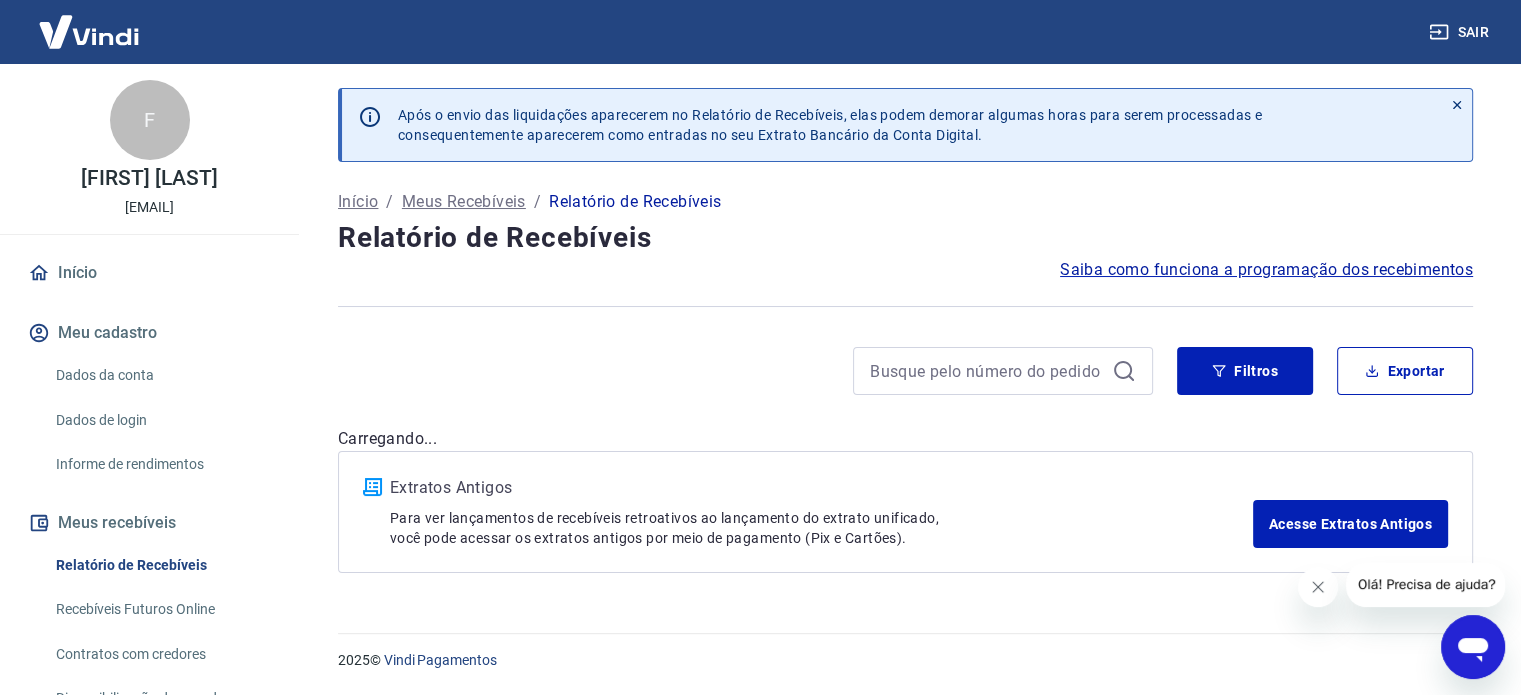 scroll, scrollTop: 0, scrollLeft: 0, axis: both 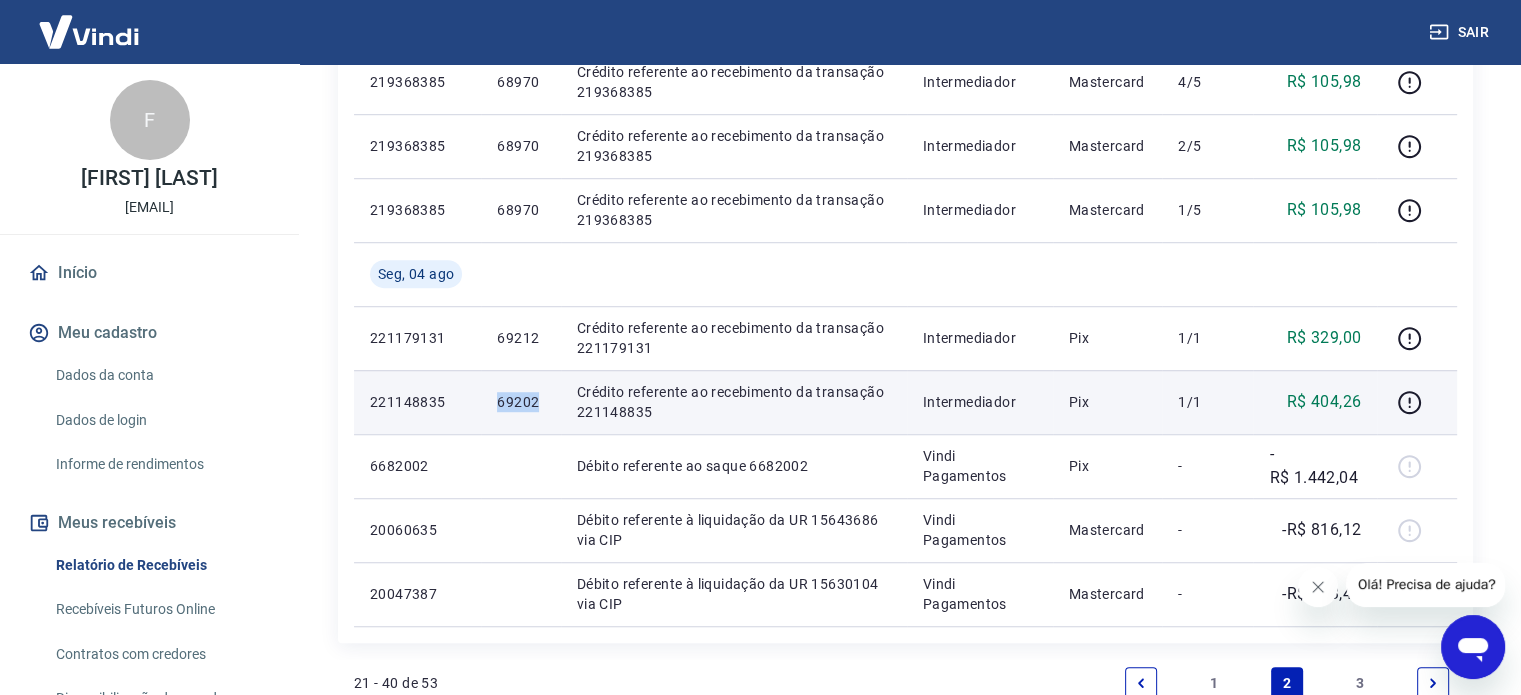 drag, startPoint x: 492, startPoint y: 401, endPoint x: 537, endPoint y: 411, distance: 46.09772 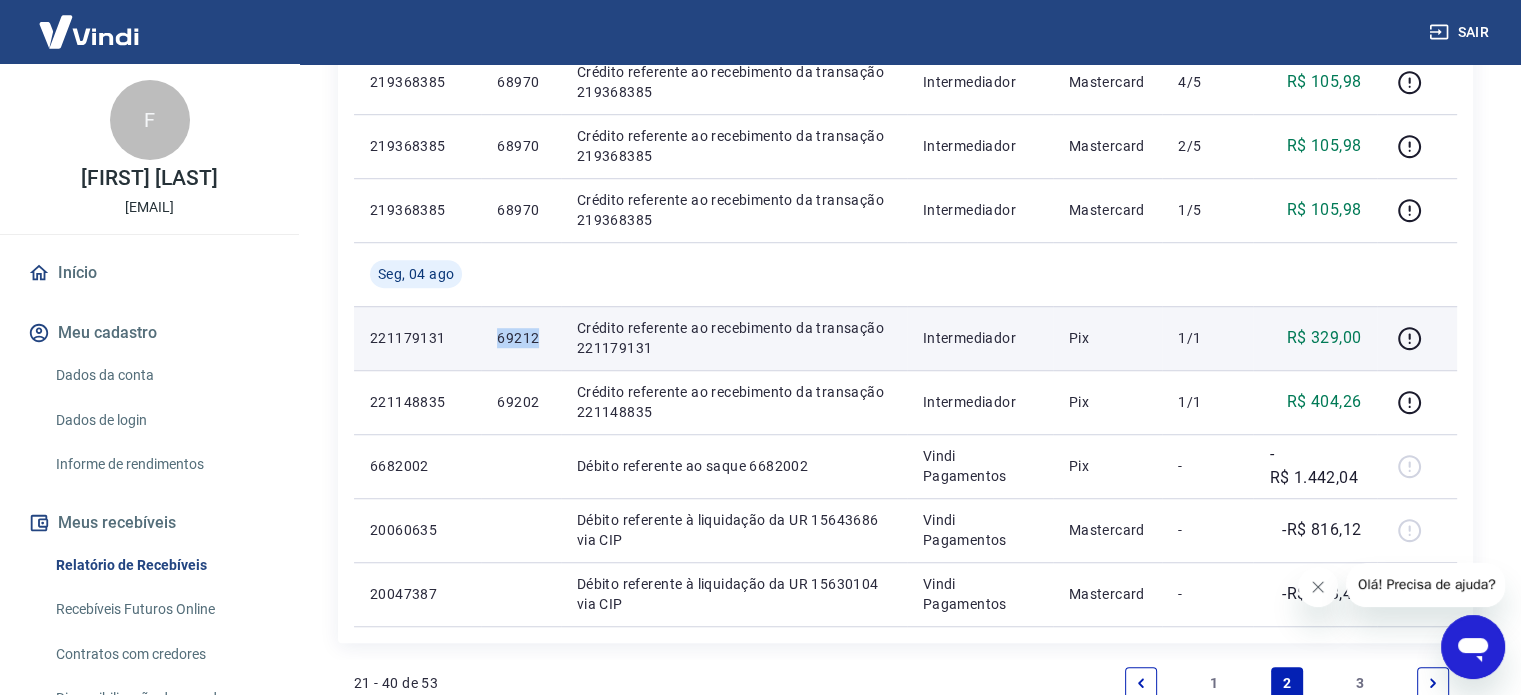 drag, startPoint x: 492, startPoint y: 343, endPoint x: 537, endPoint y: 339, distance: 45.17743 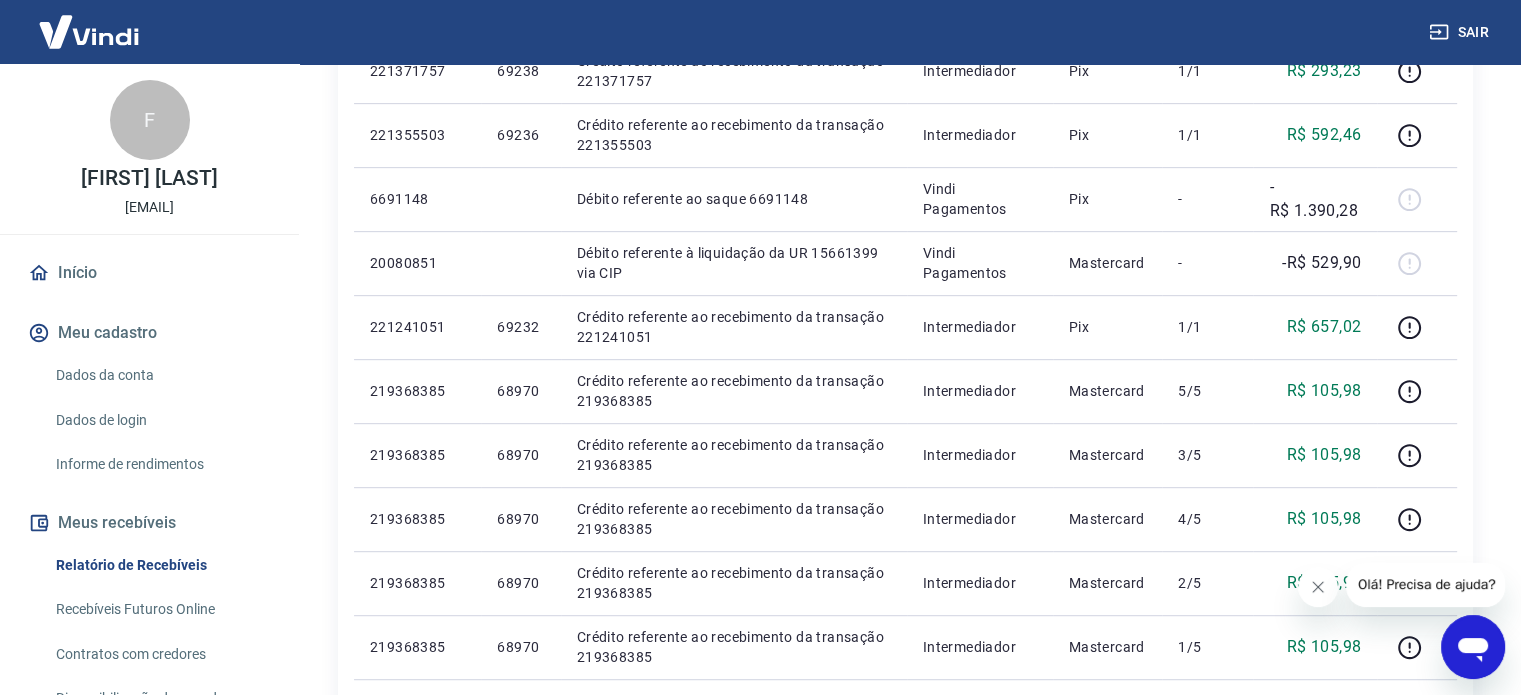scroll, scrollTop: 897, scrollLeft: 0, axis: vertical 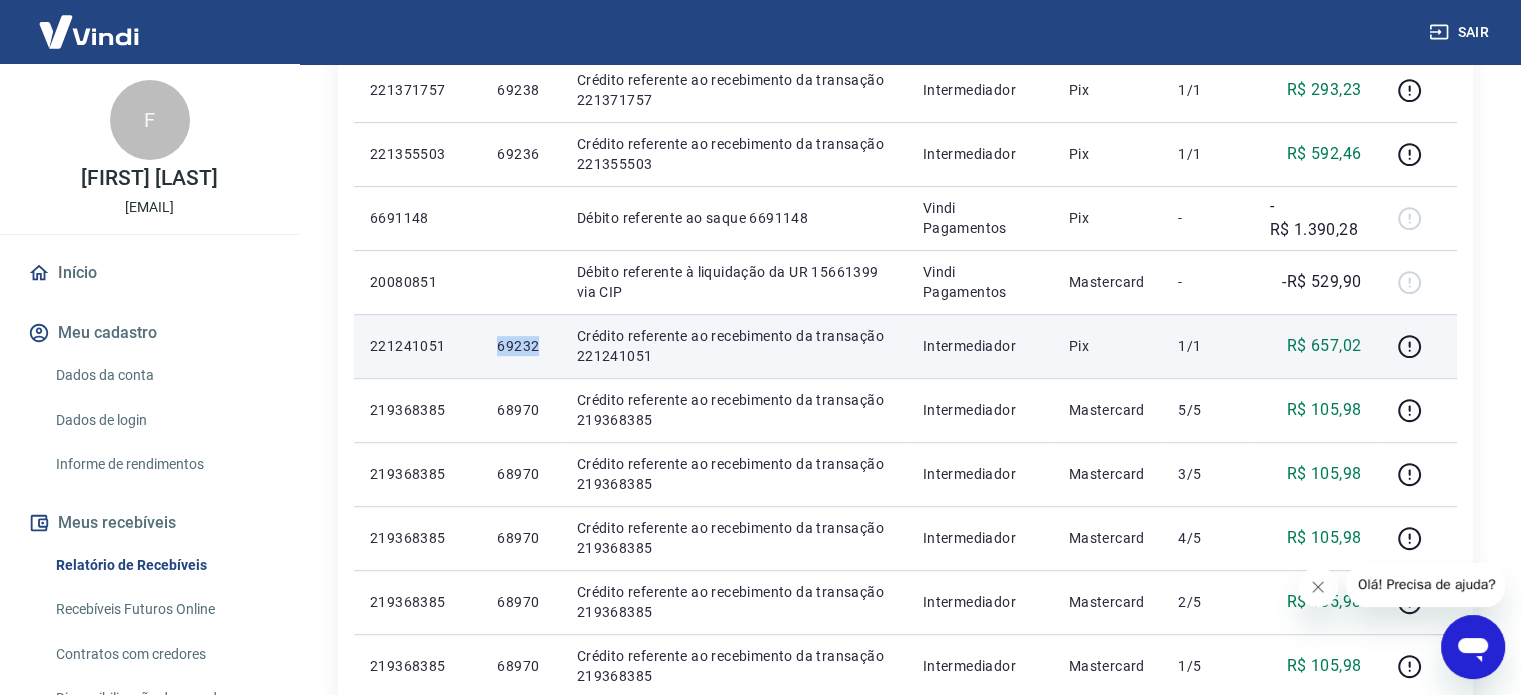 drag, startPoint x: 486, startPoint y: 347, endPoint x: 543, endPoint y: 354, distance: 57.428215 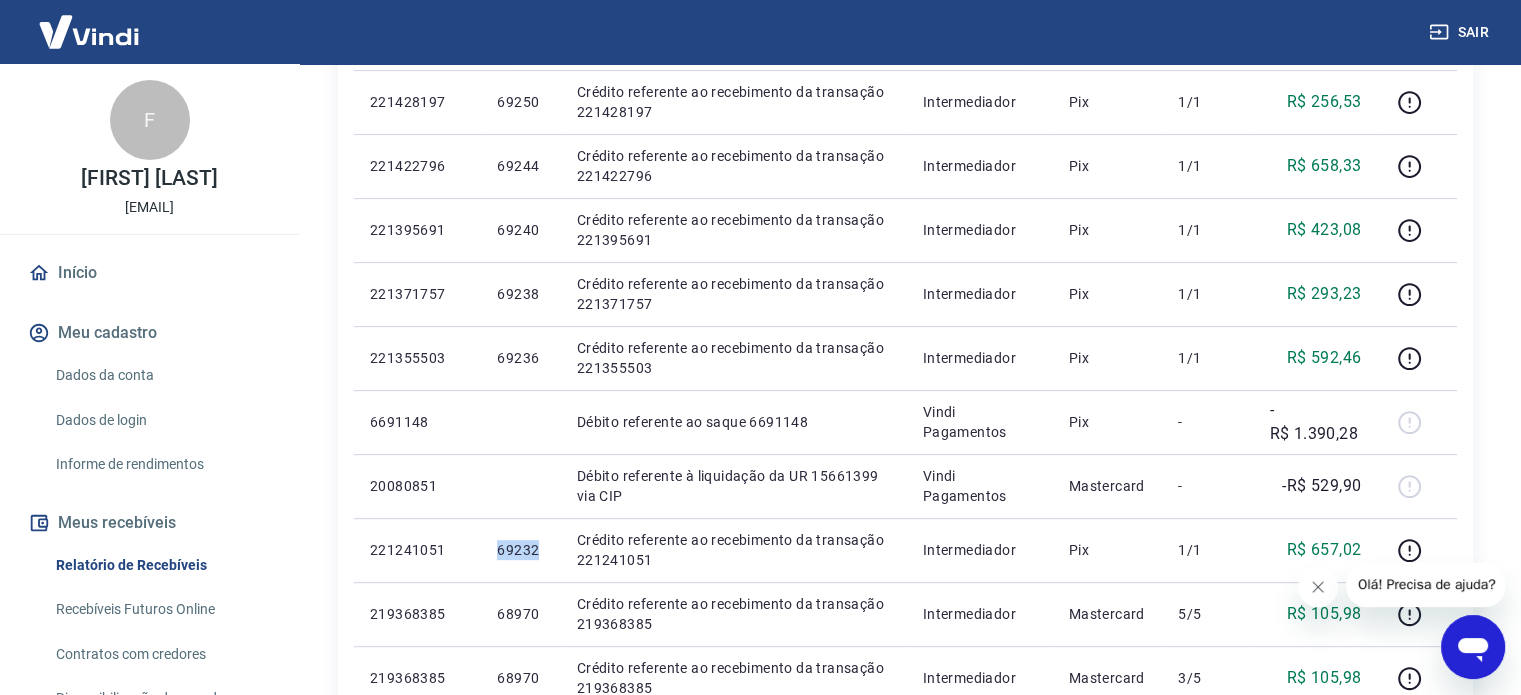 scroll, scrollTop: 673, scrollLeft: 0, axis: vertical 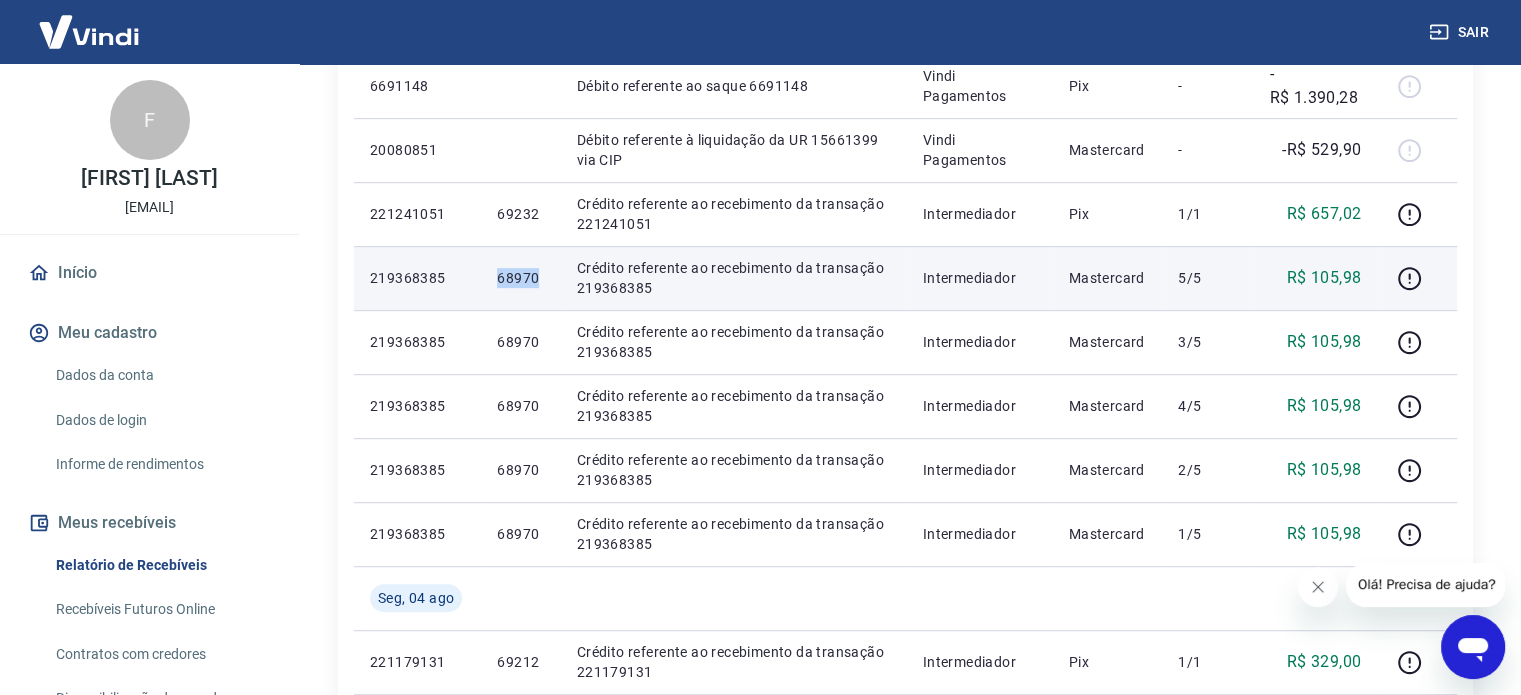 drag, startPoint x: 490, startPoint y: 280, endPoint x: 538, endPoint y: 290, distance: 49.0306 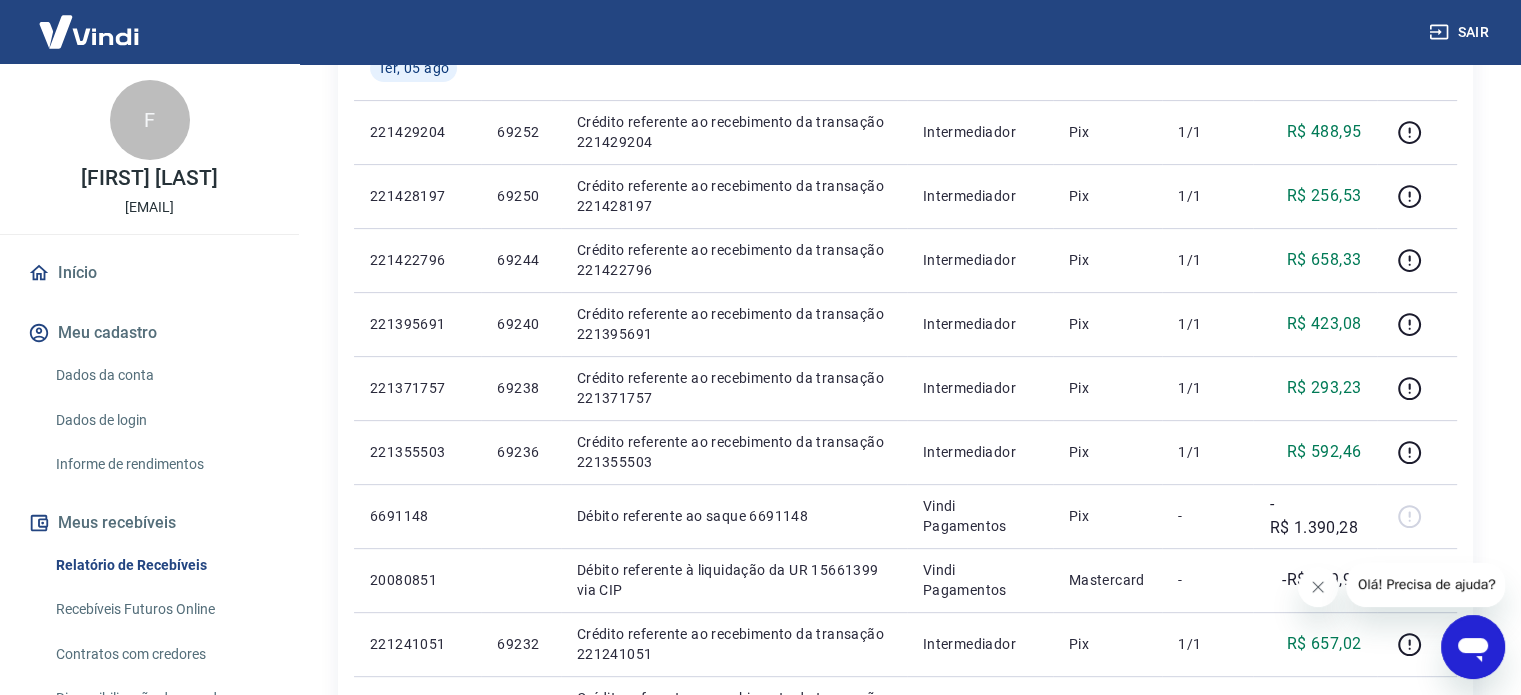 scroll, scrollTop: 584, scrollLeft: 0, axis: vertical 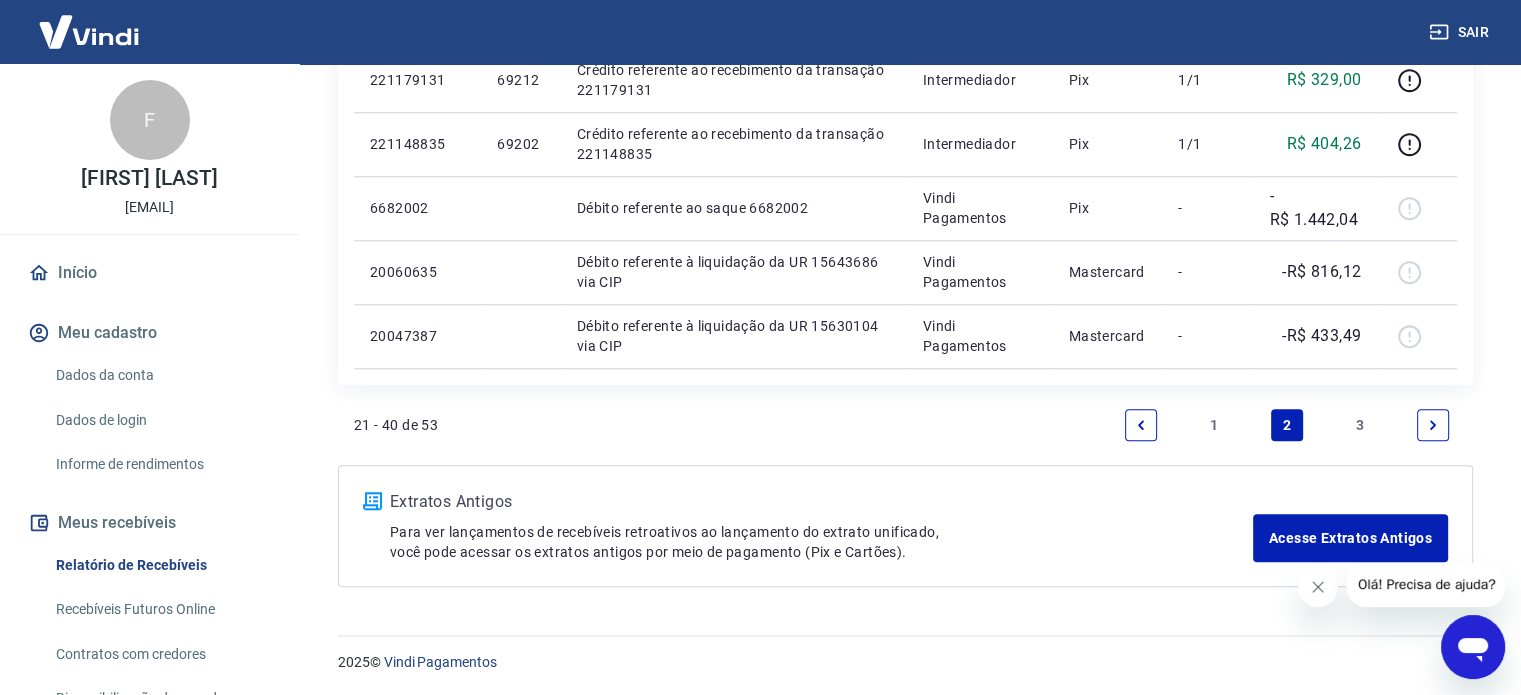 click on "1" at bounding box center [1214, 425] 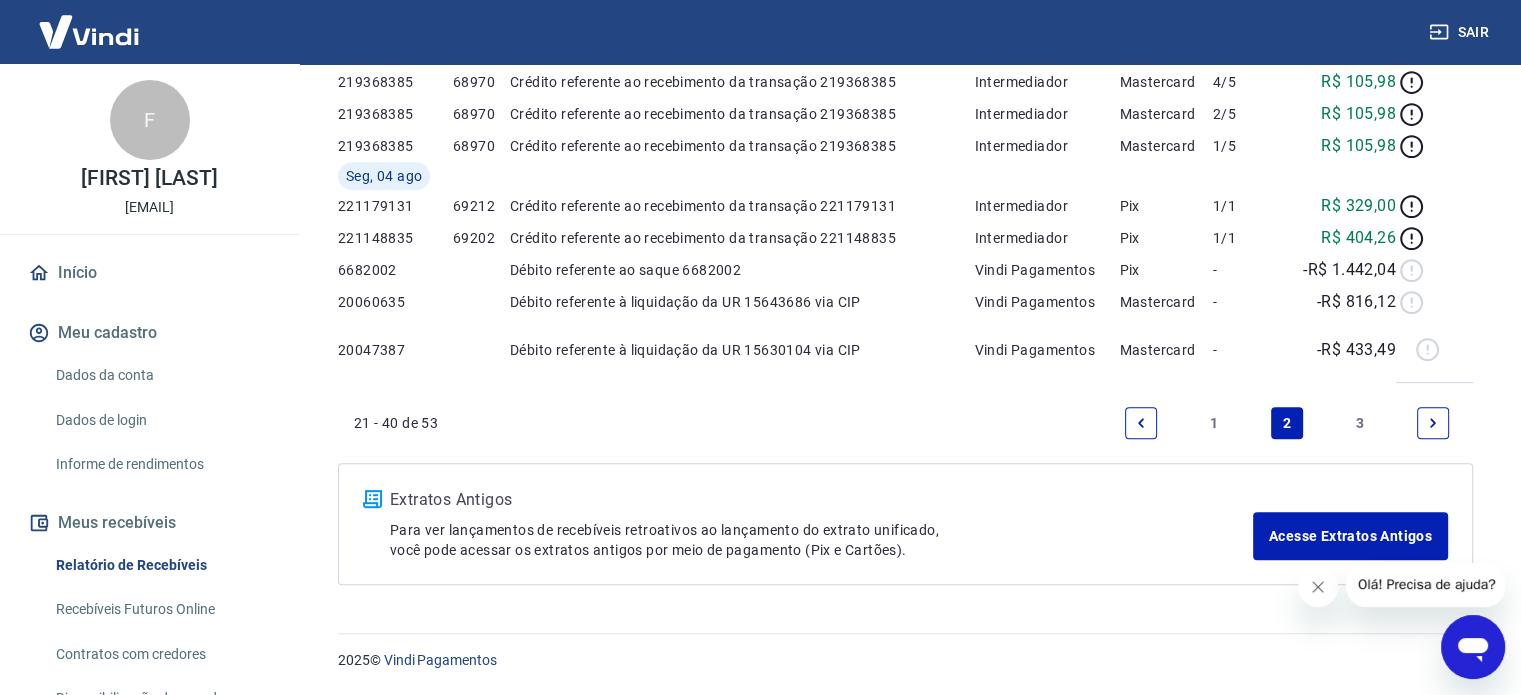 scroll, scrollTop: 0, scrollLeft: 0, axis: both 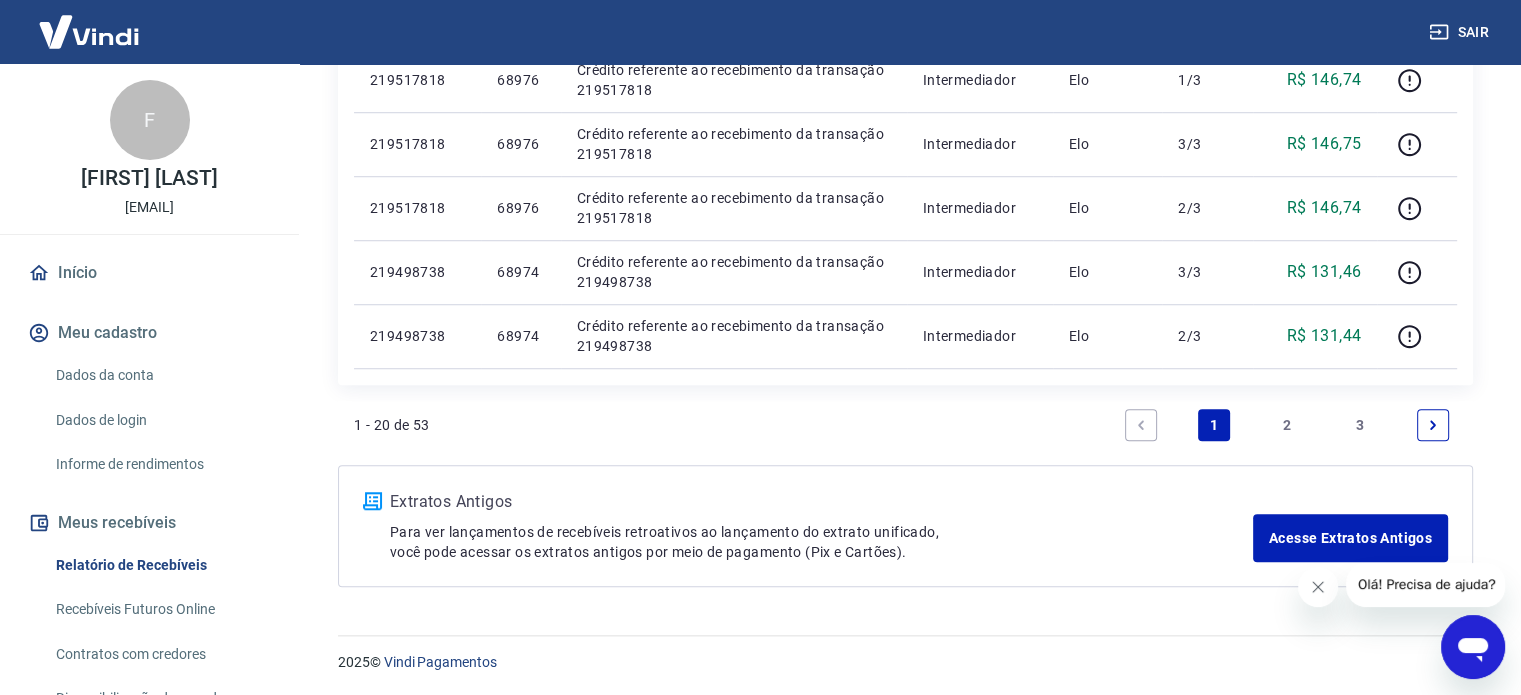 click on "2" at bounding box center (1287, 425) 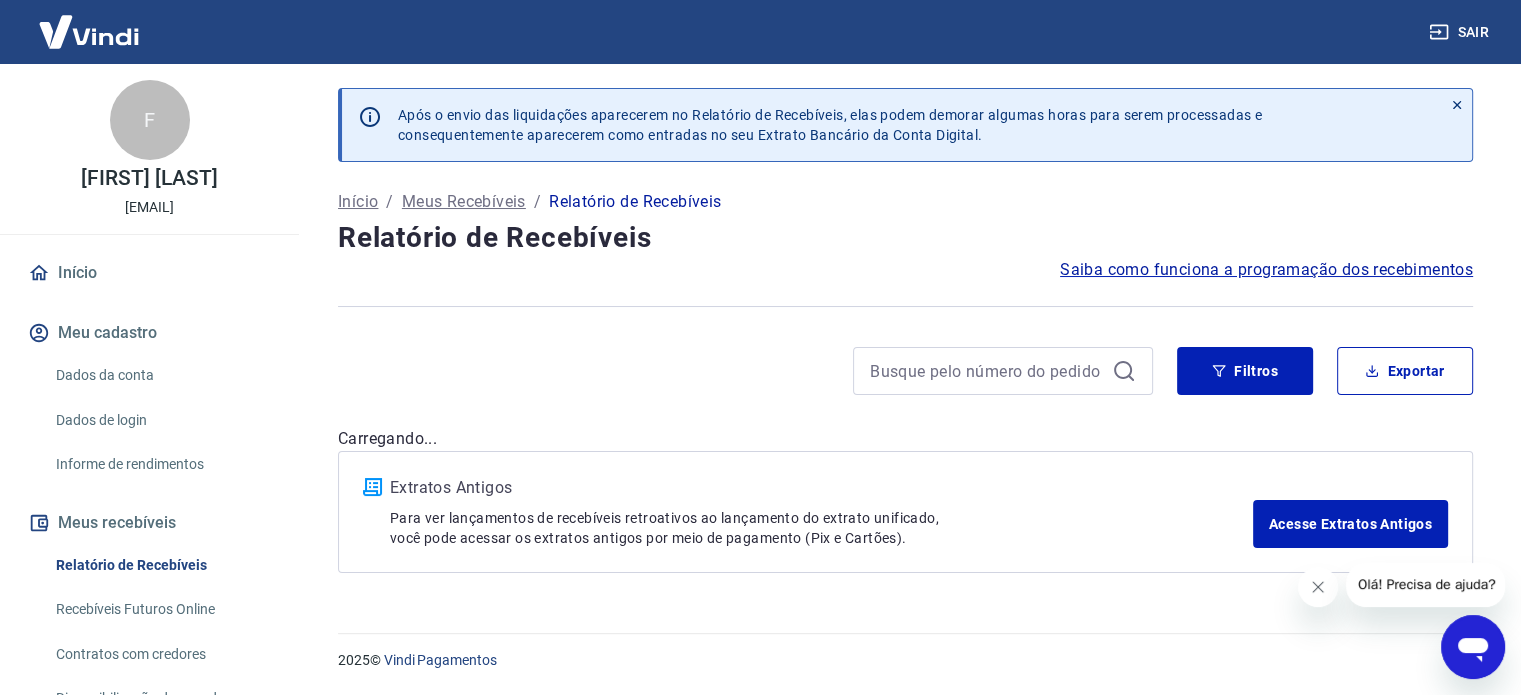 scroll, scrollTop: 0, scrollLeft: 0, axis: both 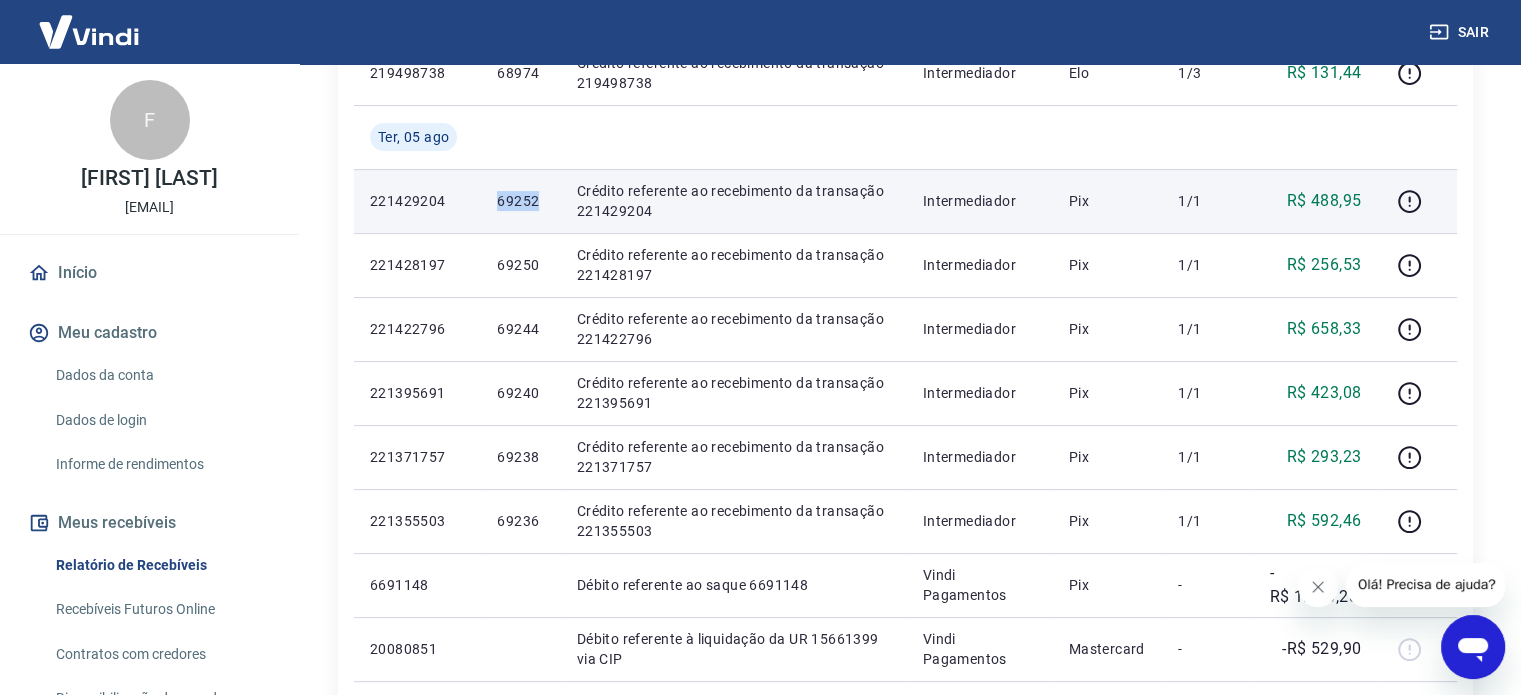 drag, startPoint x: 488, startPoint y: 203, endPoint x: 541, endPoint y: 211, distance: 53.600372 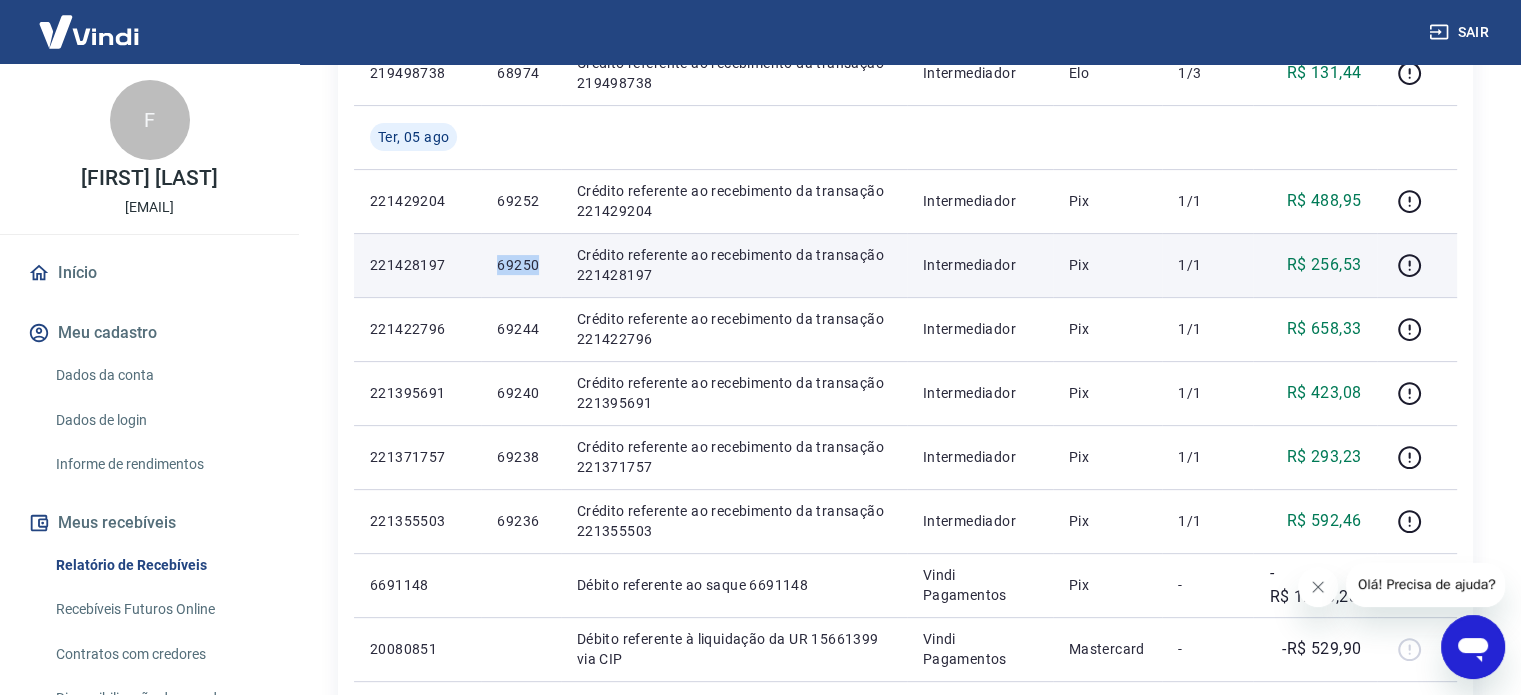 drag, startPoint x: 496, startPoint y: 265, endPoint x: 544, endPoint y: 258, distance: 48.507732 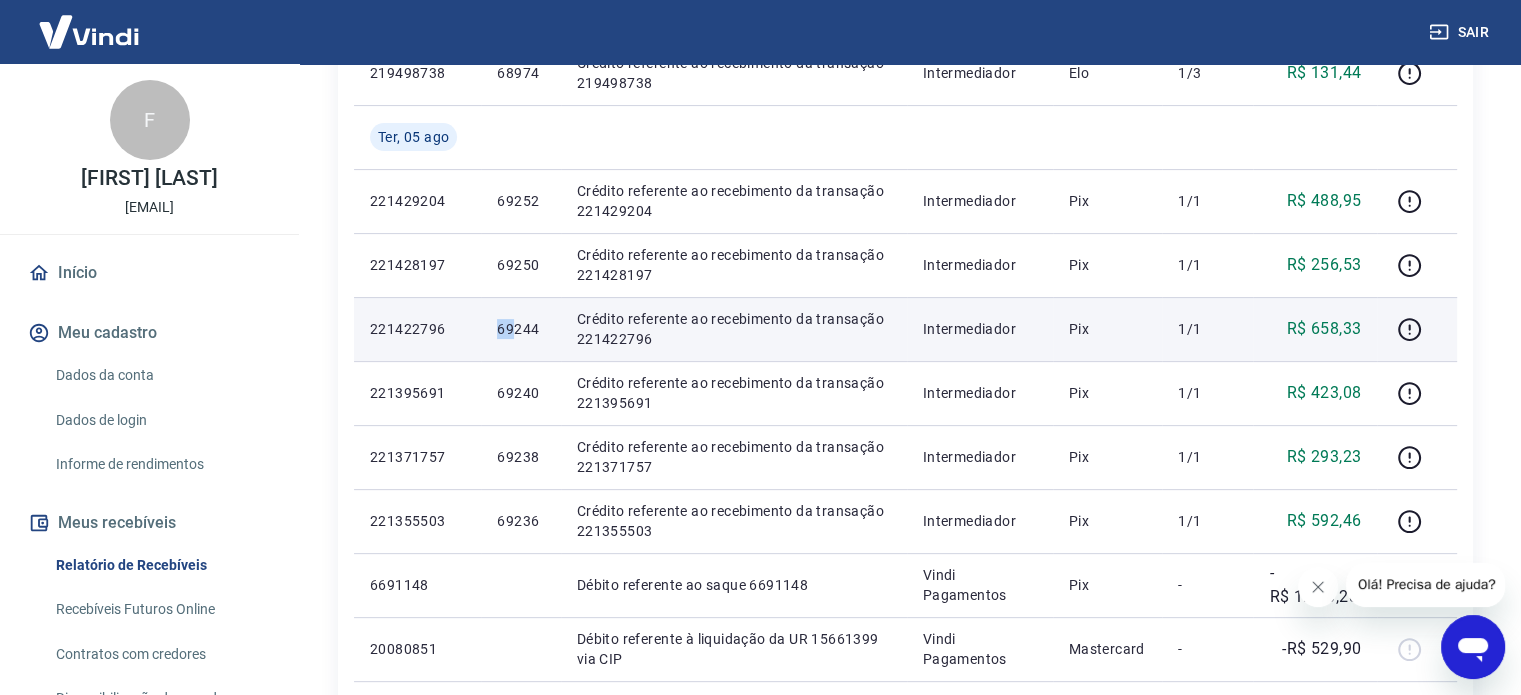 drag, startPoint x: 491, startPoint y: 339, endPoint x: 524, endPoint y: 334, distance: 33.37664 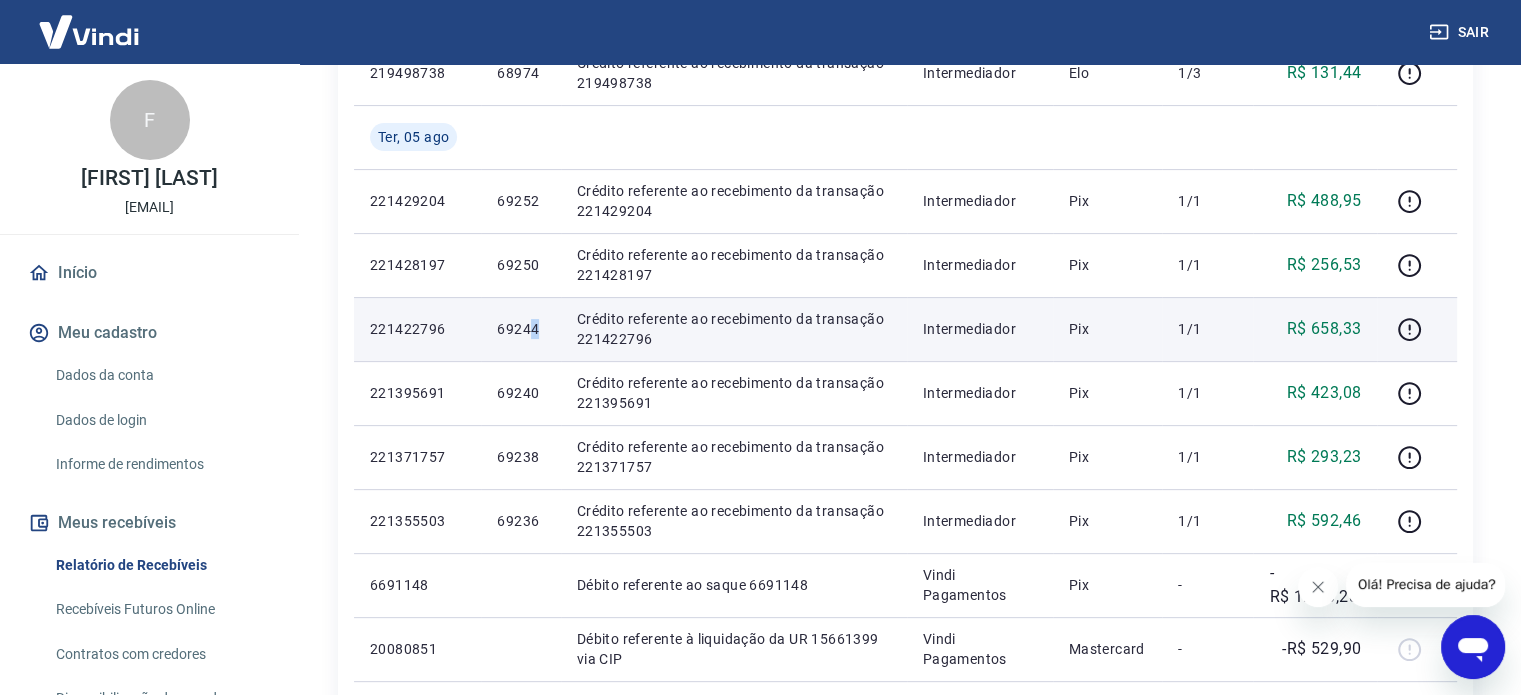 click on "69244" at bounding box center [520, 329] 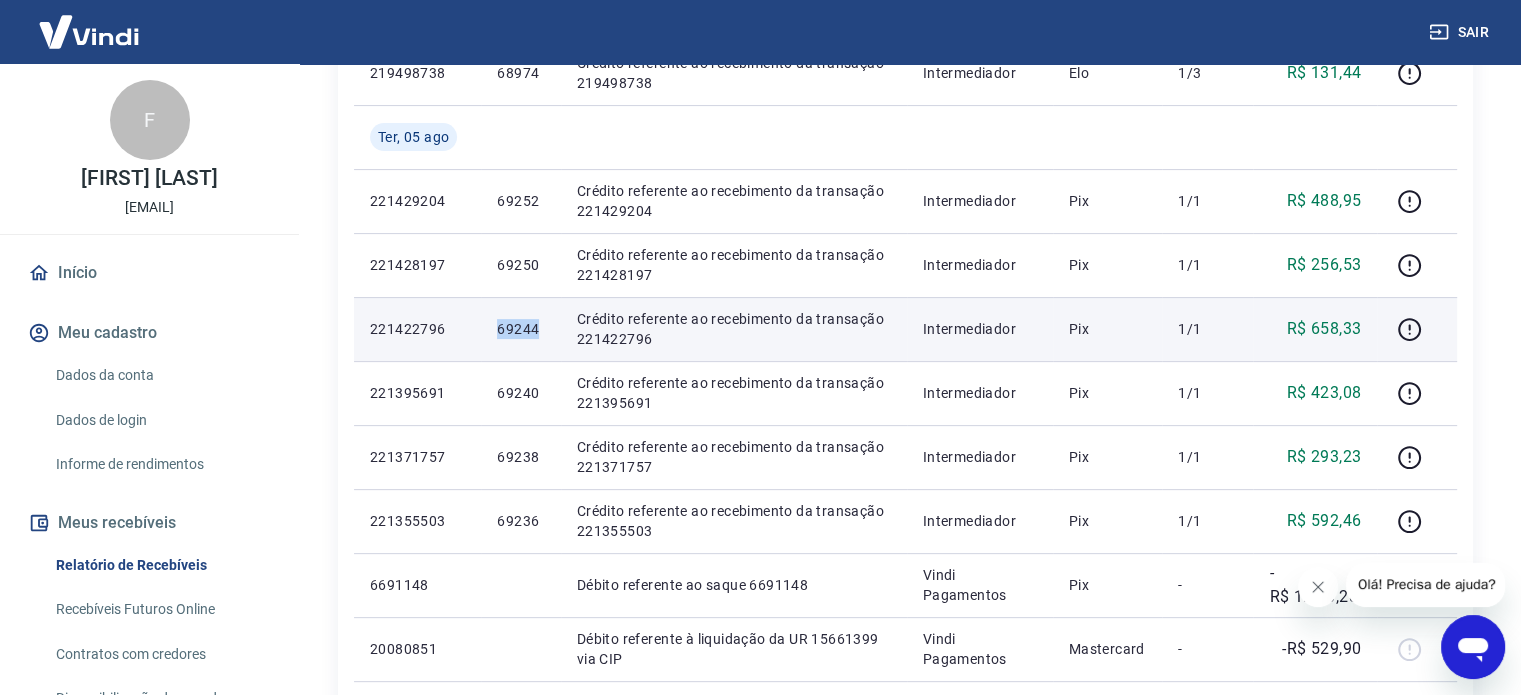 drag, startPoint x: 498, startPoint y: 323, endPoint x: 544, endPoint y: 322, distance: 46.010868 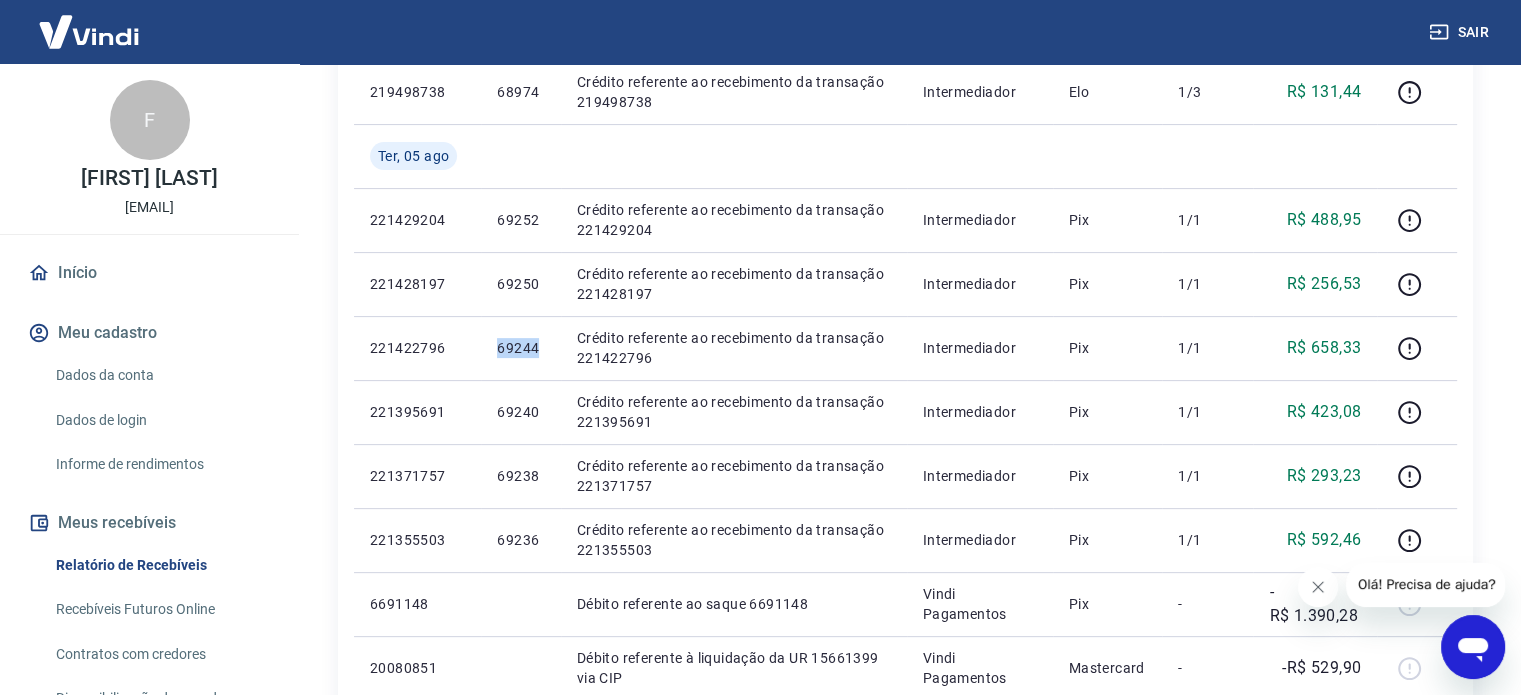 scroll, scrollTop: 503, scrollLeft: 0, axis: vertical 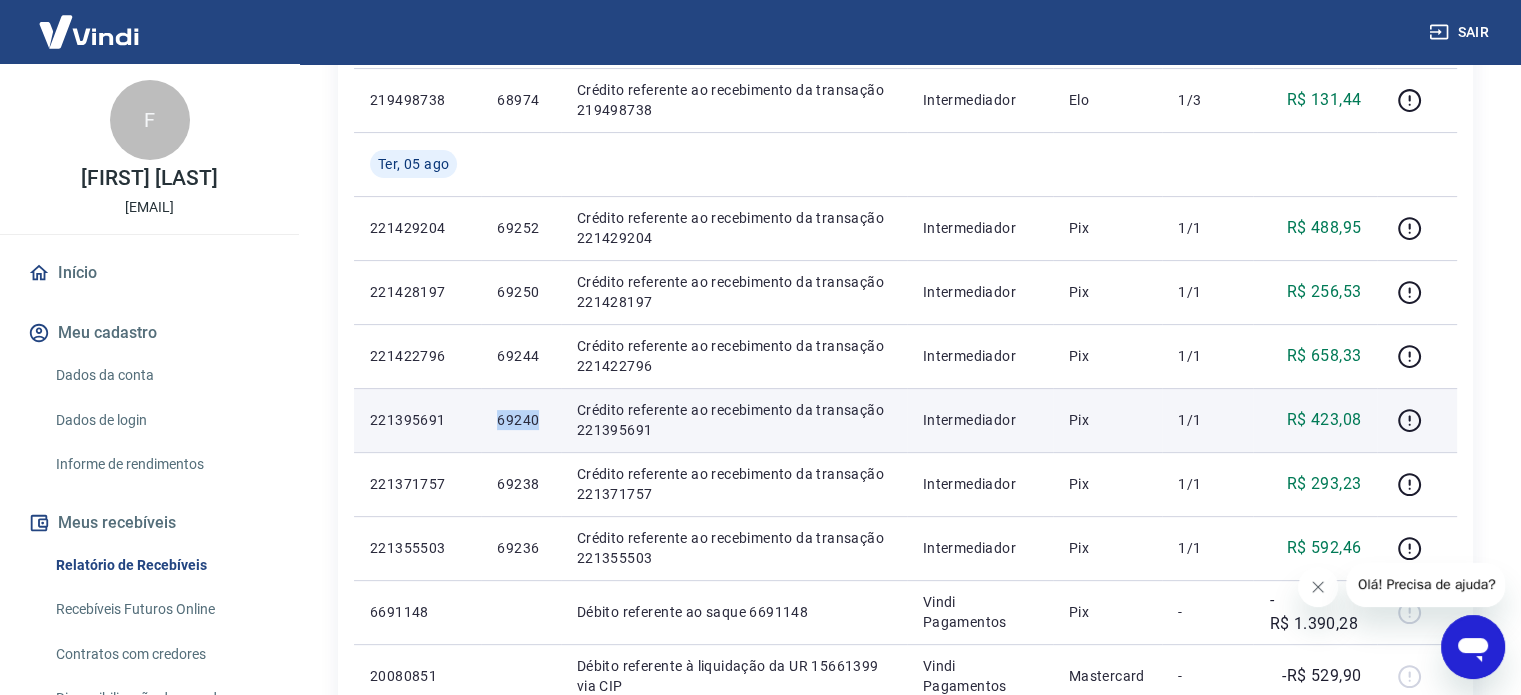 drag, startPoint x: 492, startPoint y: 427, endPoint x: 536, endPoint y: 417, distance: 45.122055 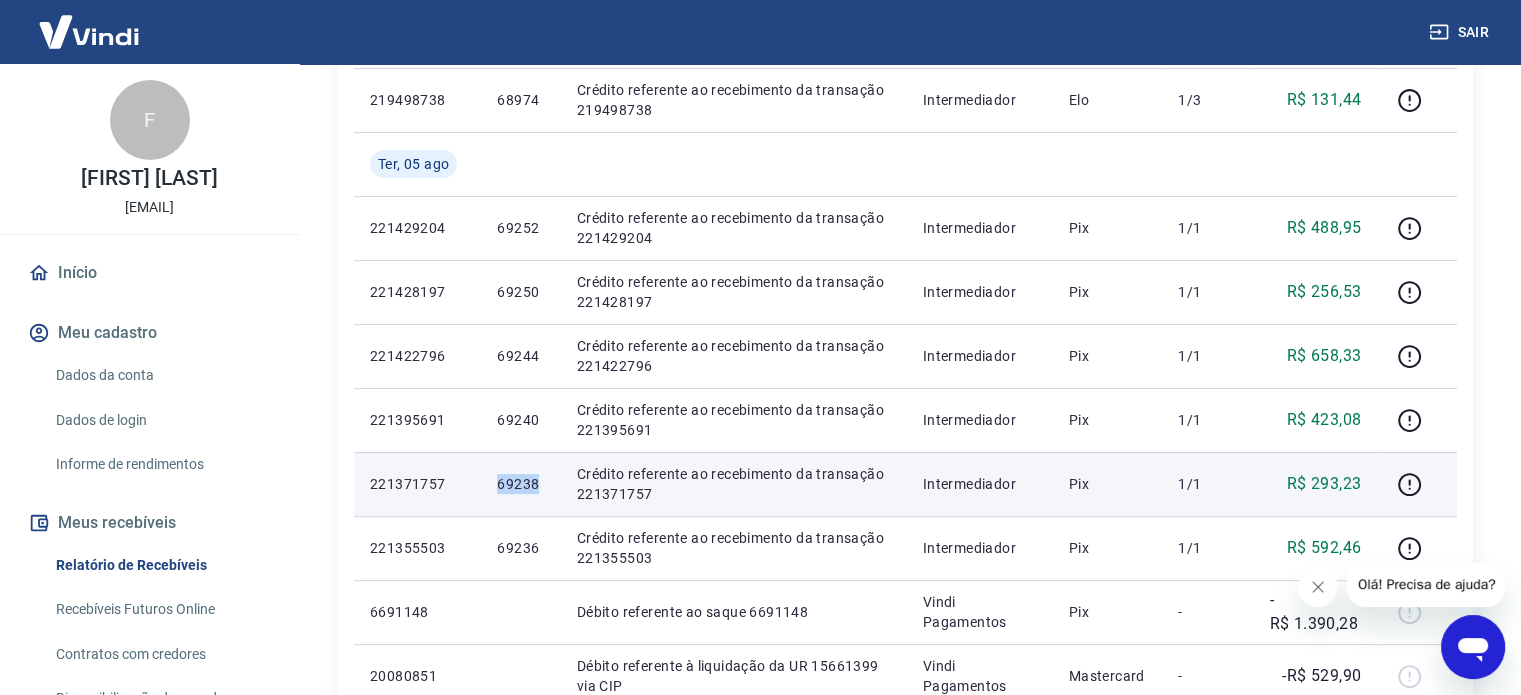 drag, startPoint x: 488, startPoint y: 490, endPoint x: 539, endPoint y: 487, distance: 51.088158 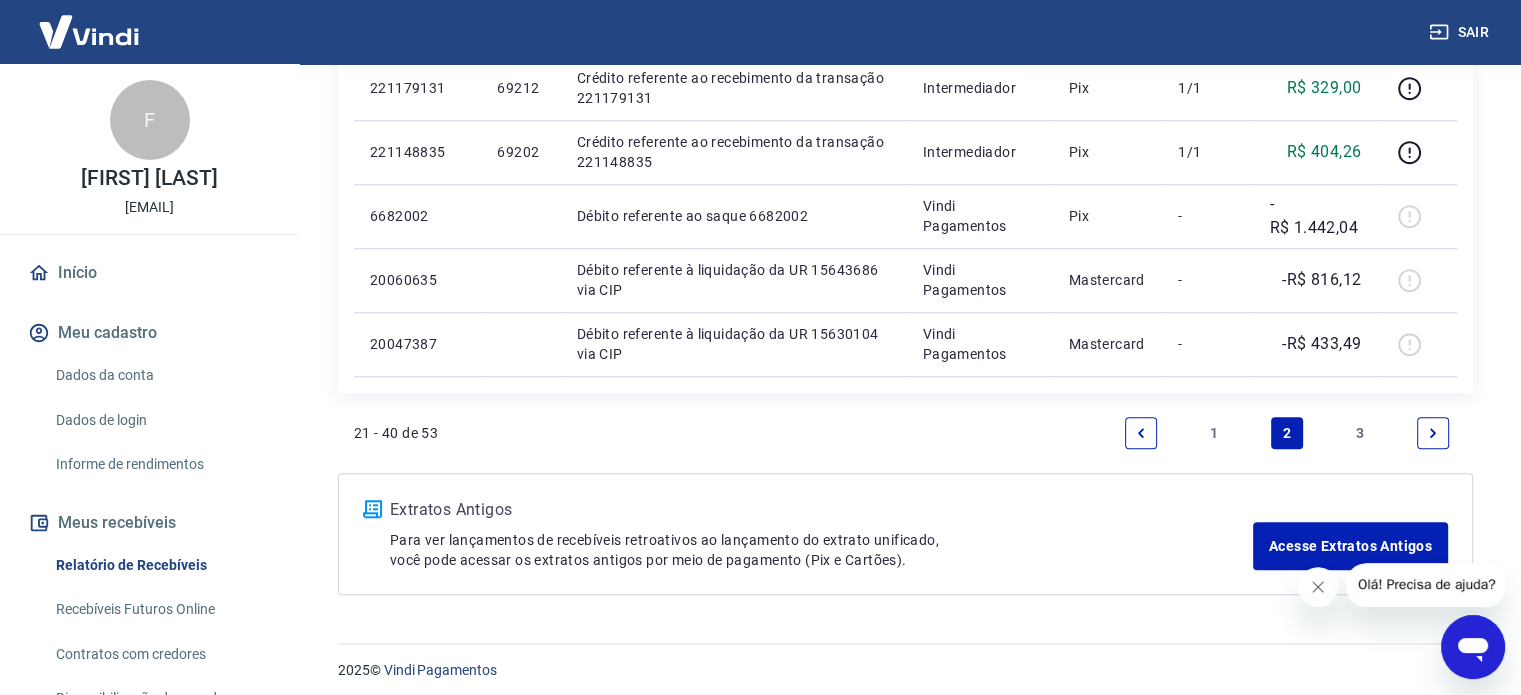 scroll, scrollTop: 1611, scrollLeft: 0, axis: vertical 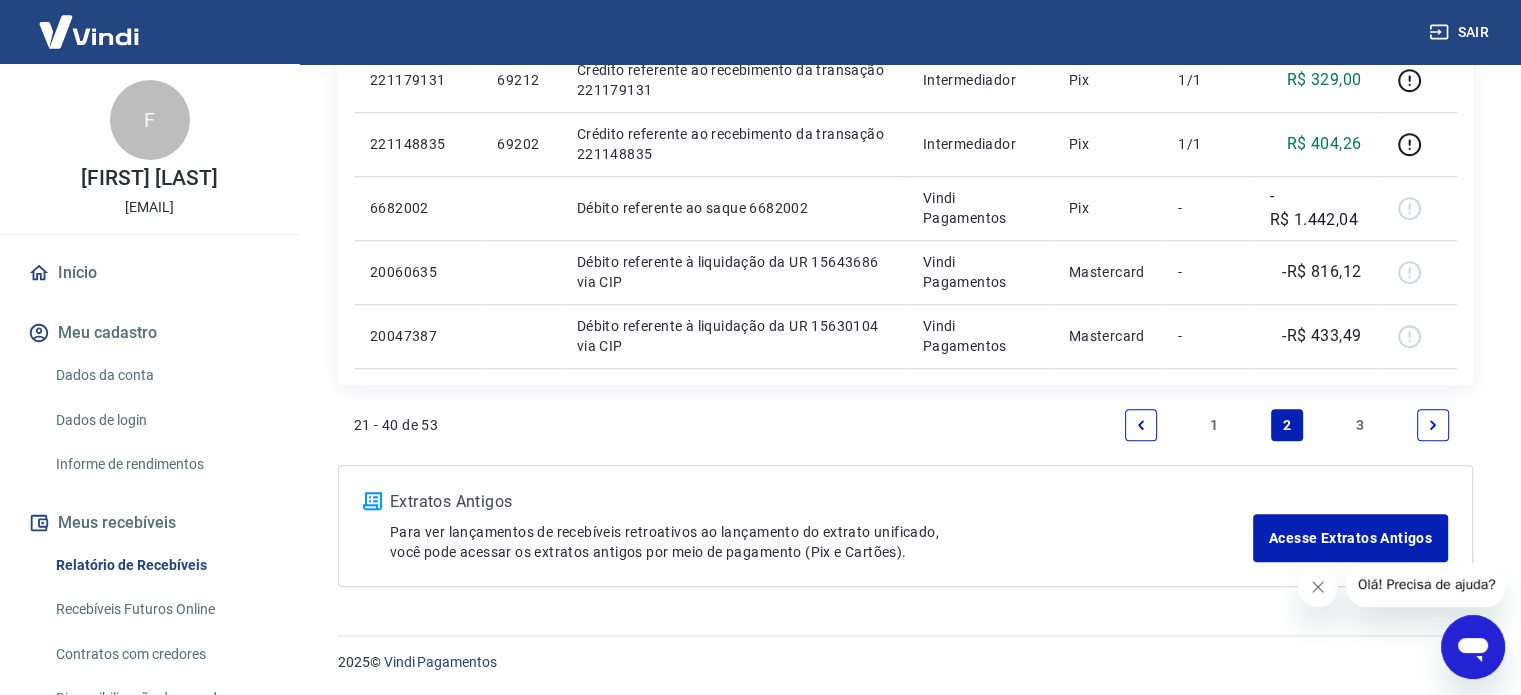 click on "1" at bounding box center (1214, 425) 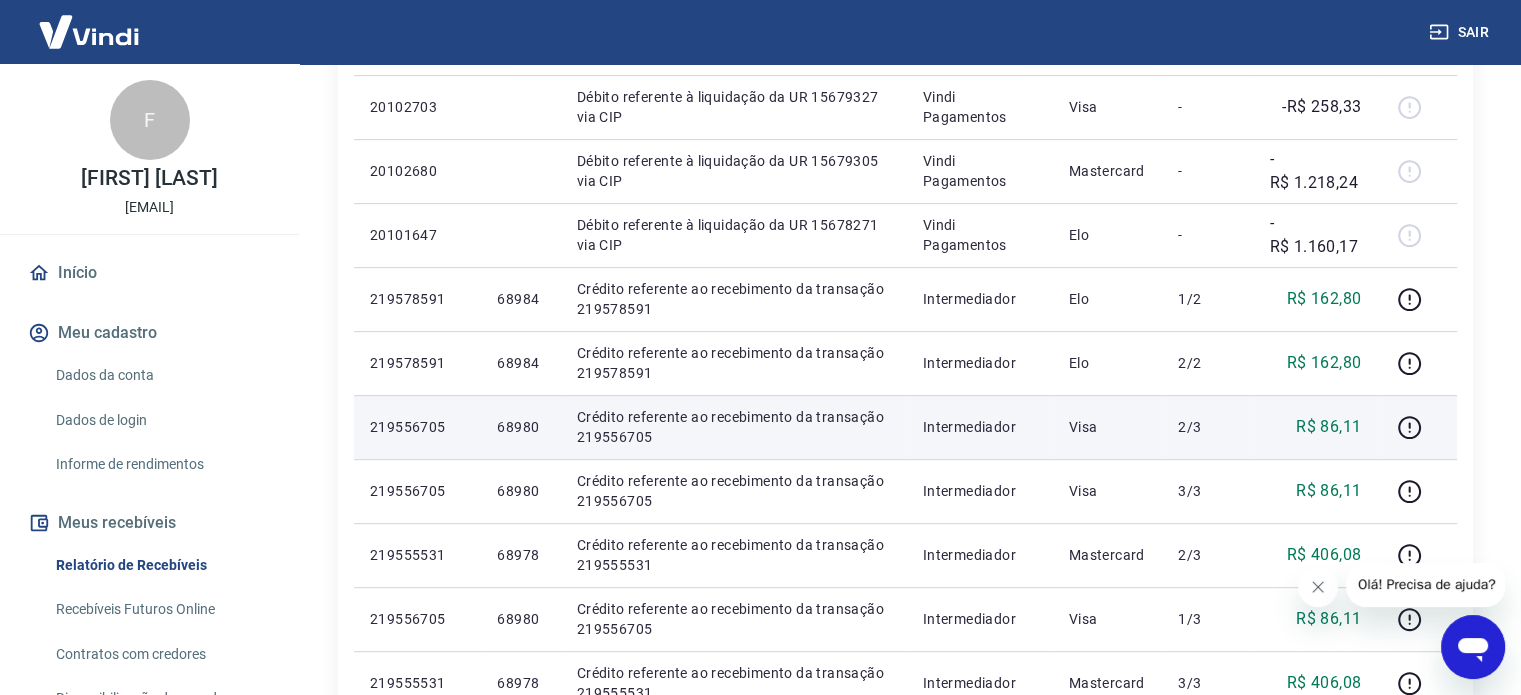 scroll, scrollTop: 800, scrollLeft: 0, axis: vertical 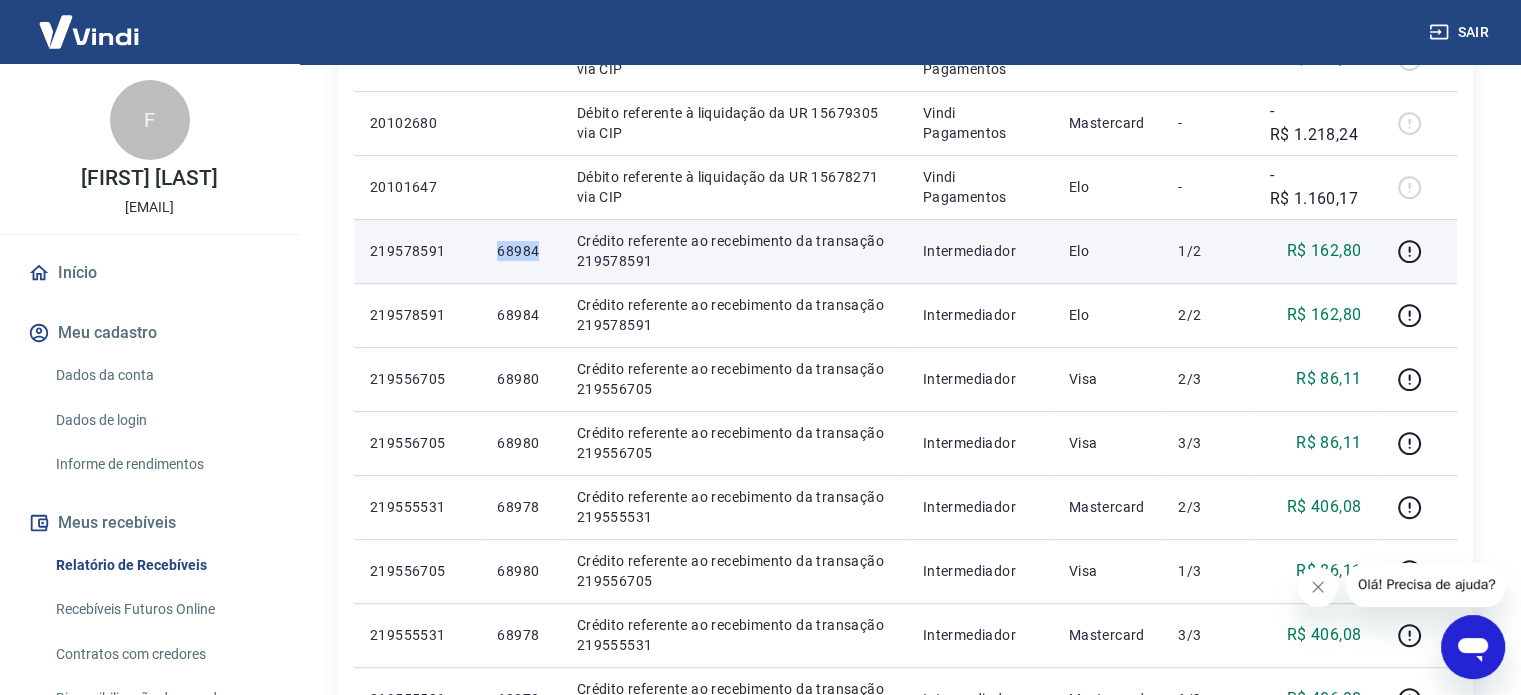 drag, startPoint x: 489, startPoint y: 251, endPoint x: 536, endPoint y: 251, distance: 47 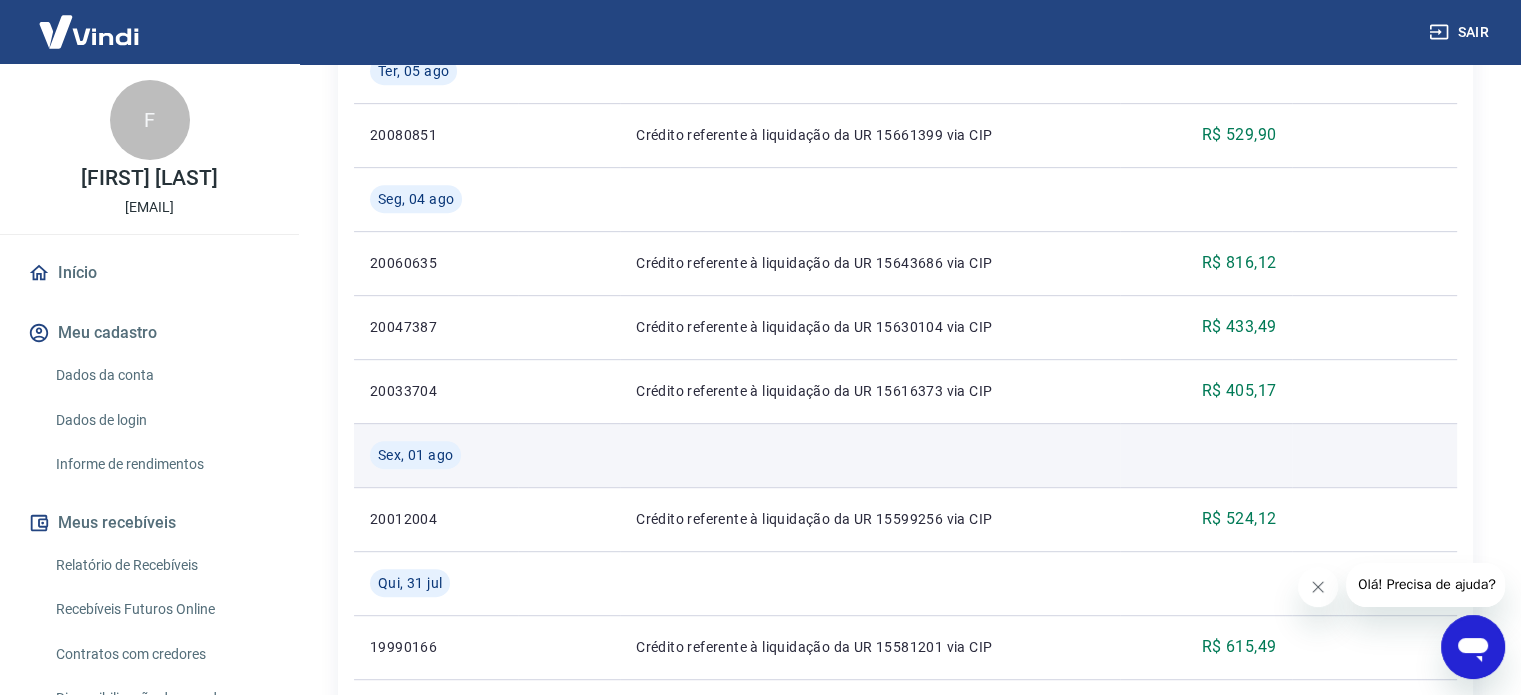 scroll, scrollTop: 0, scrollLeft: 0, axis: both 